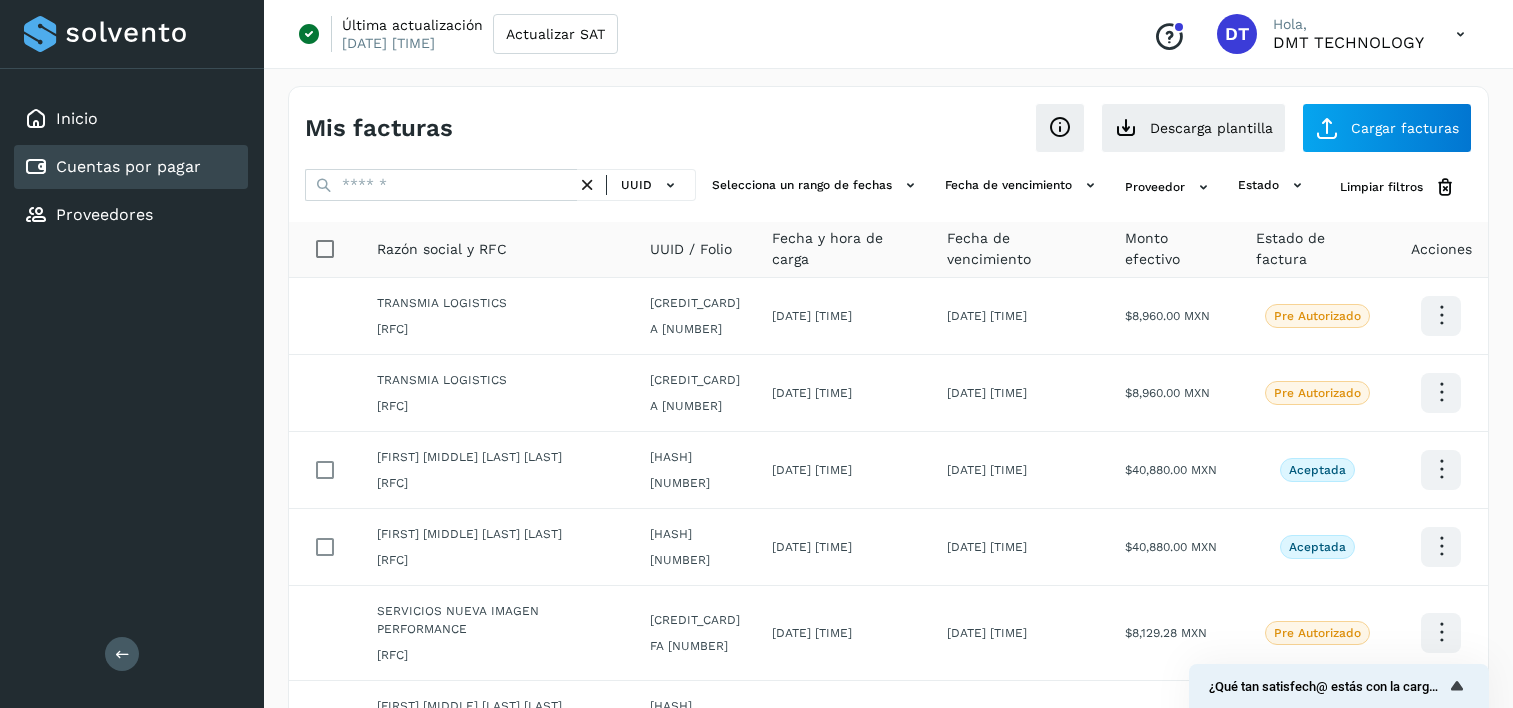 scroll, scrollTop: 0, scrollLeft: 0, axis: both 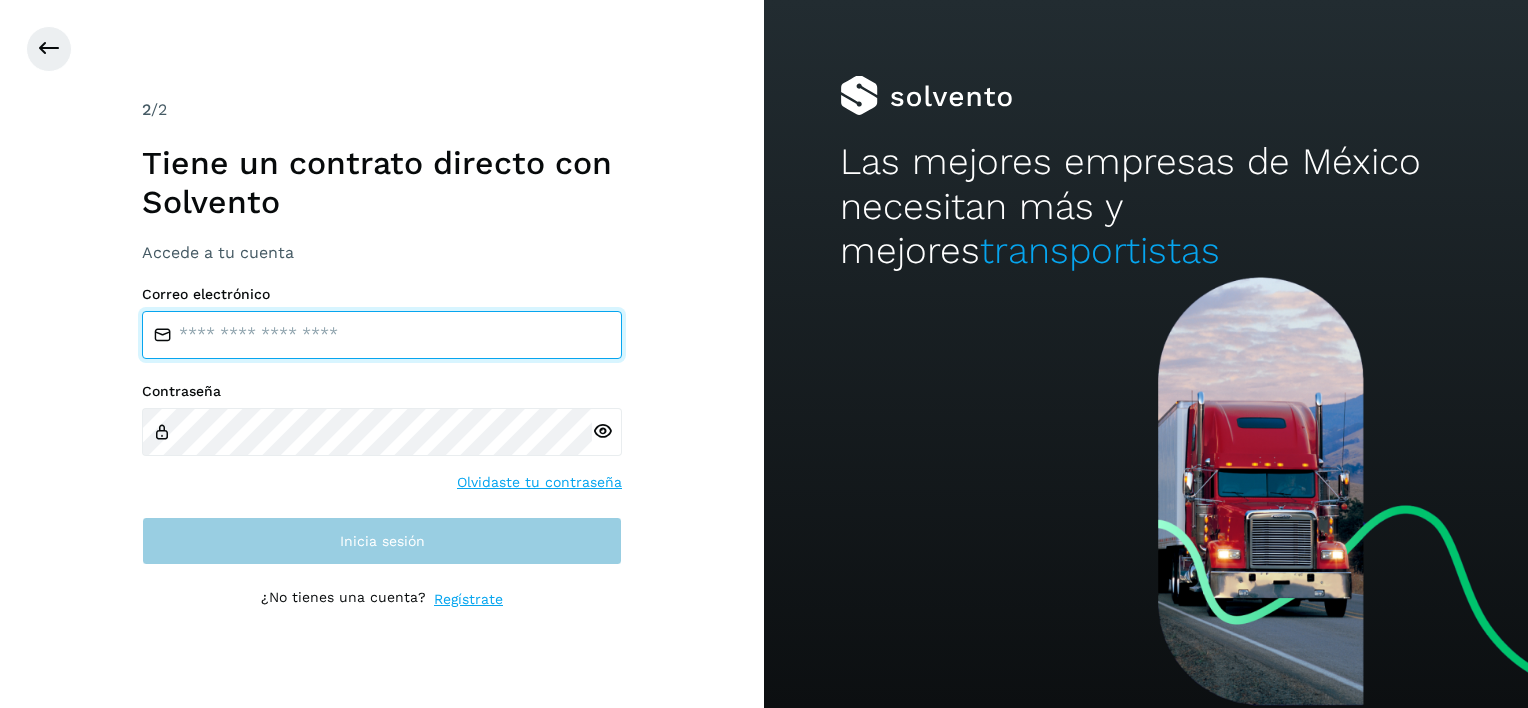 type on "**********" 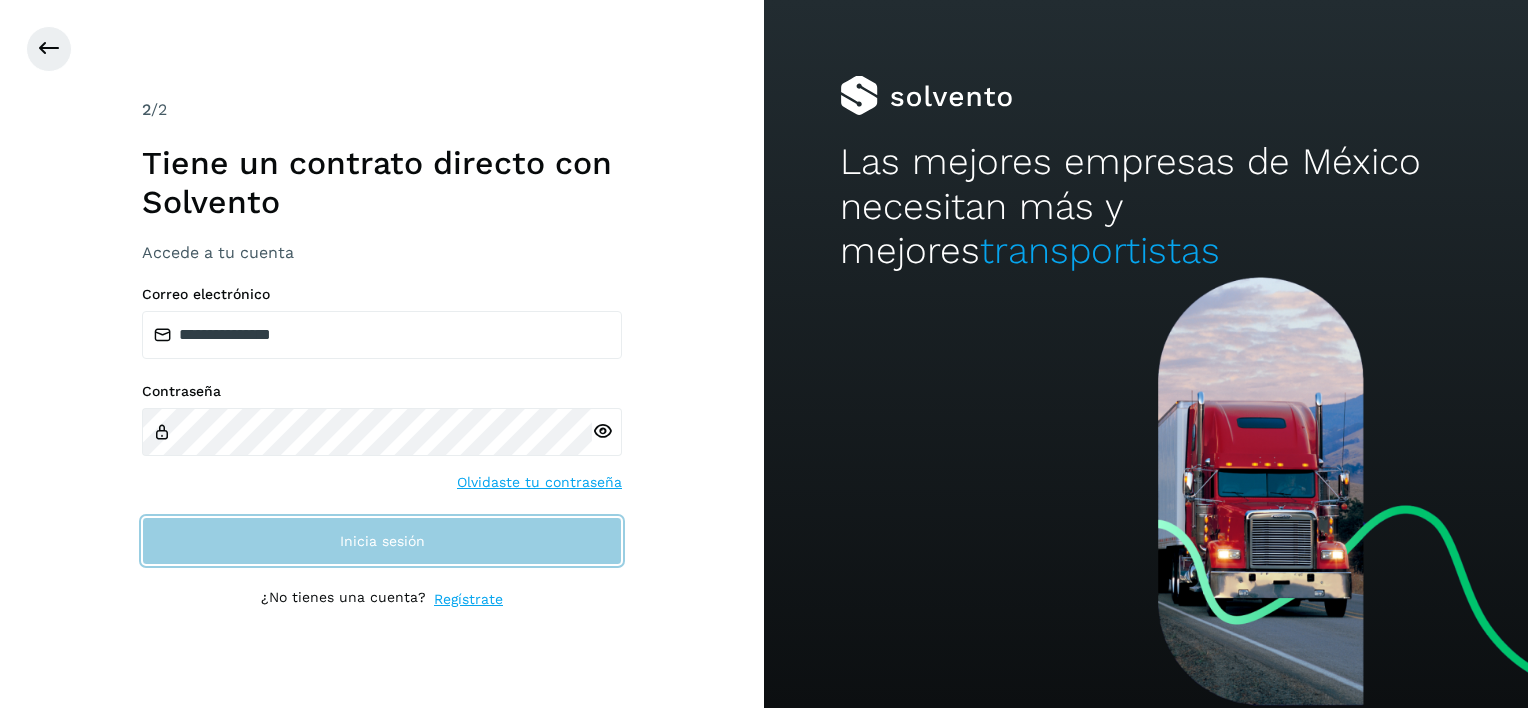 click on "Inicia sesión" at bounding box center (382, 541) 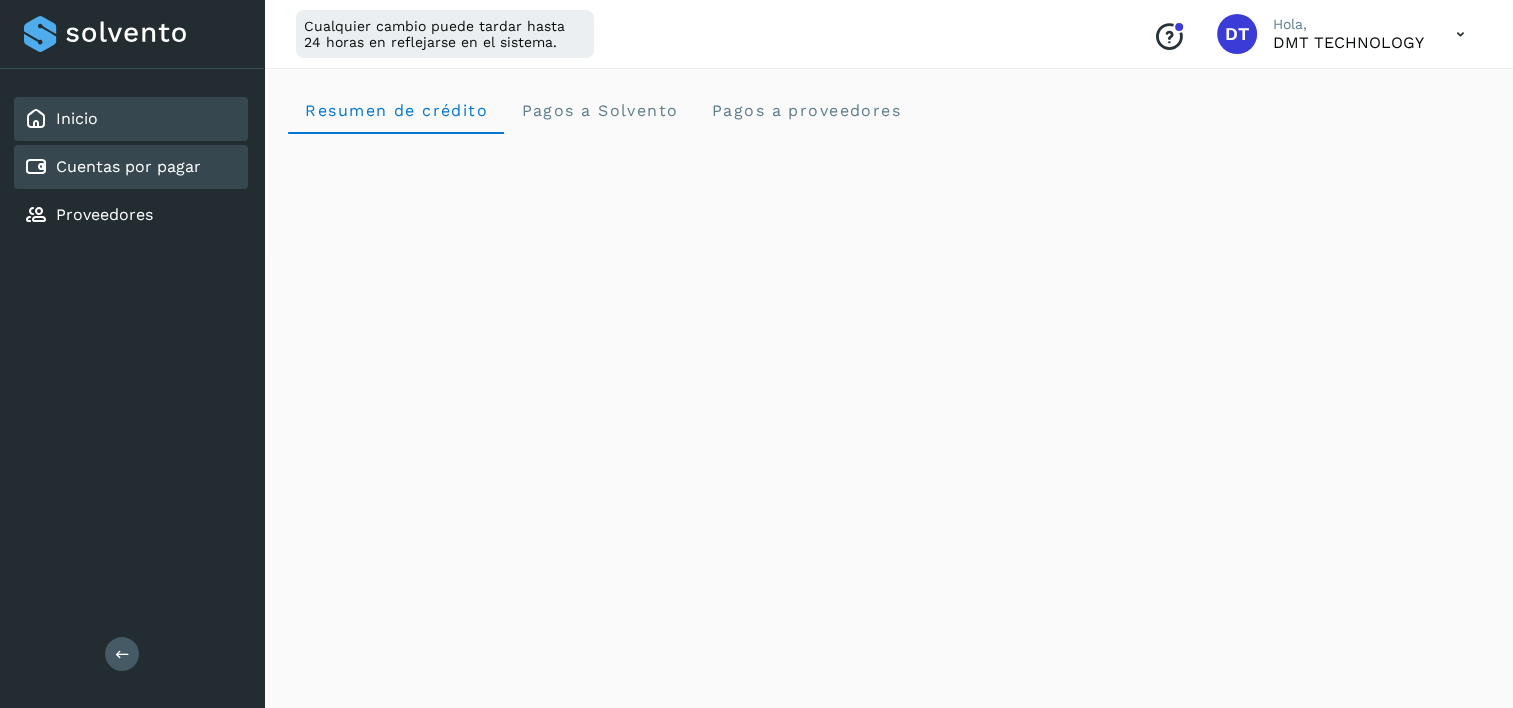 click on "Cuentas por pagar" at bounding box center [128, 166] 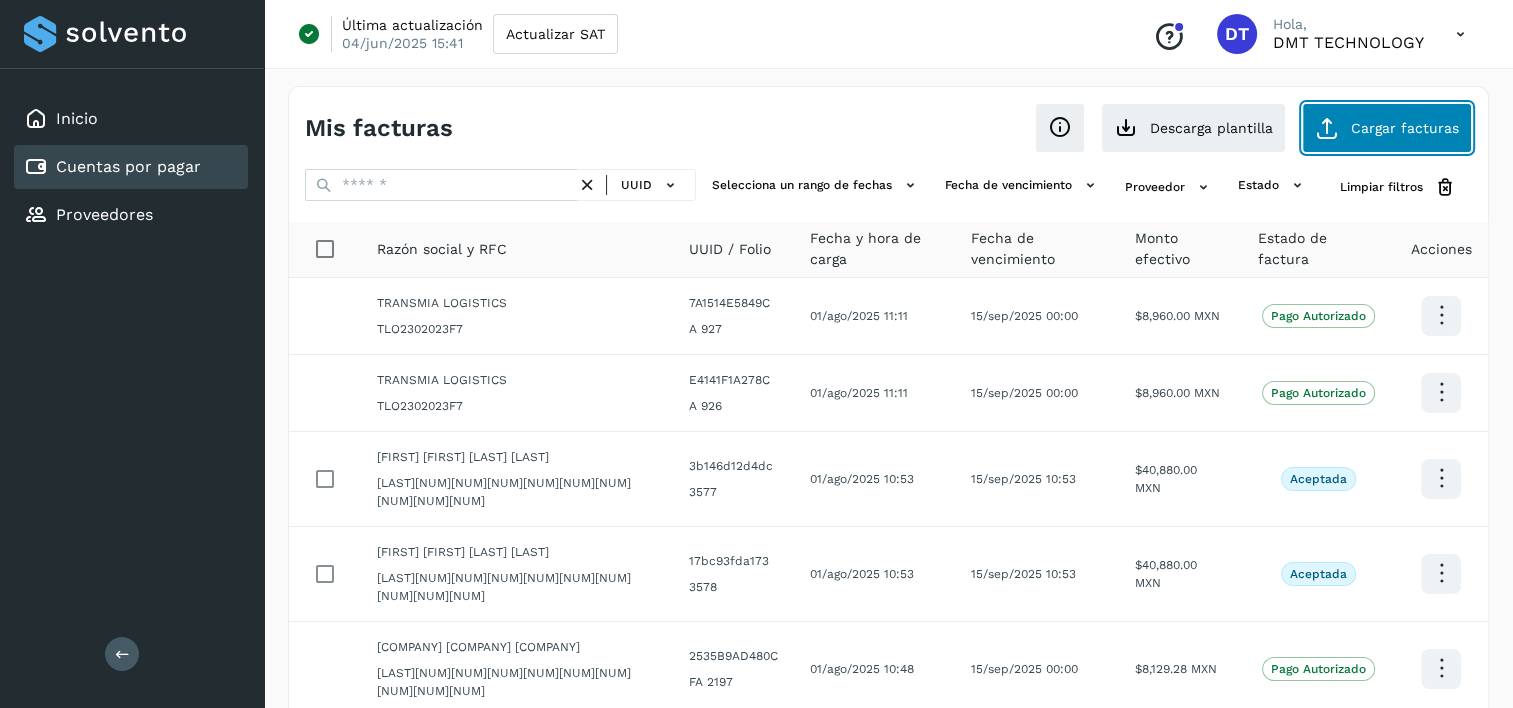 click on "Cargar facturas" 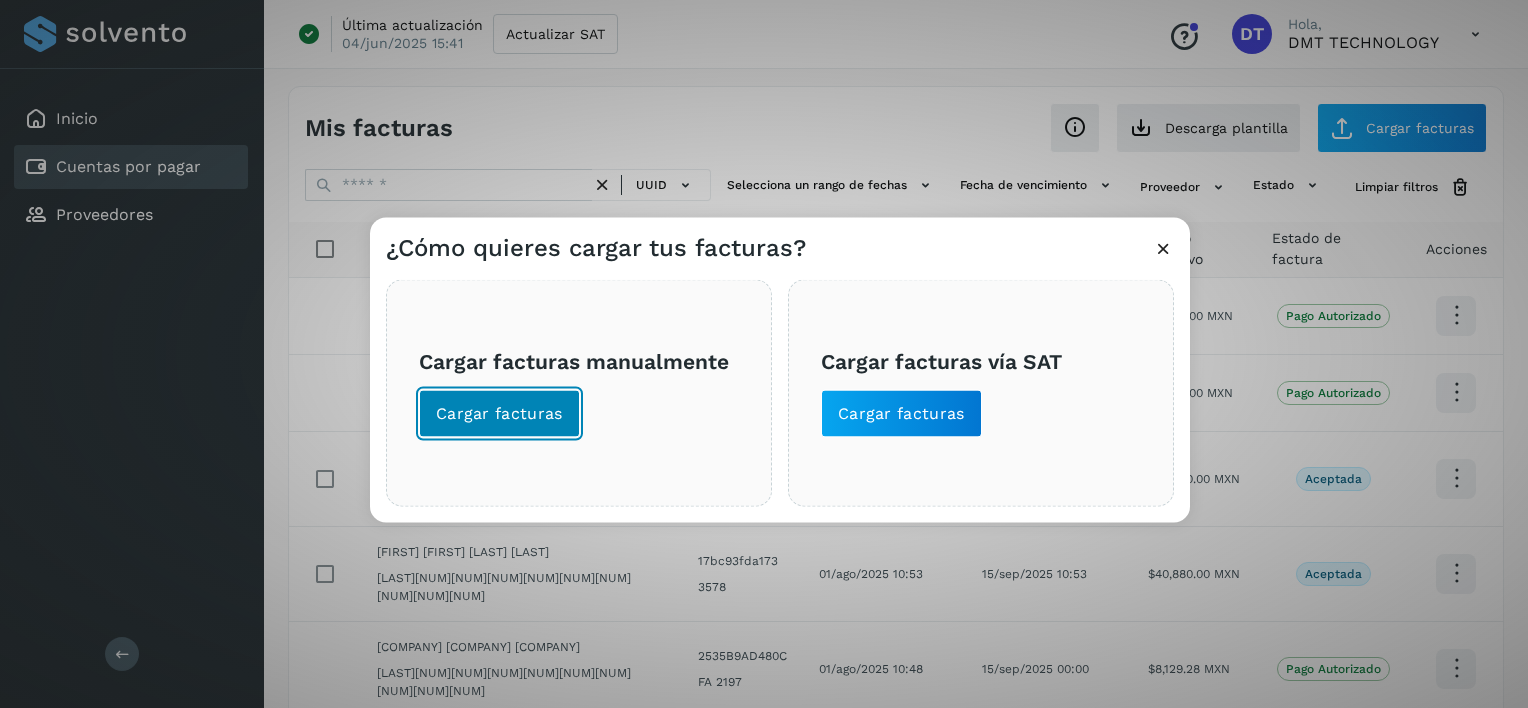 click on "Cargar facturas" 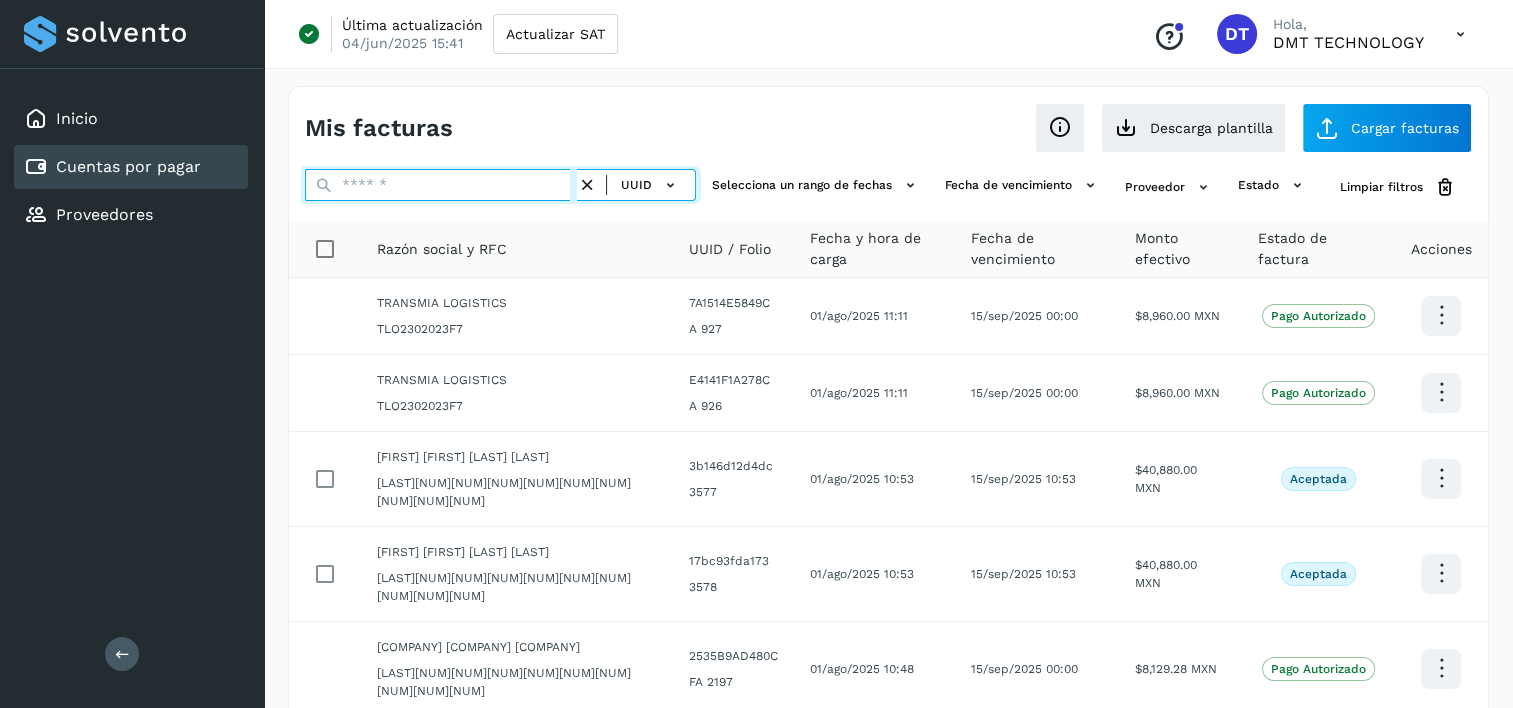 click at bounding box center (441, 185) 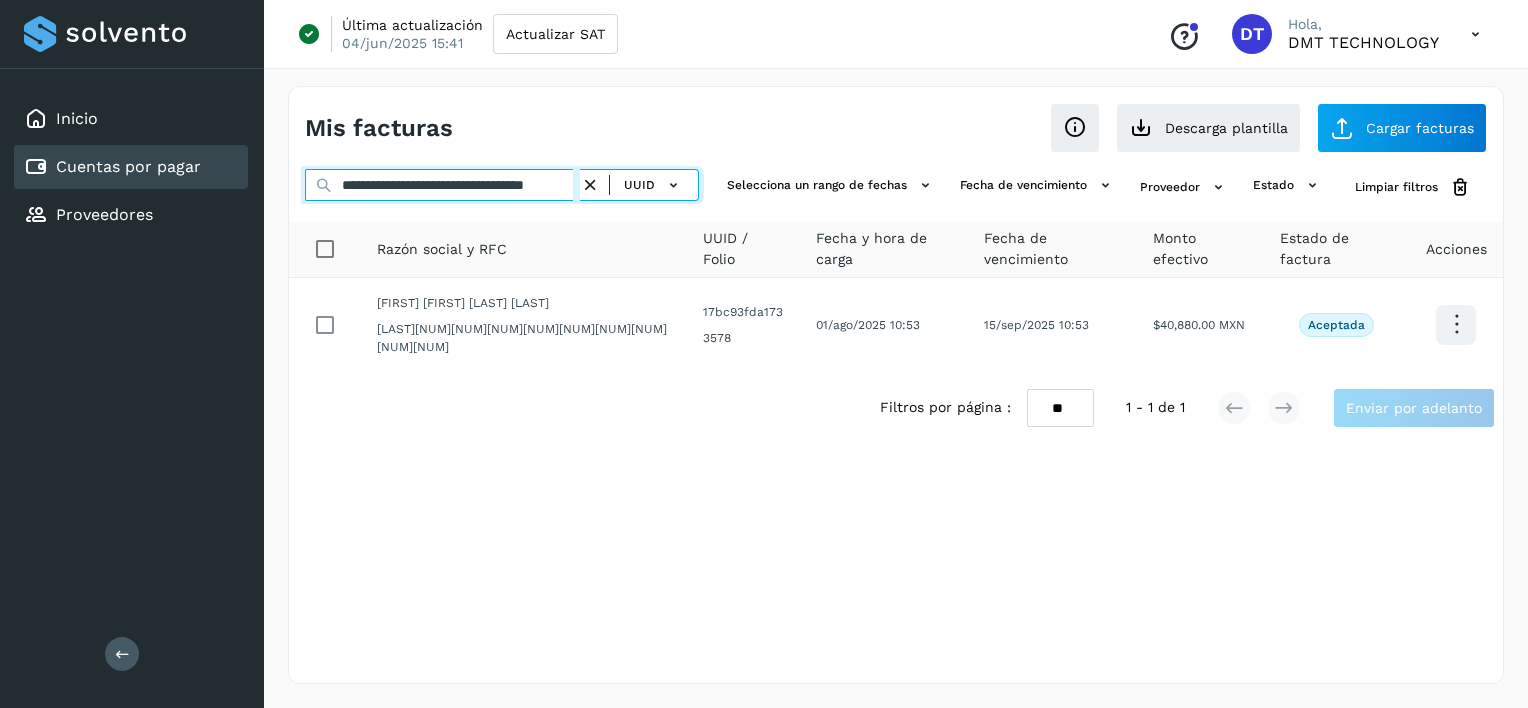 scroll, scrollTop: 0, scrollLeft: 18, axis: horizontal 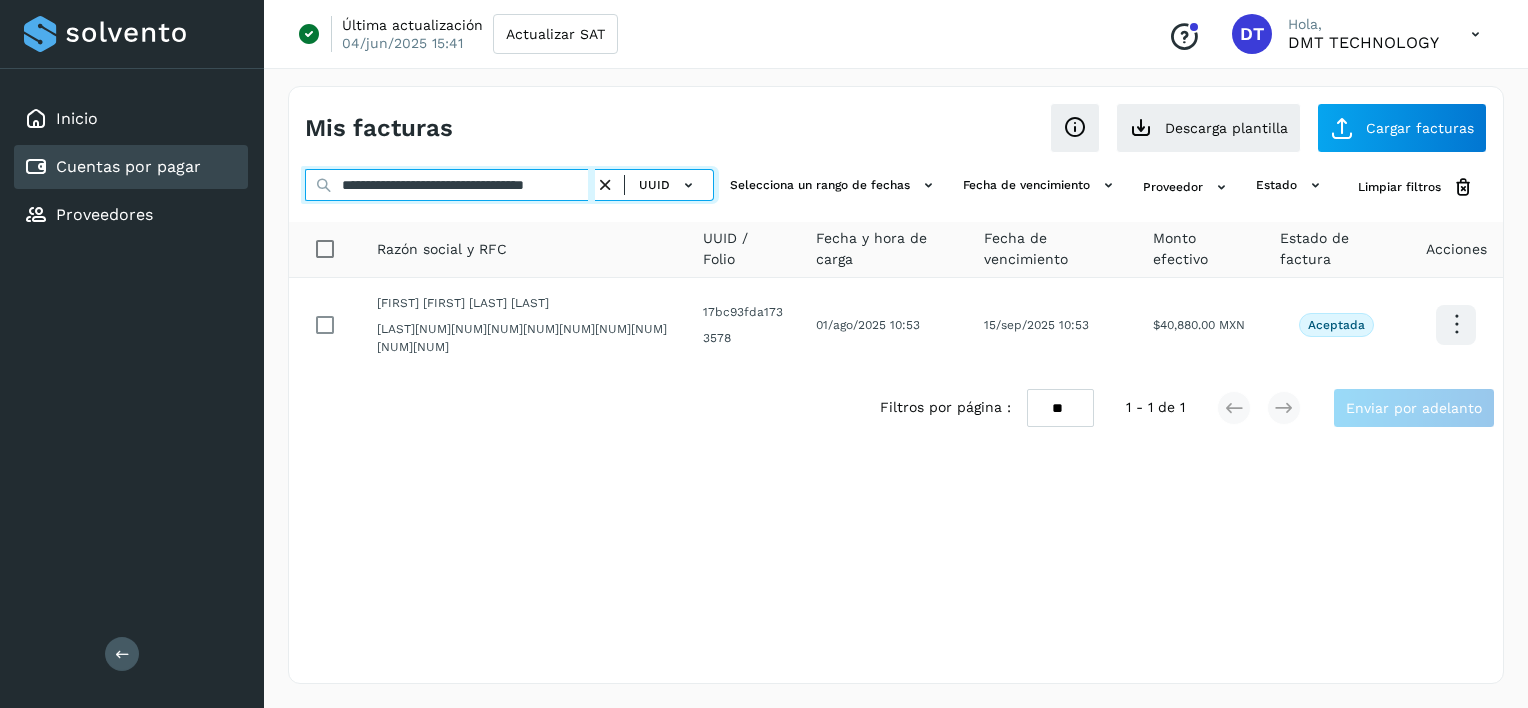 type on "**********" 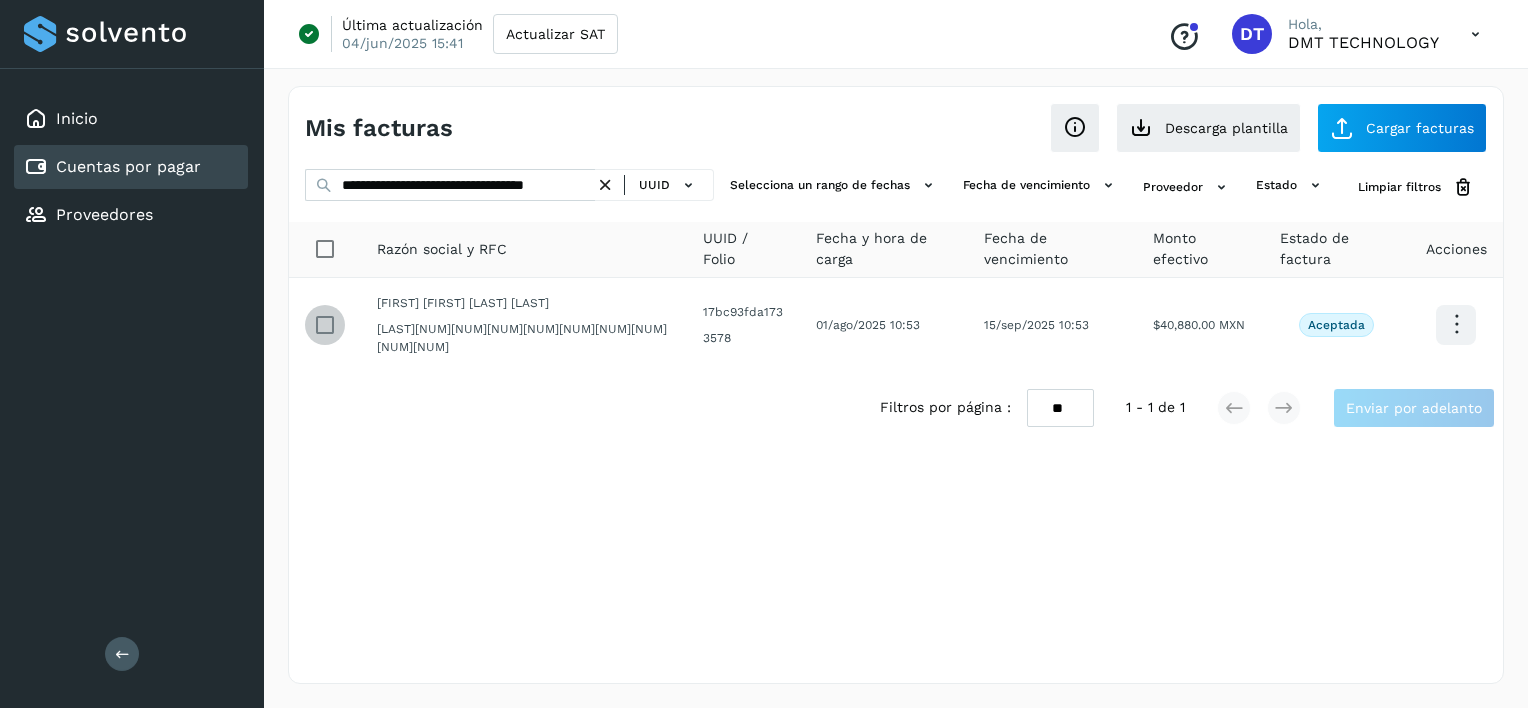 scroll, scrollTop: 0, scrollLeft: 0, axis: both 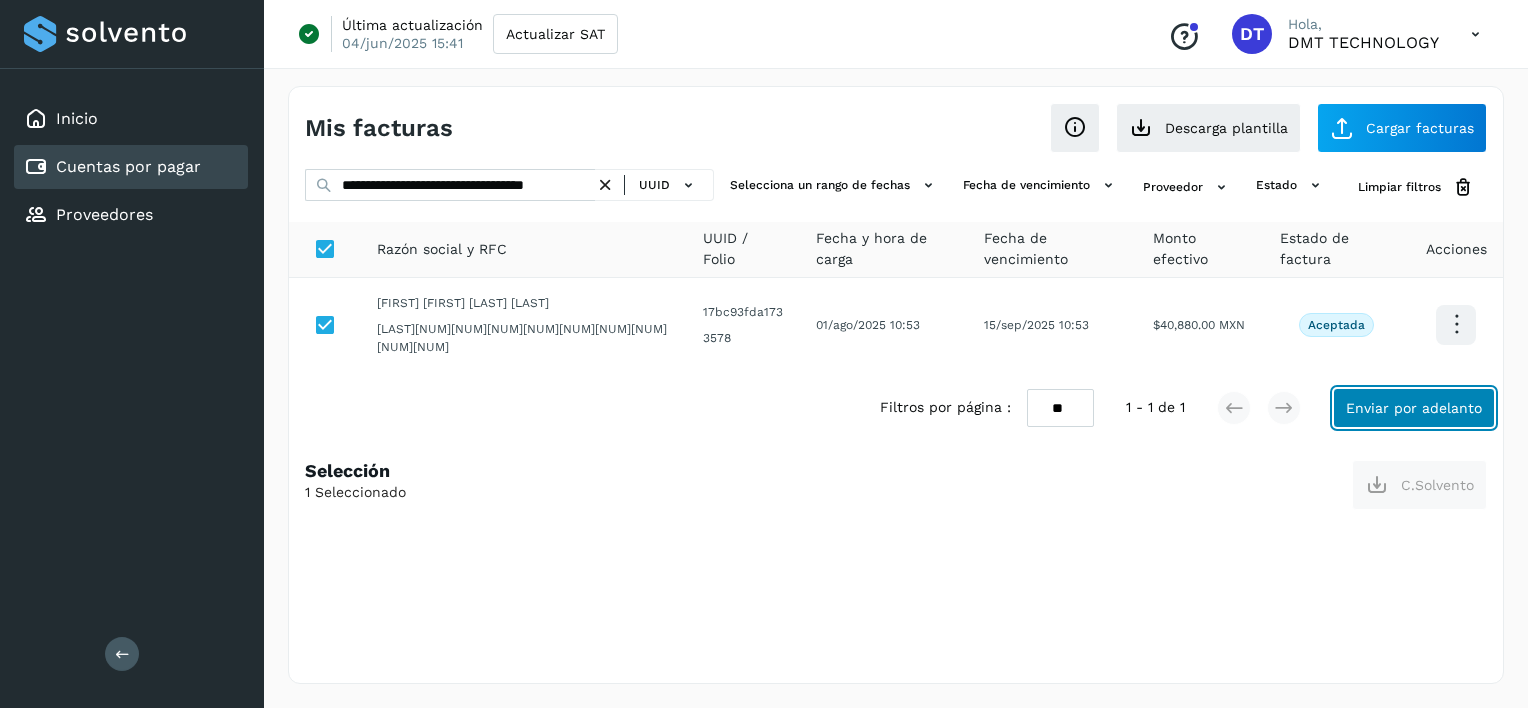 click on "Enviar por adelanto" 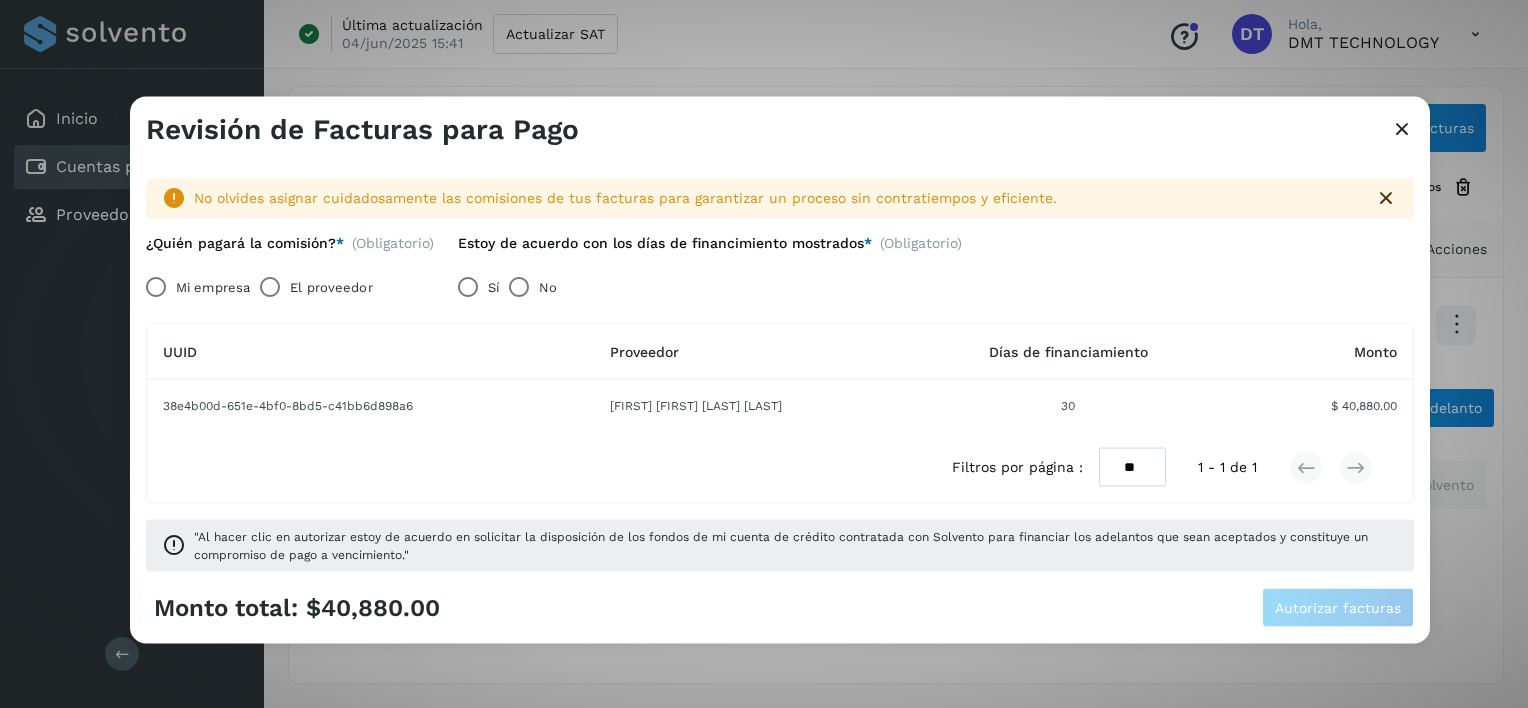 click on "El proveedor" at bounding box center [331, 287] 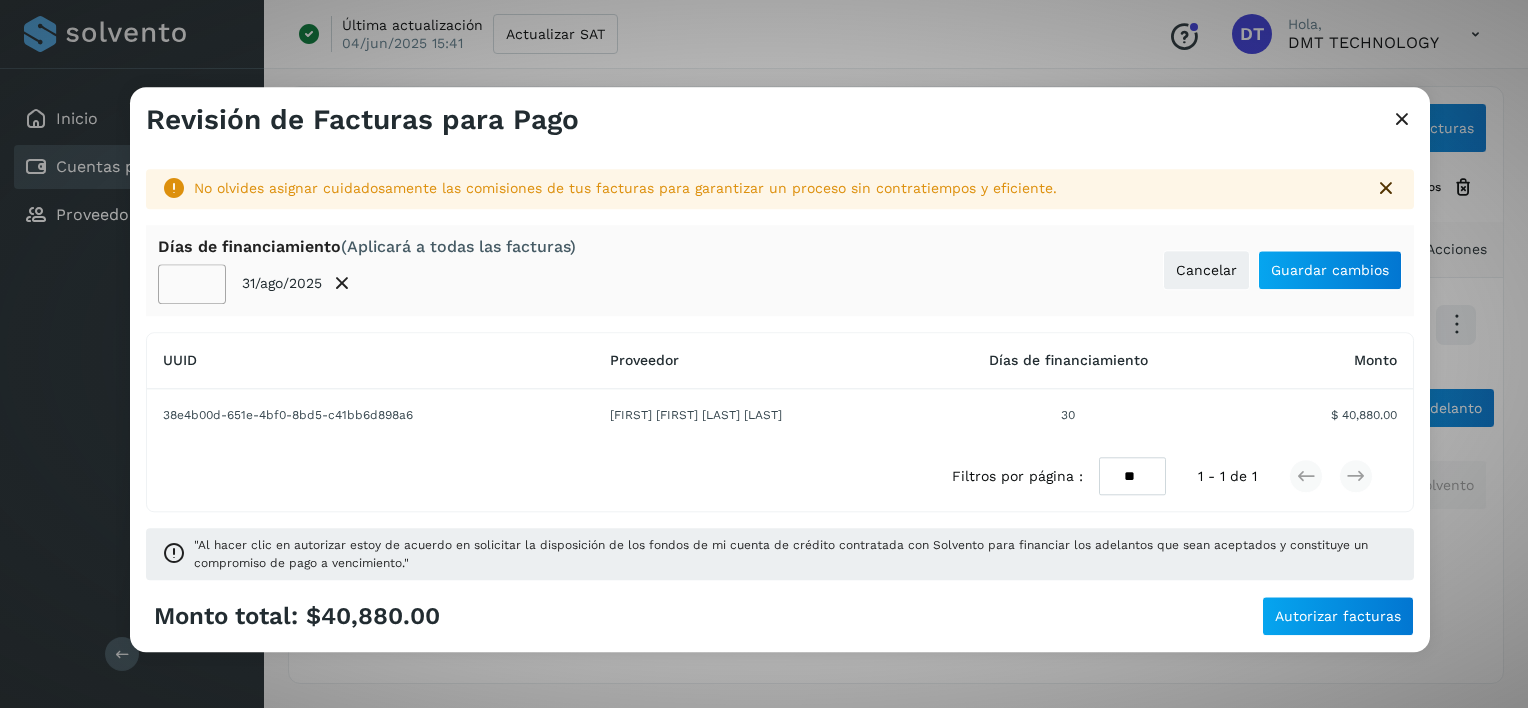 type on "**" 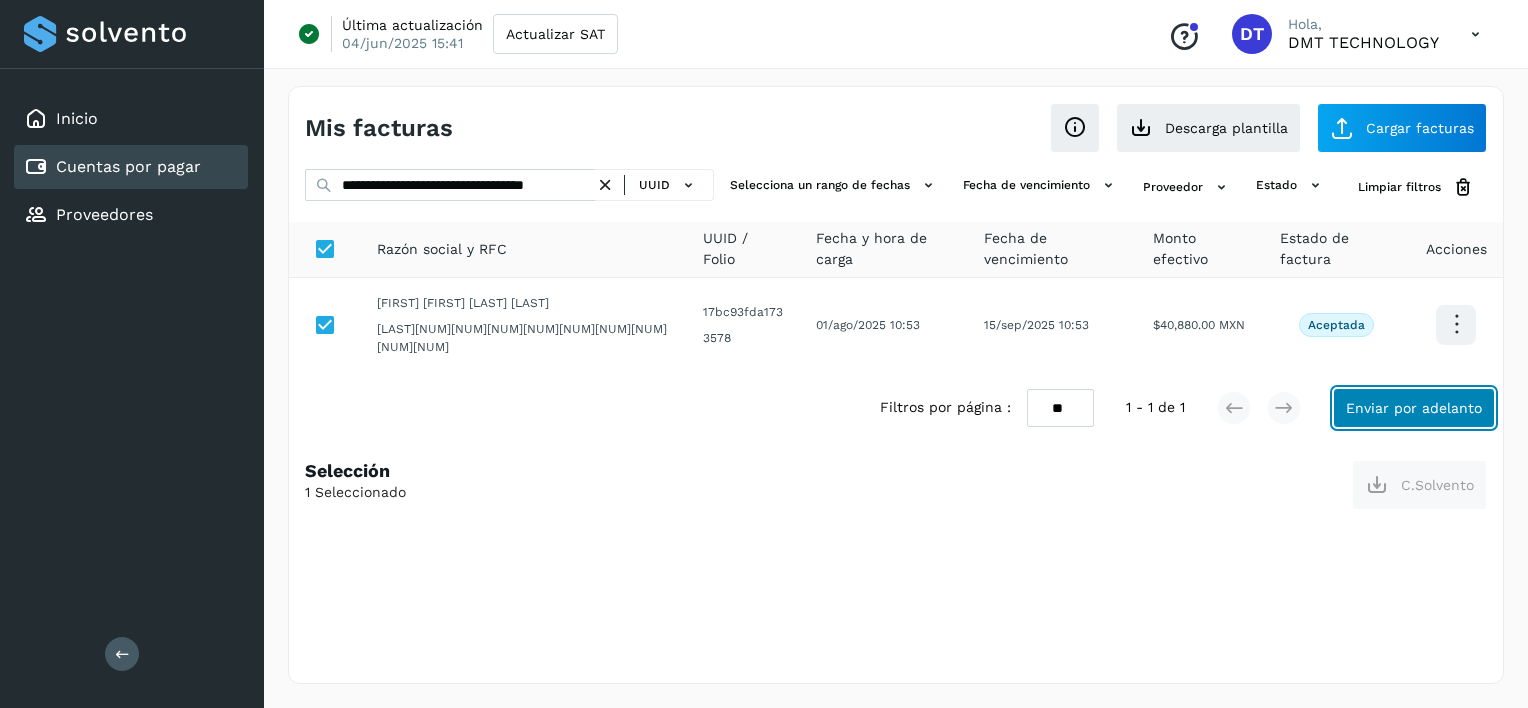 click on "Enviar por adelanto" 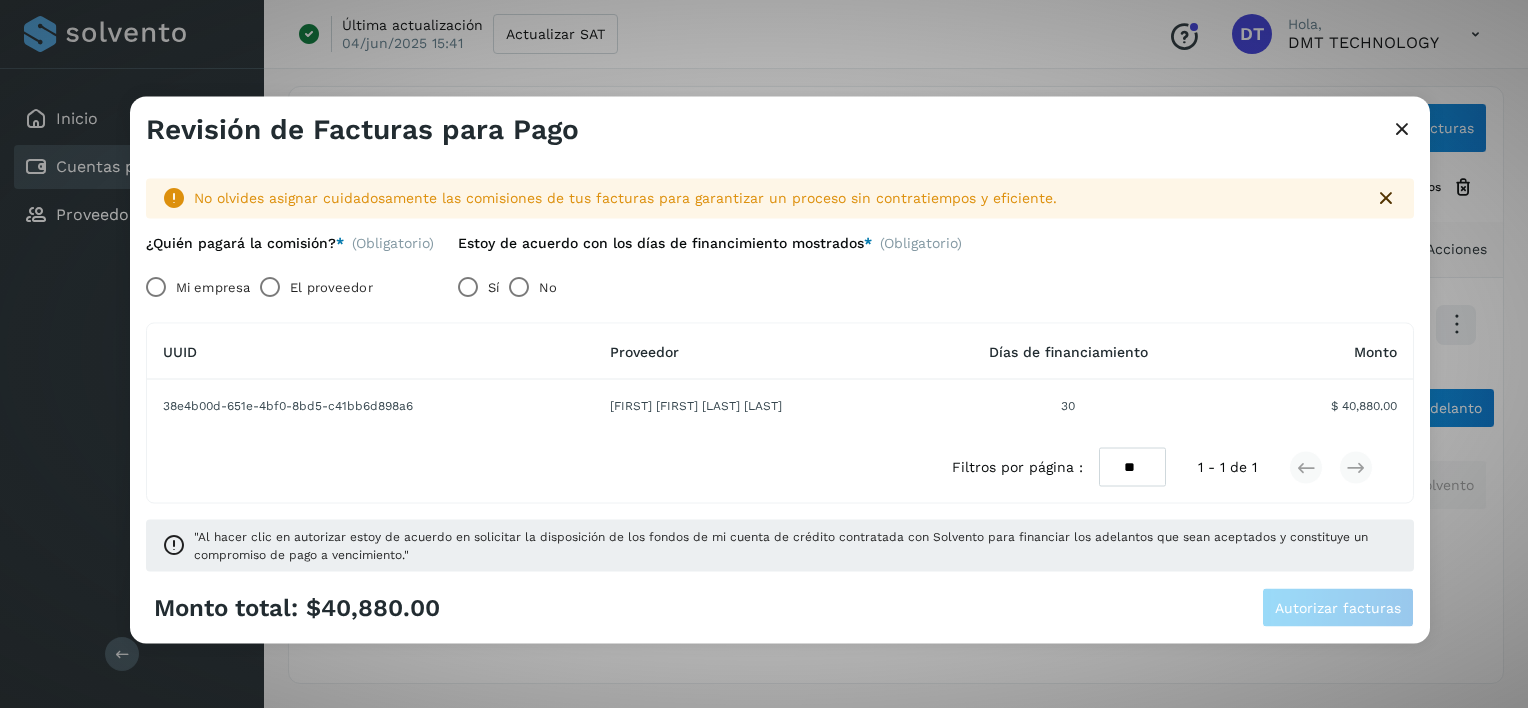 click on "El proveedor" at bounding box center (331, 287) 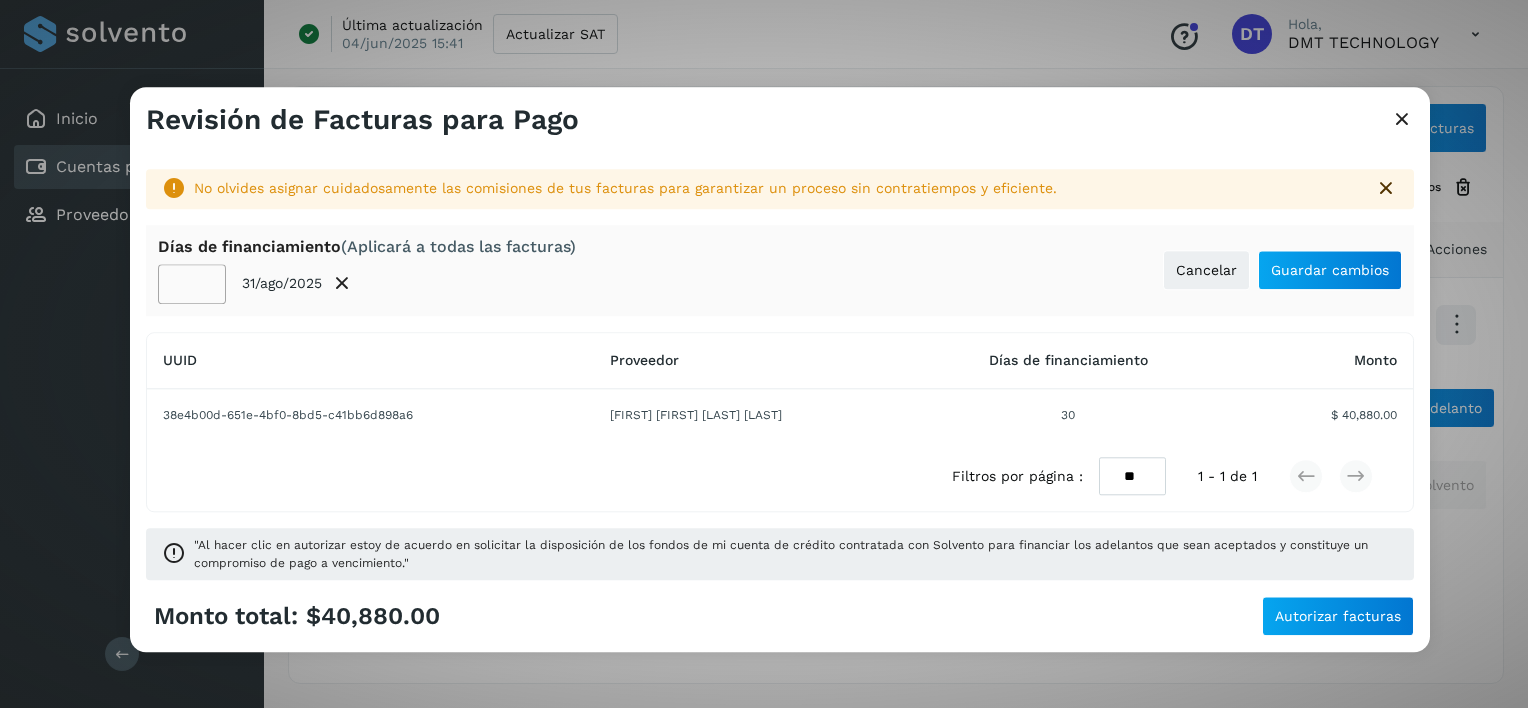 click on "**" 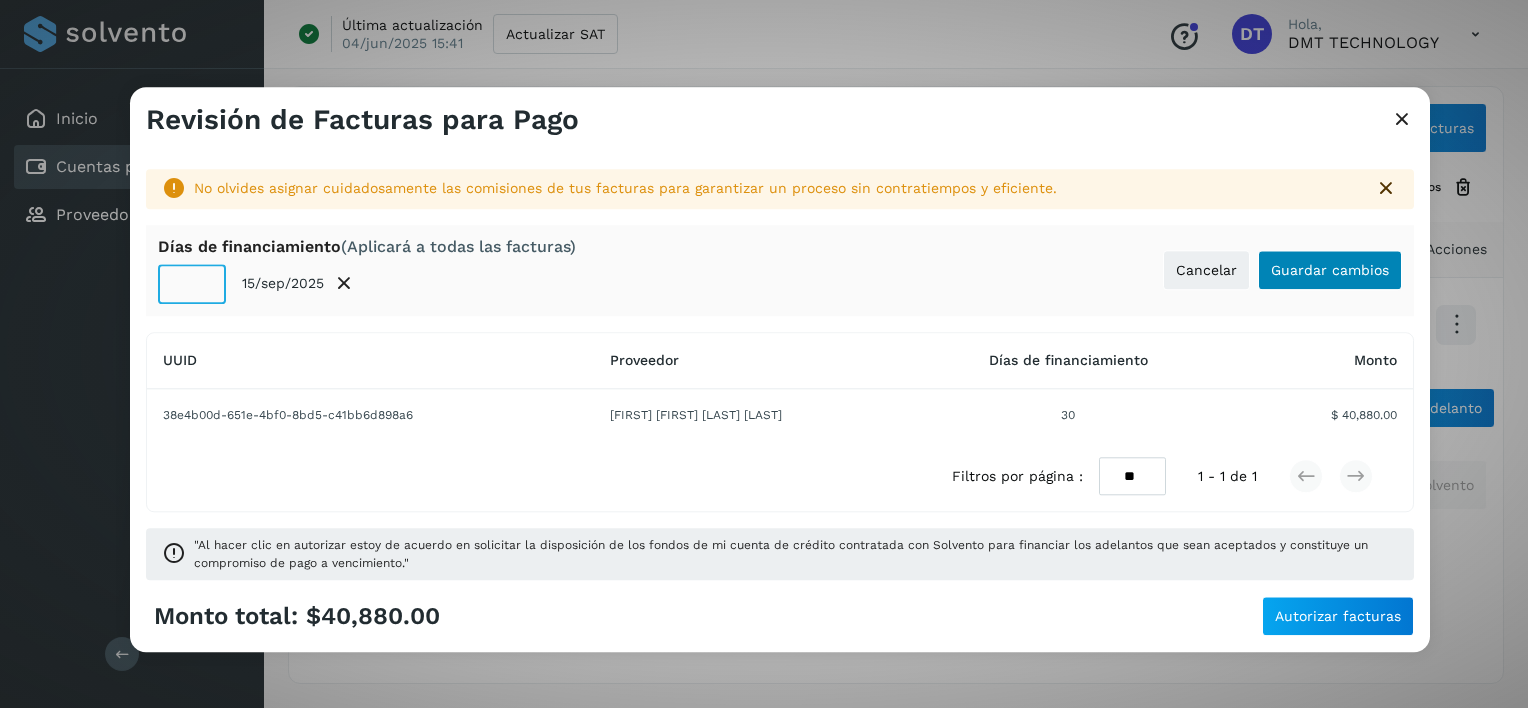 type on "**" 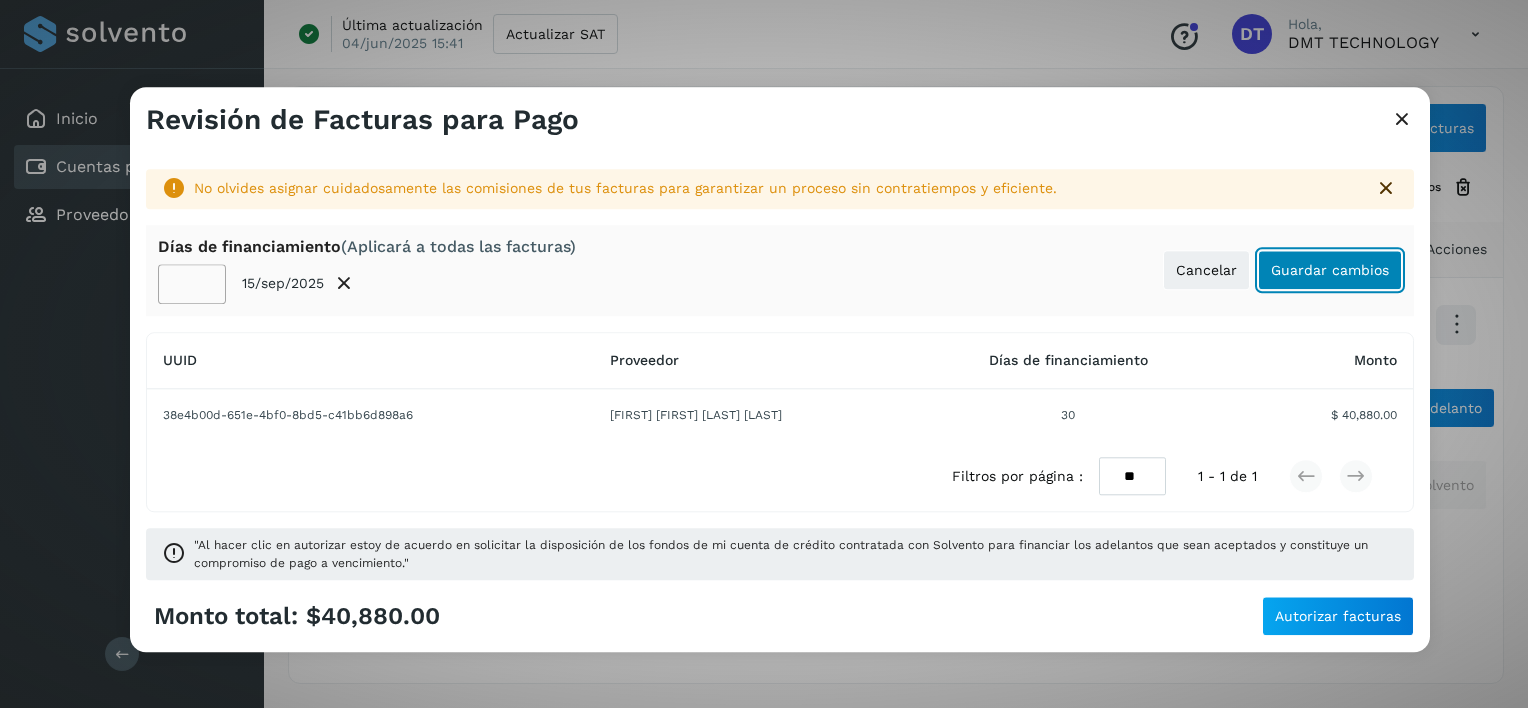 click on "Guardar cambios" 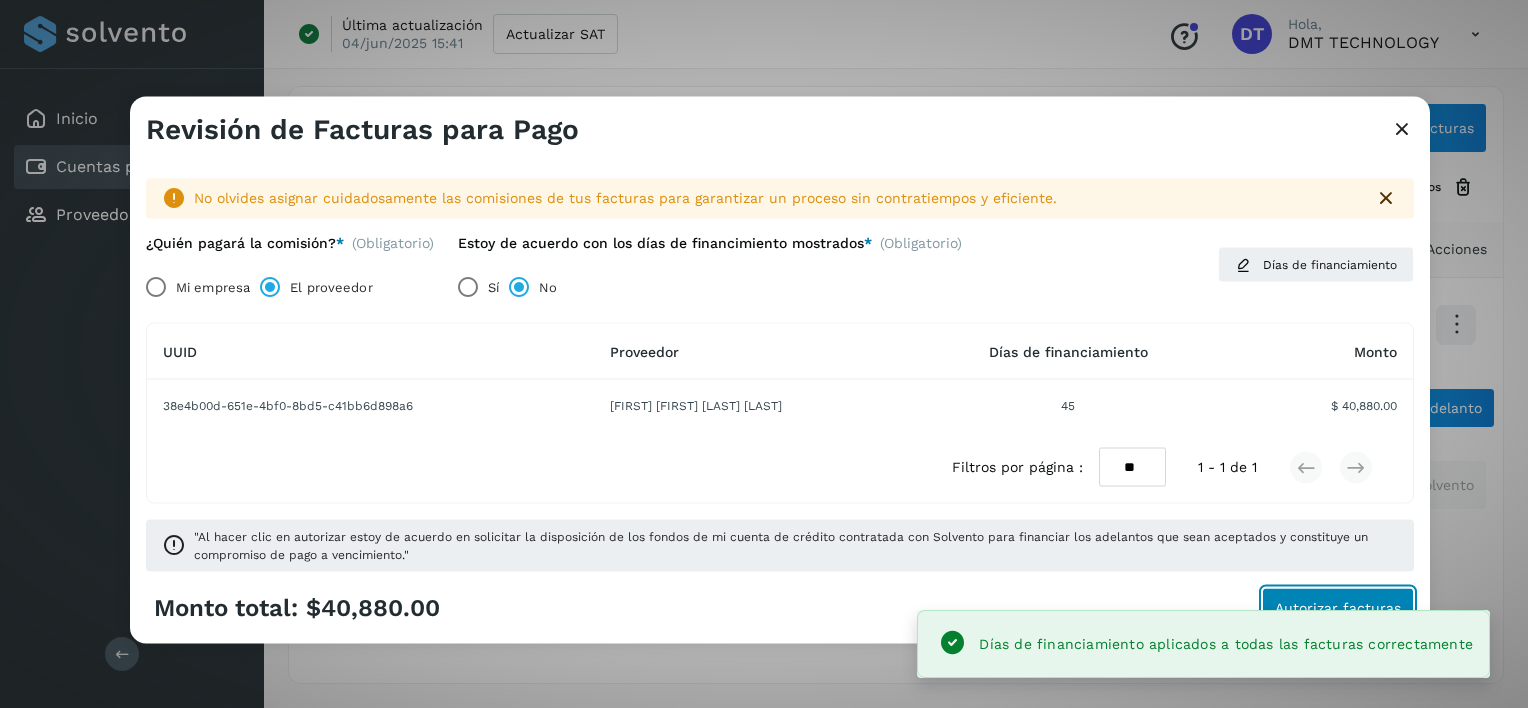 click on "Autorizar facturas" at bounding box center (1338, 607) 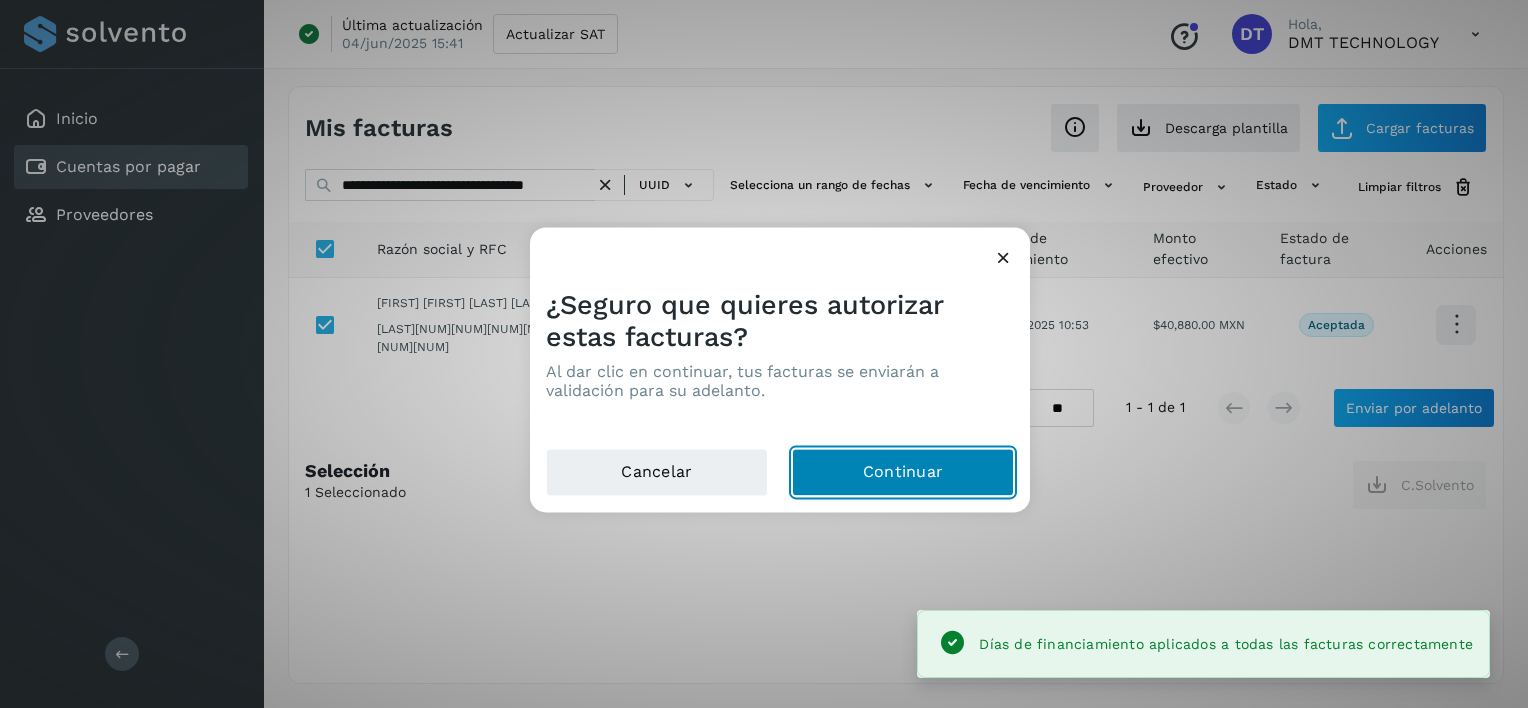 click on "Continuar" 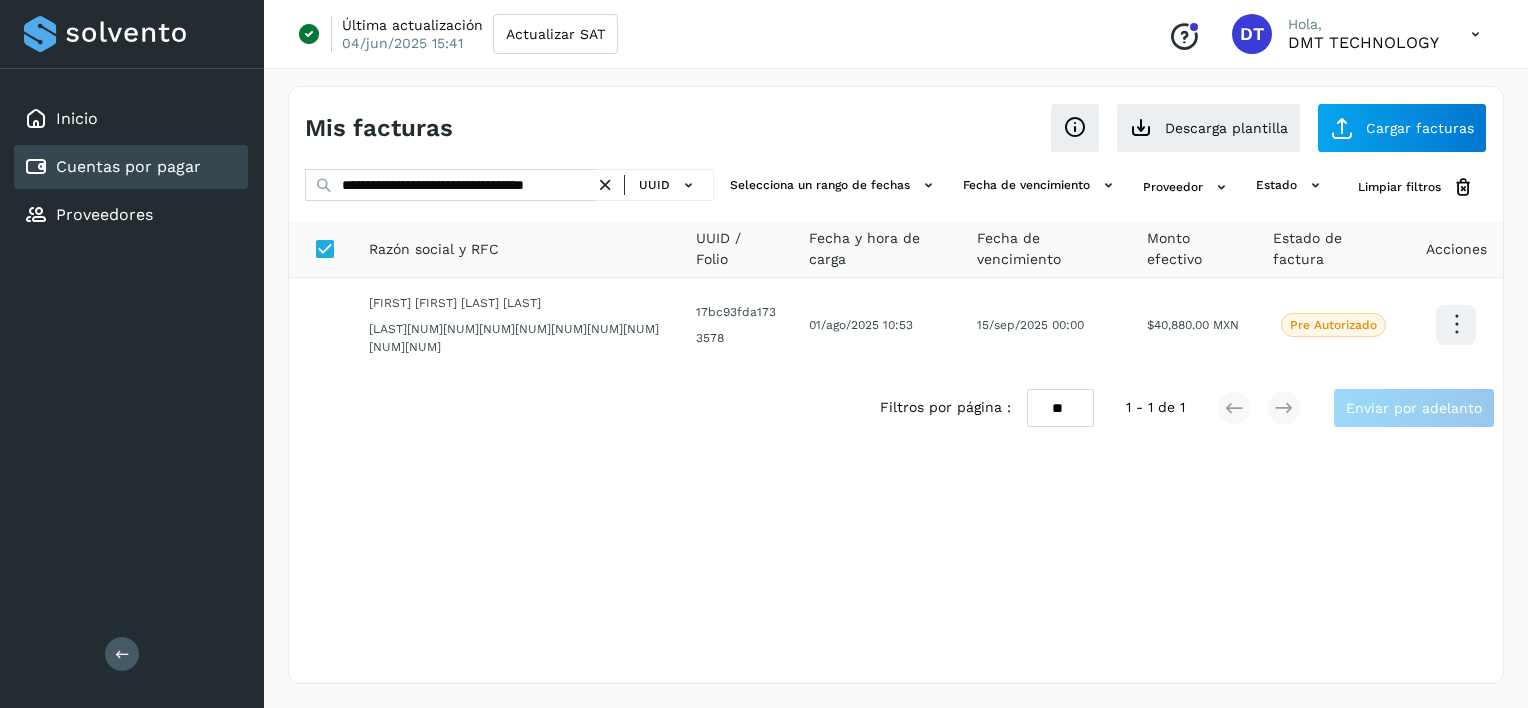 click at bounding box center (605, 185) 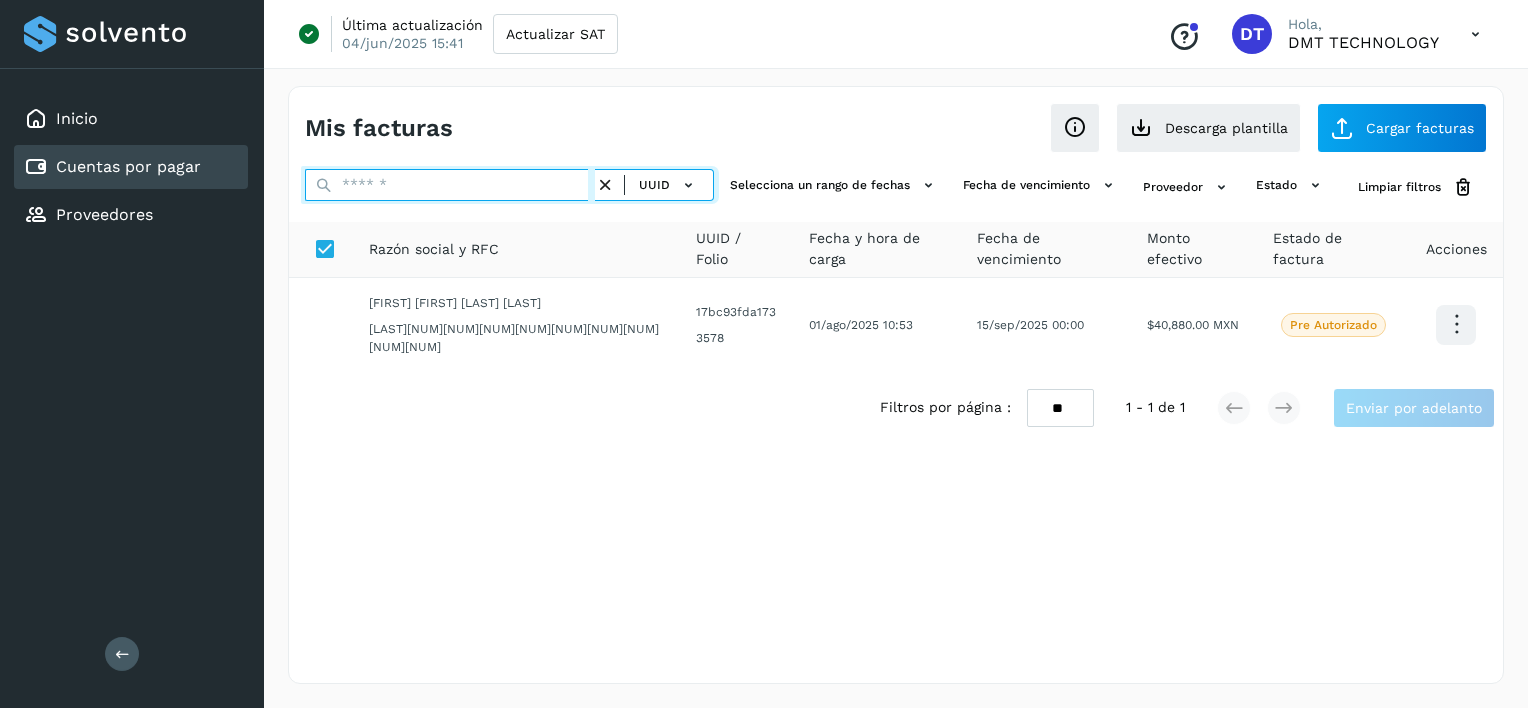 click at bounding box center (450, 185) 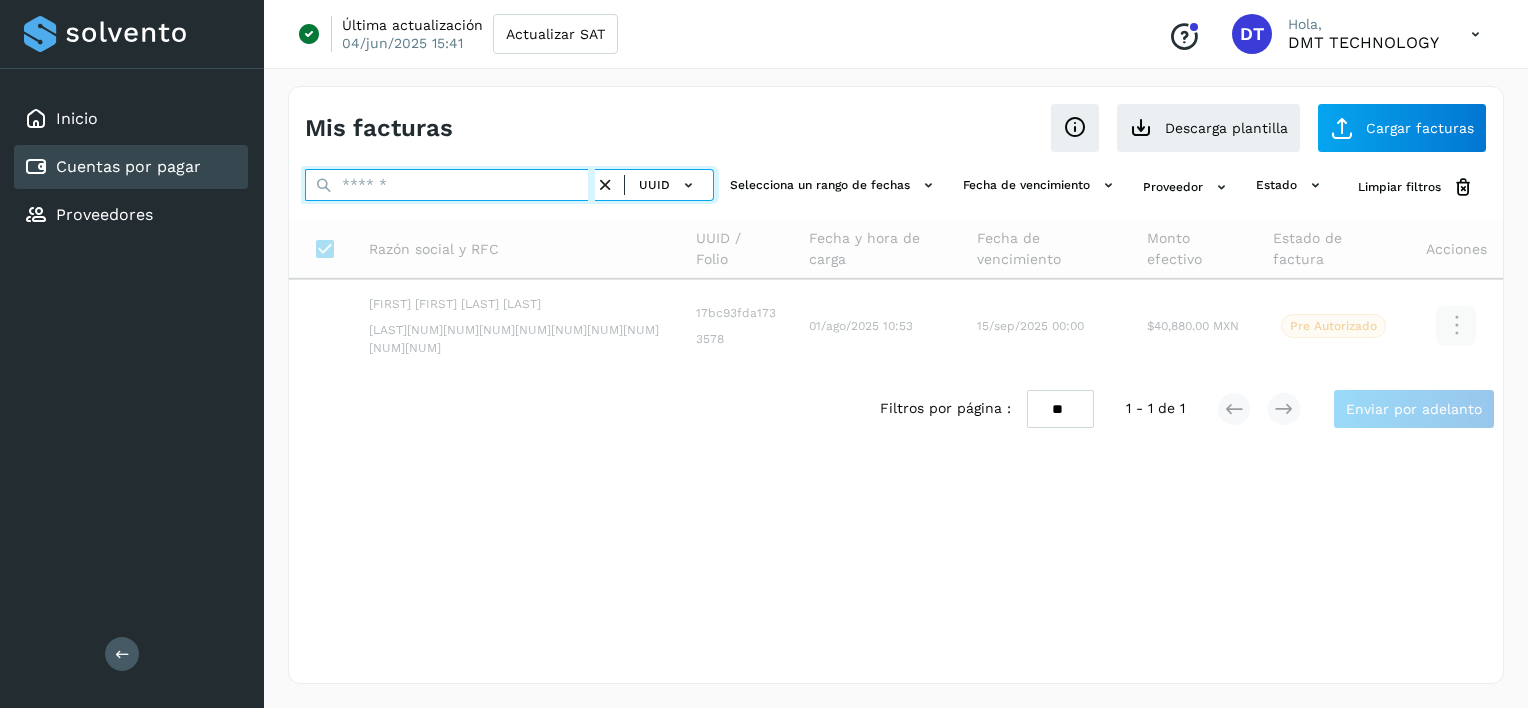 paste on "**********" 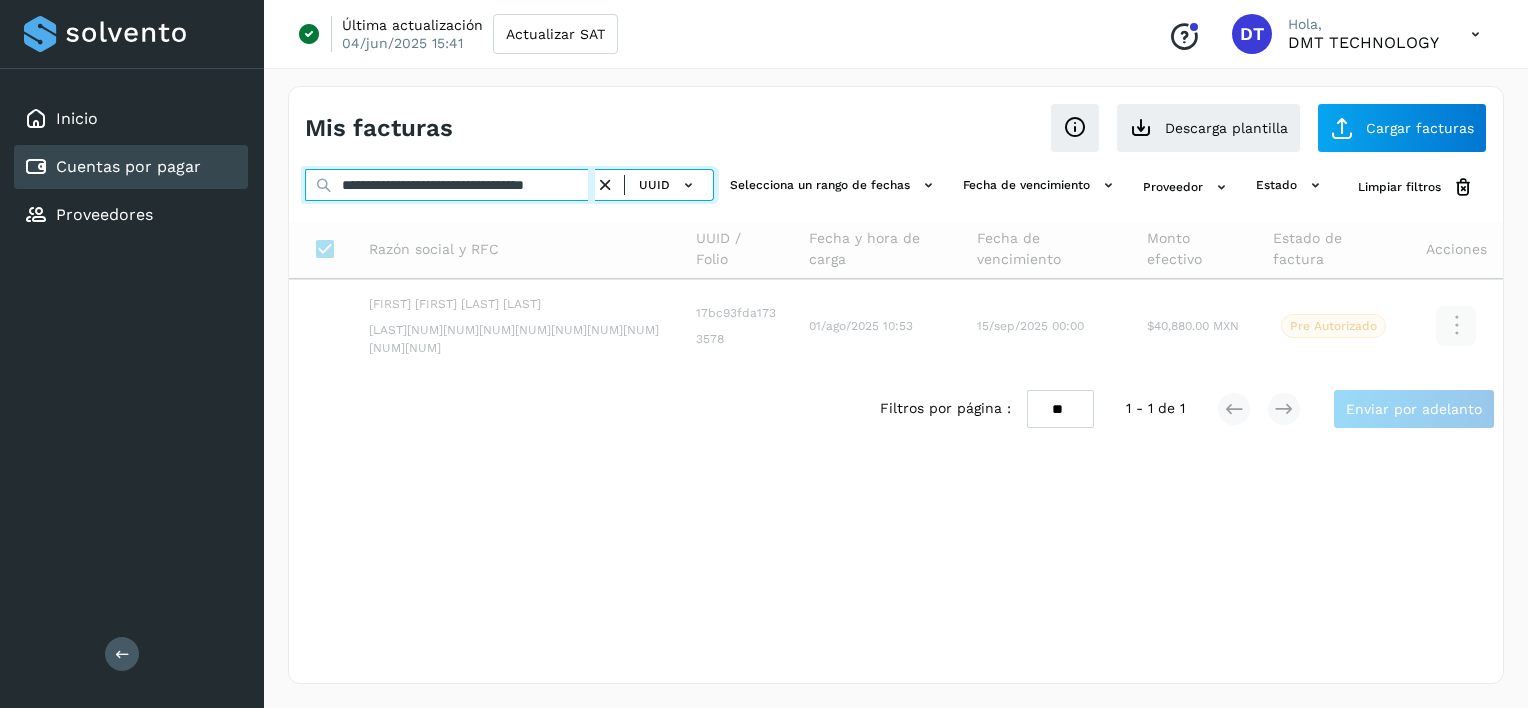 scroll, scrollTop: 0, scrollLeft: 32, axis: horizontal 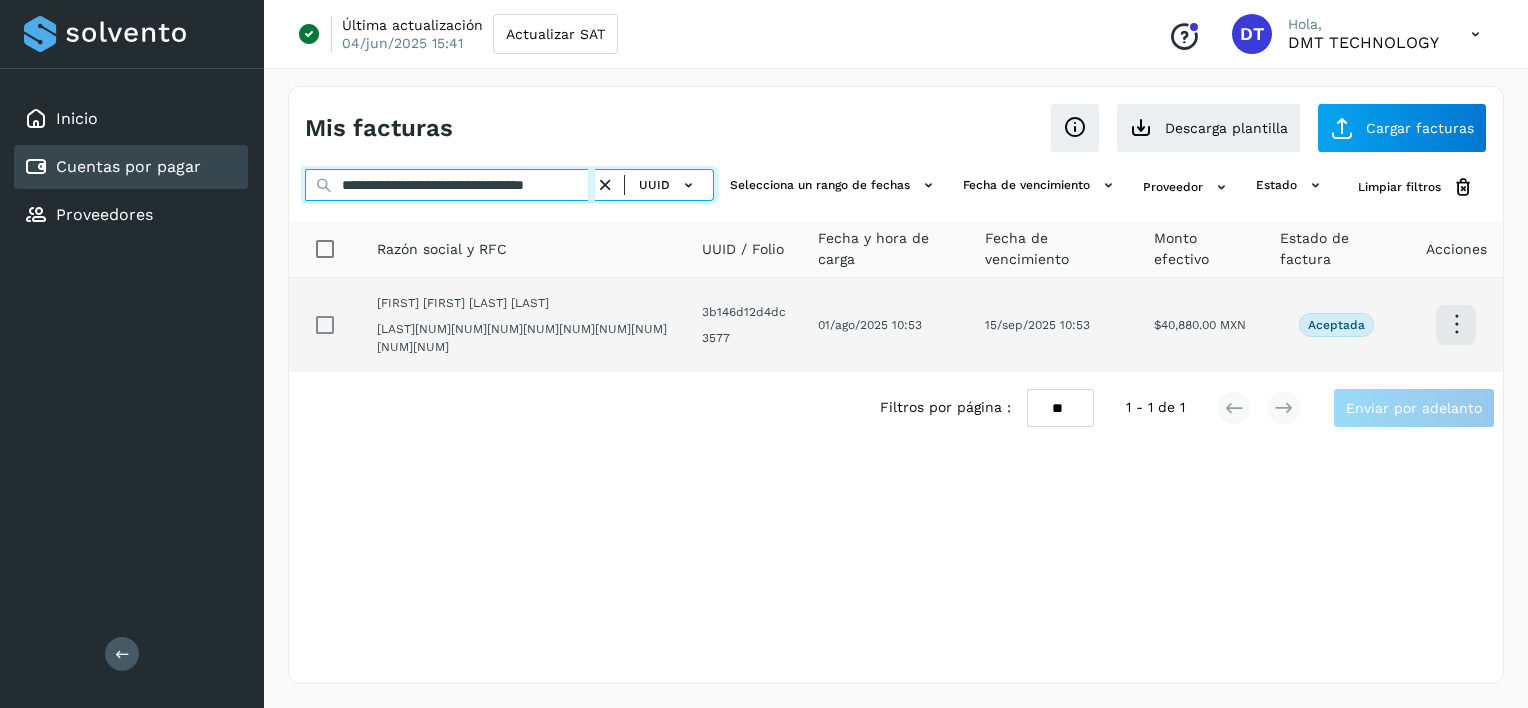 type on "**********" 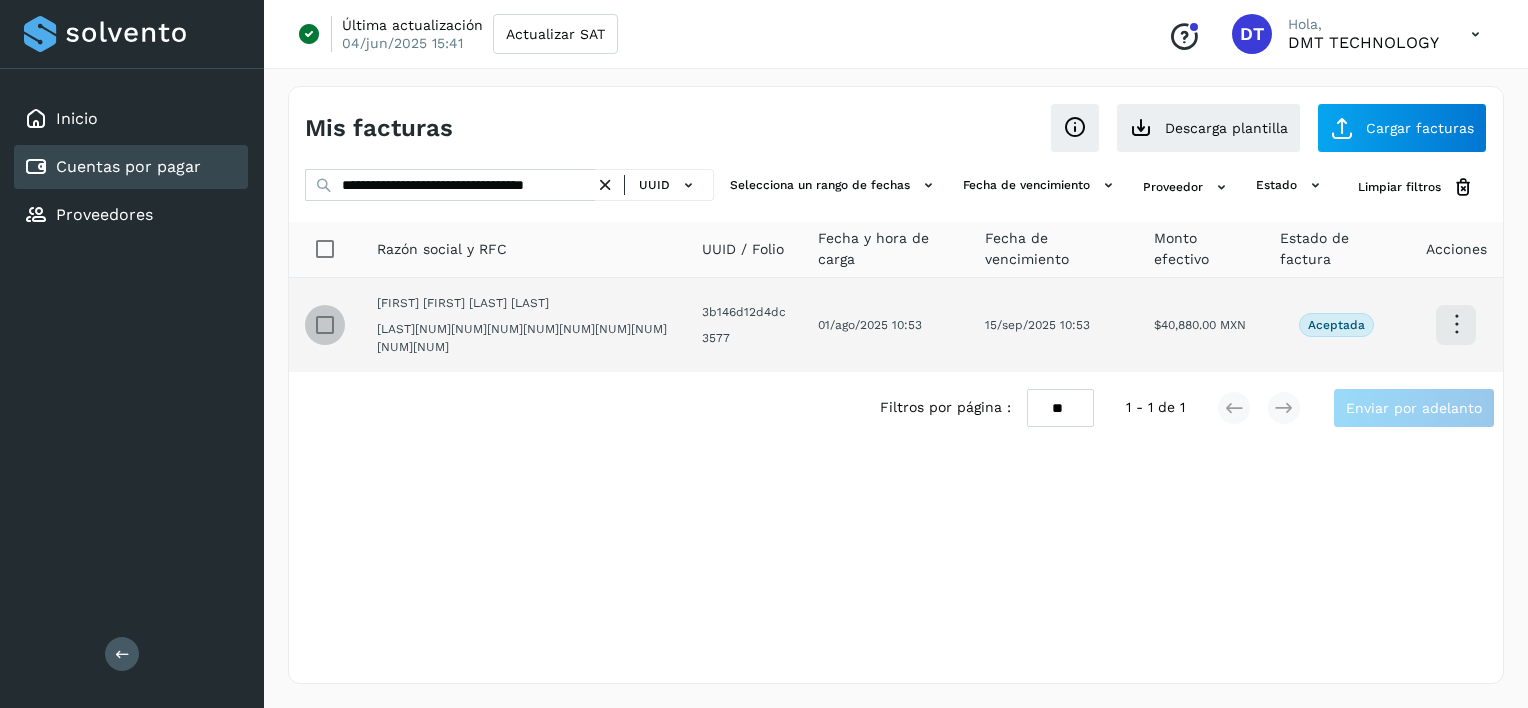scroll, scrollTop: 0, scrollLeft: 0, axis: both 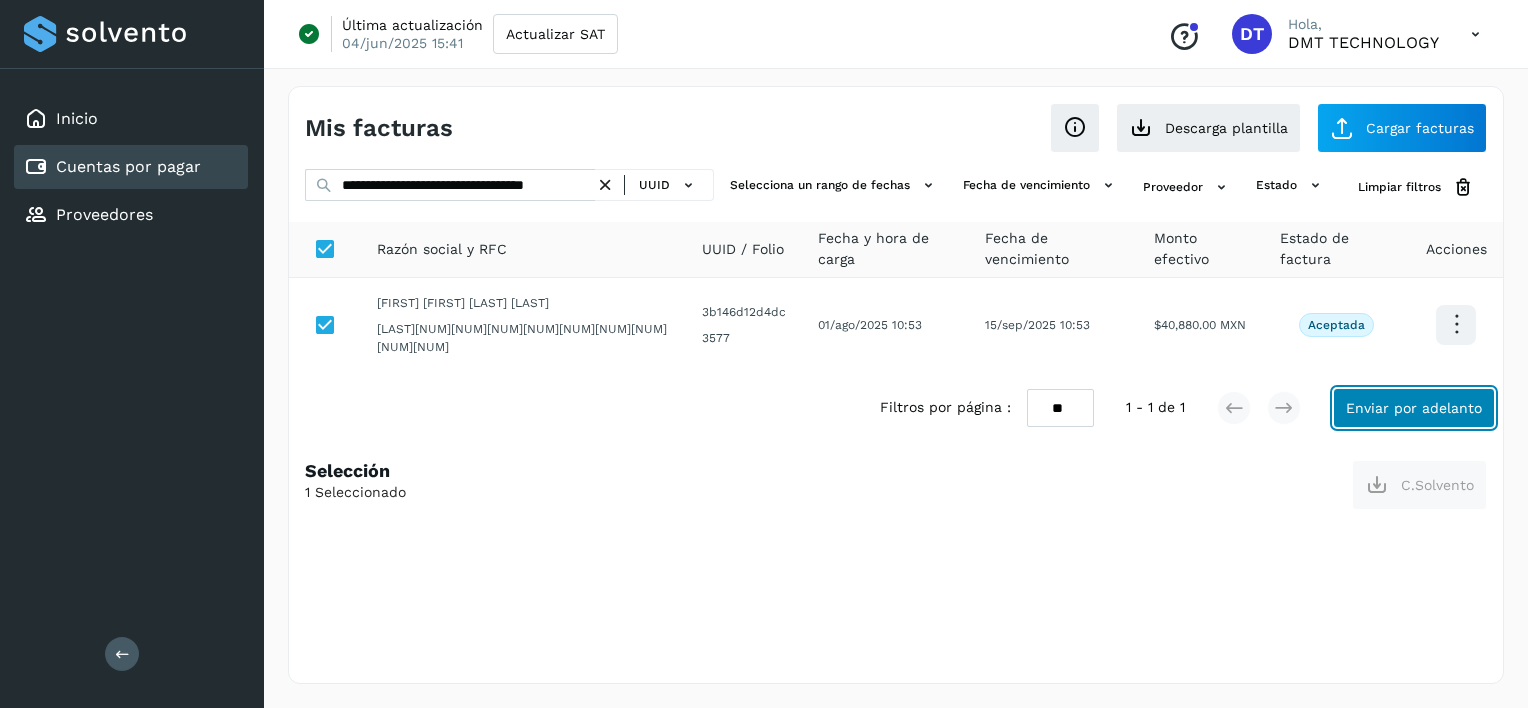 click on "Enviar por adelanto" 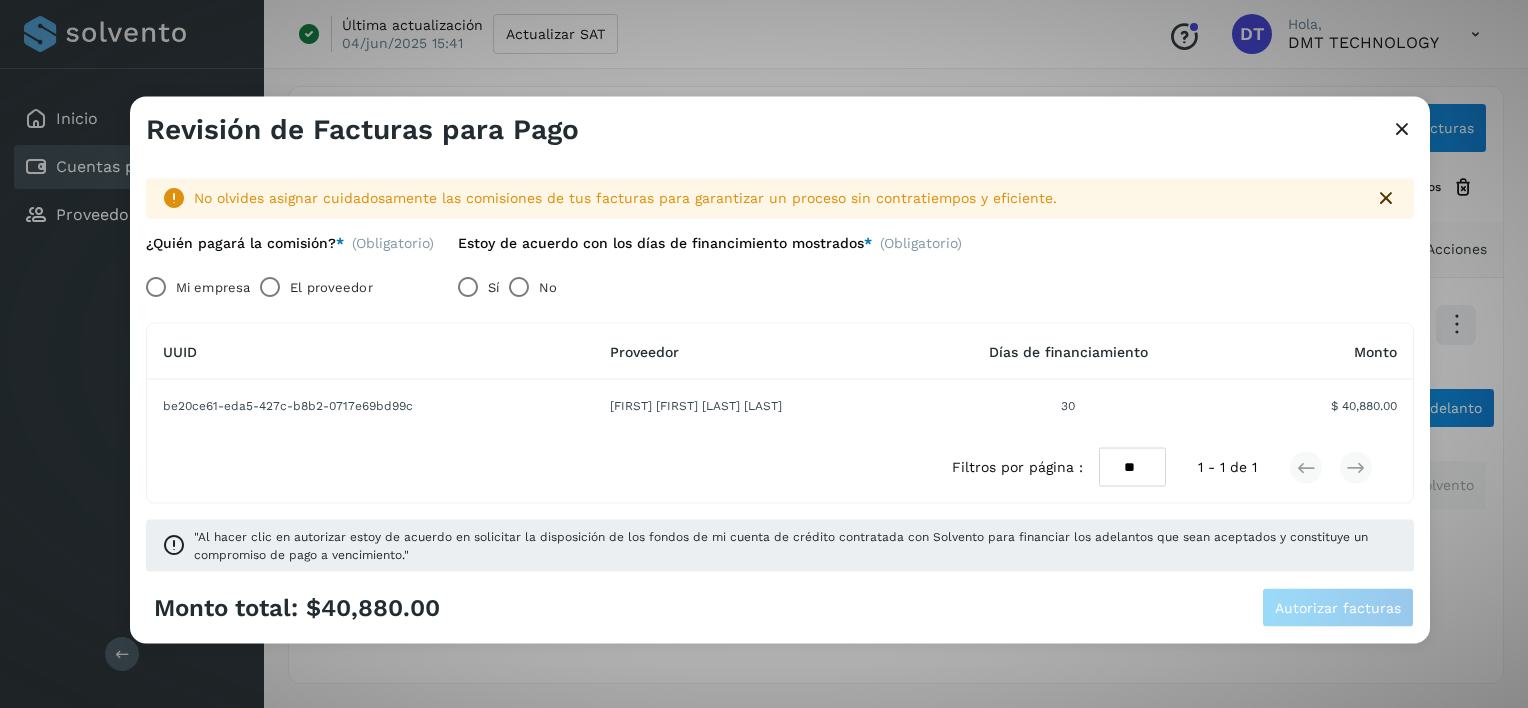 click on "Mi empresa" at bounding box center [213, 287] 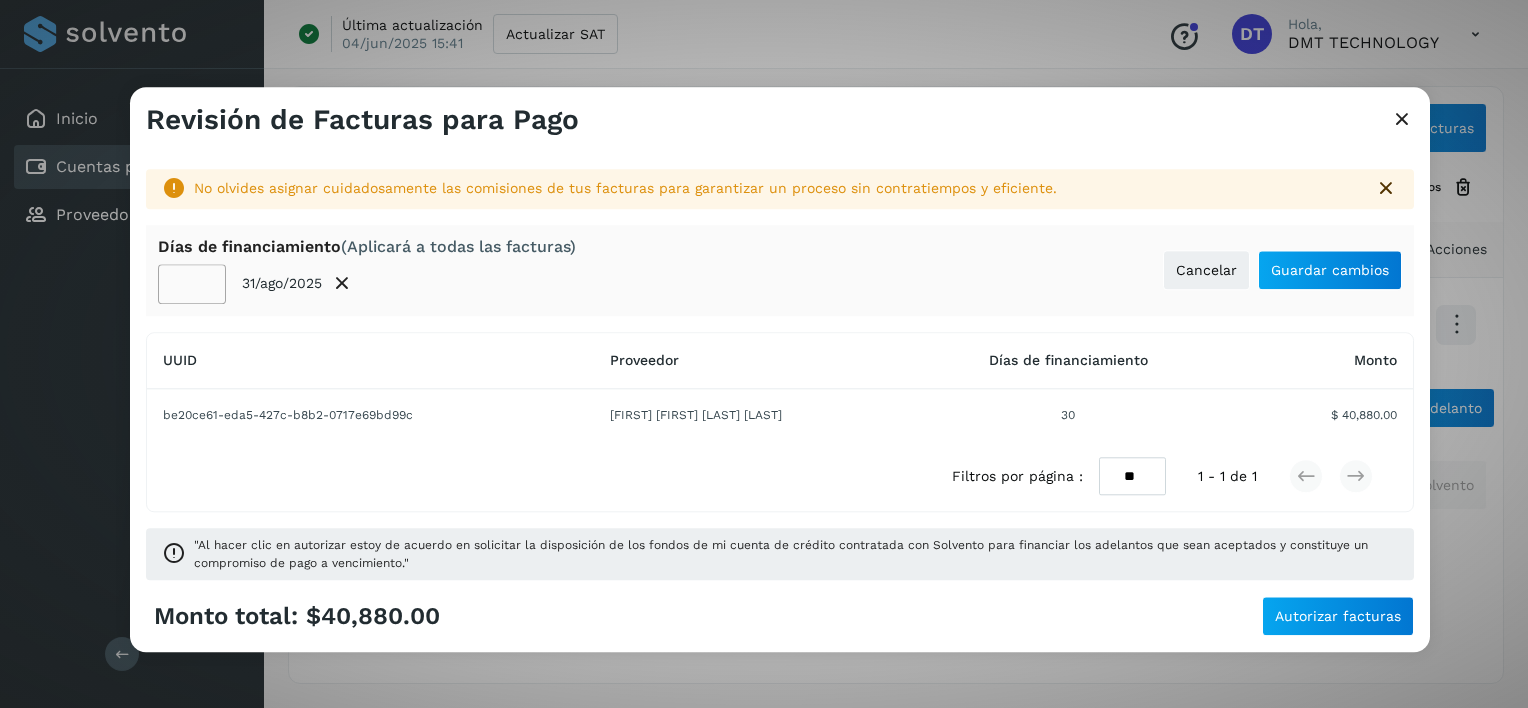 click on "**" 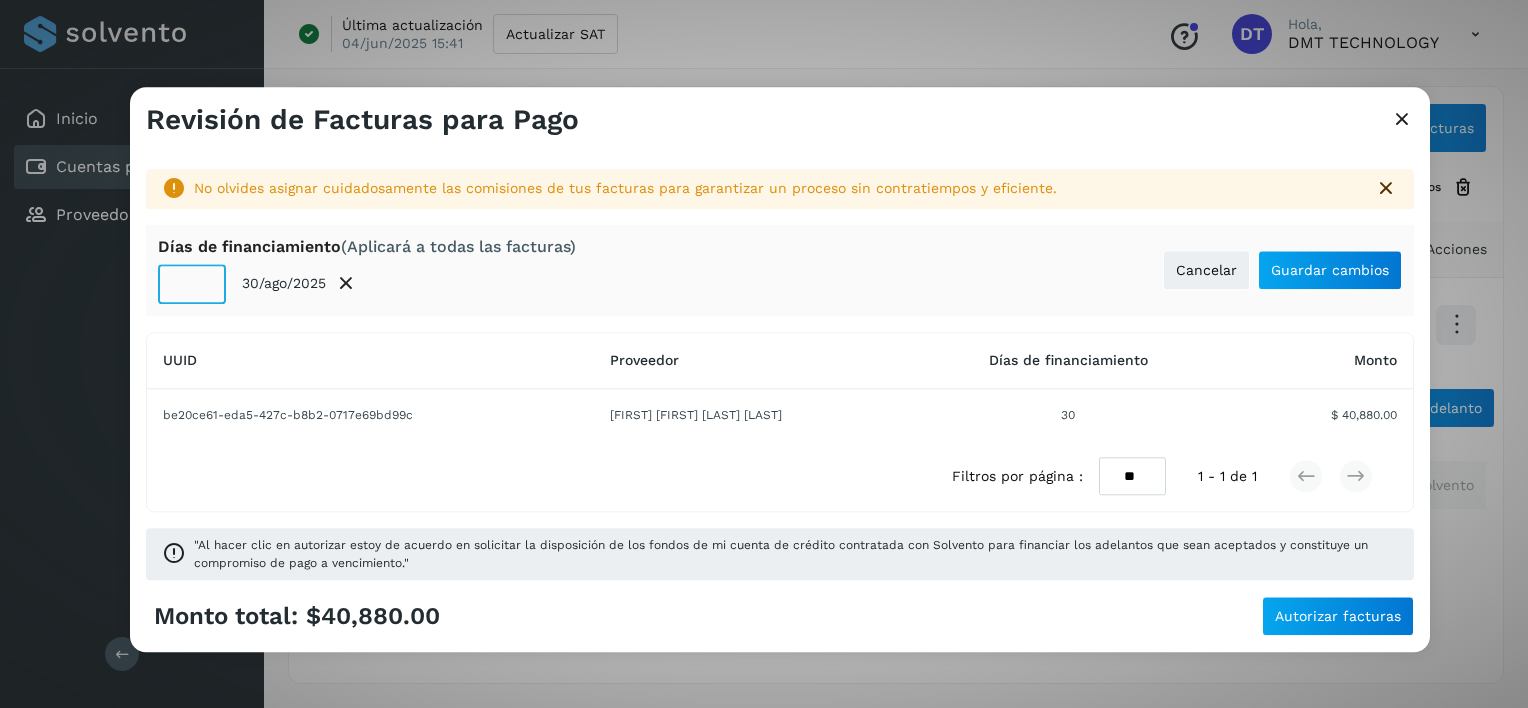 click on "**" 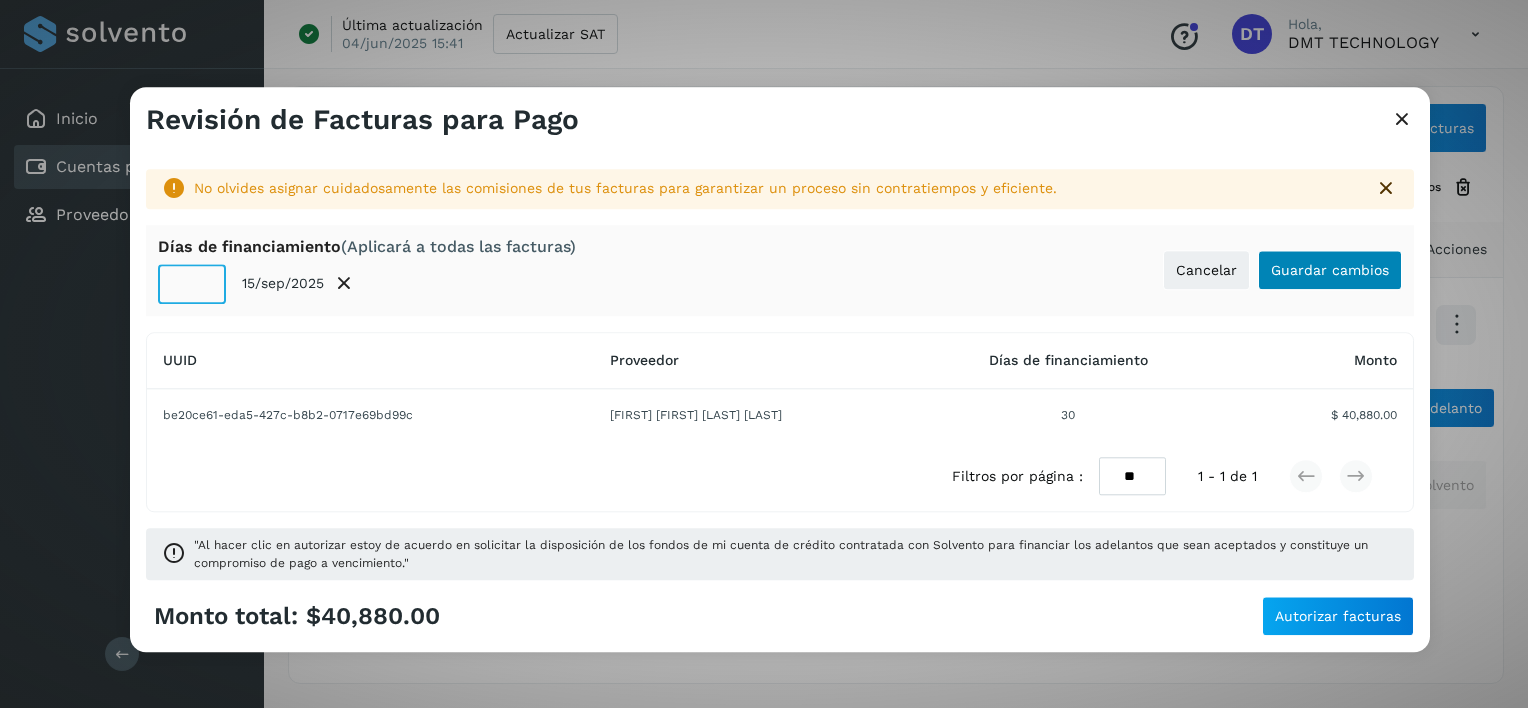 type on "**" 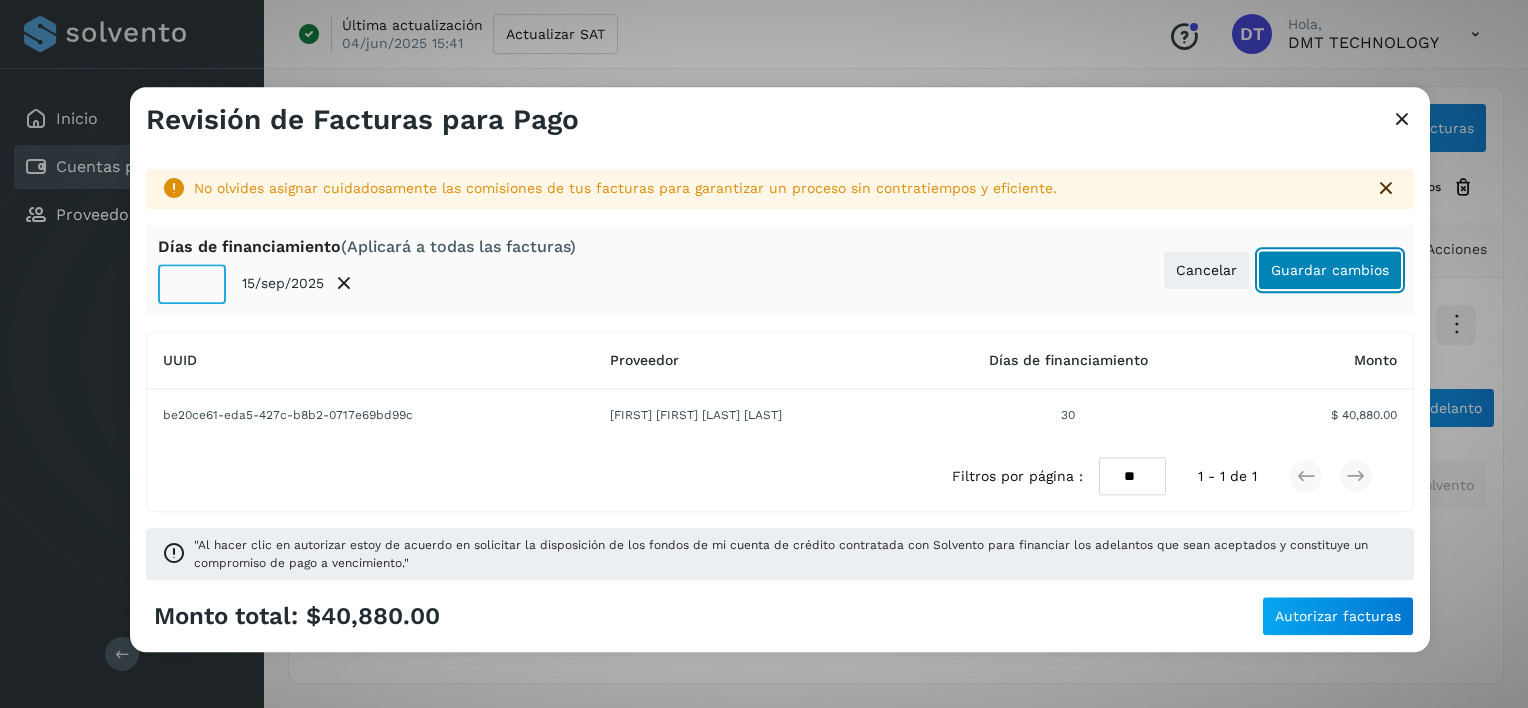 click on "Guardar cambios" 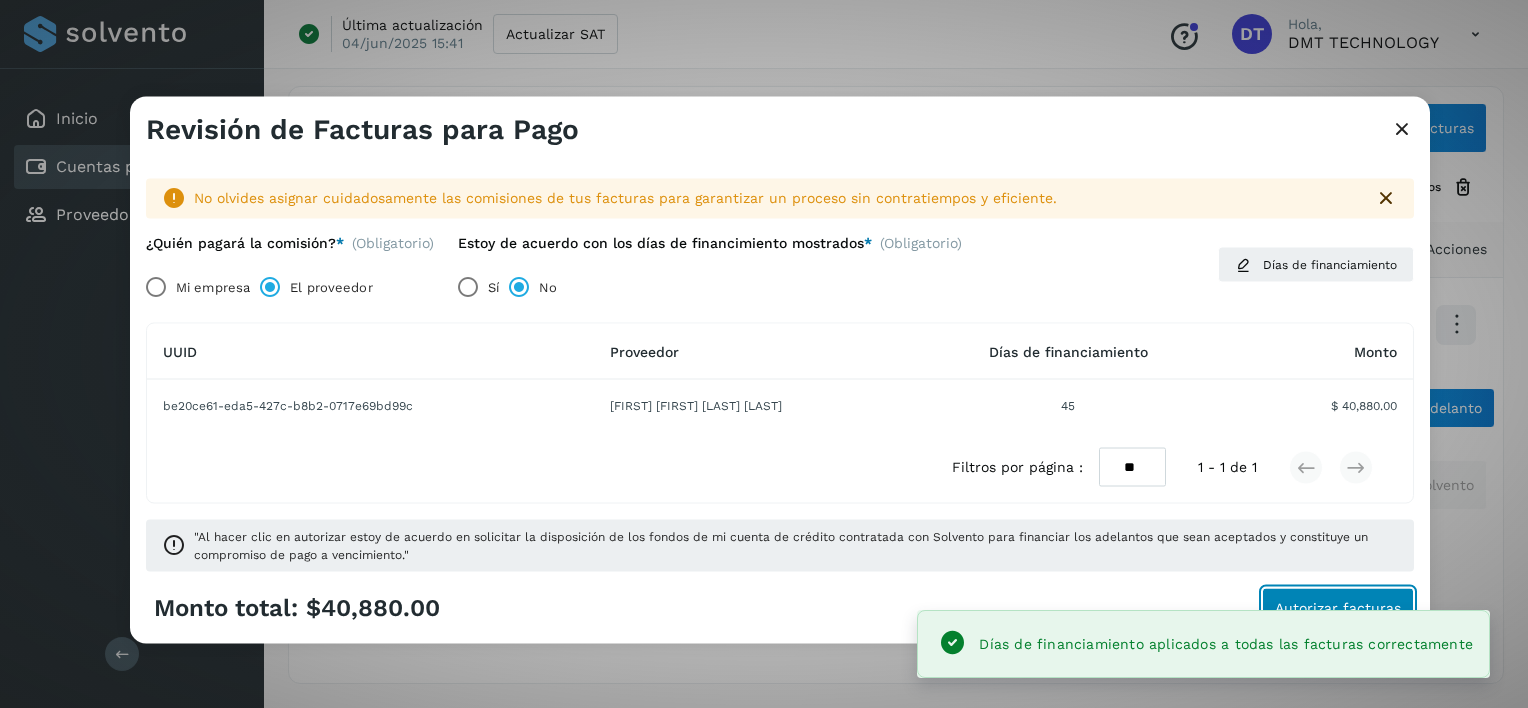 click on "Autorizar facturas" 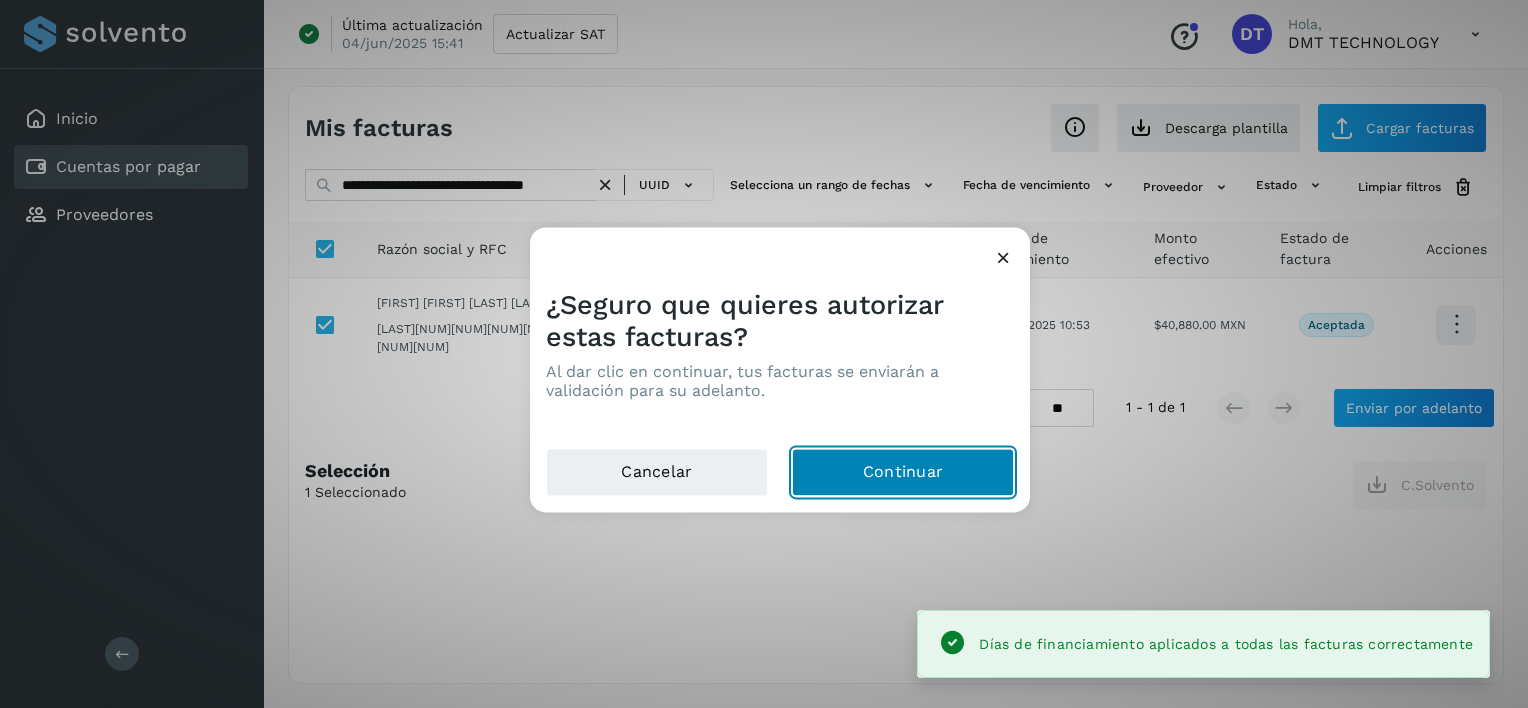 click on "Continuar" 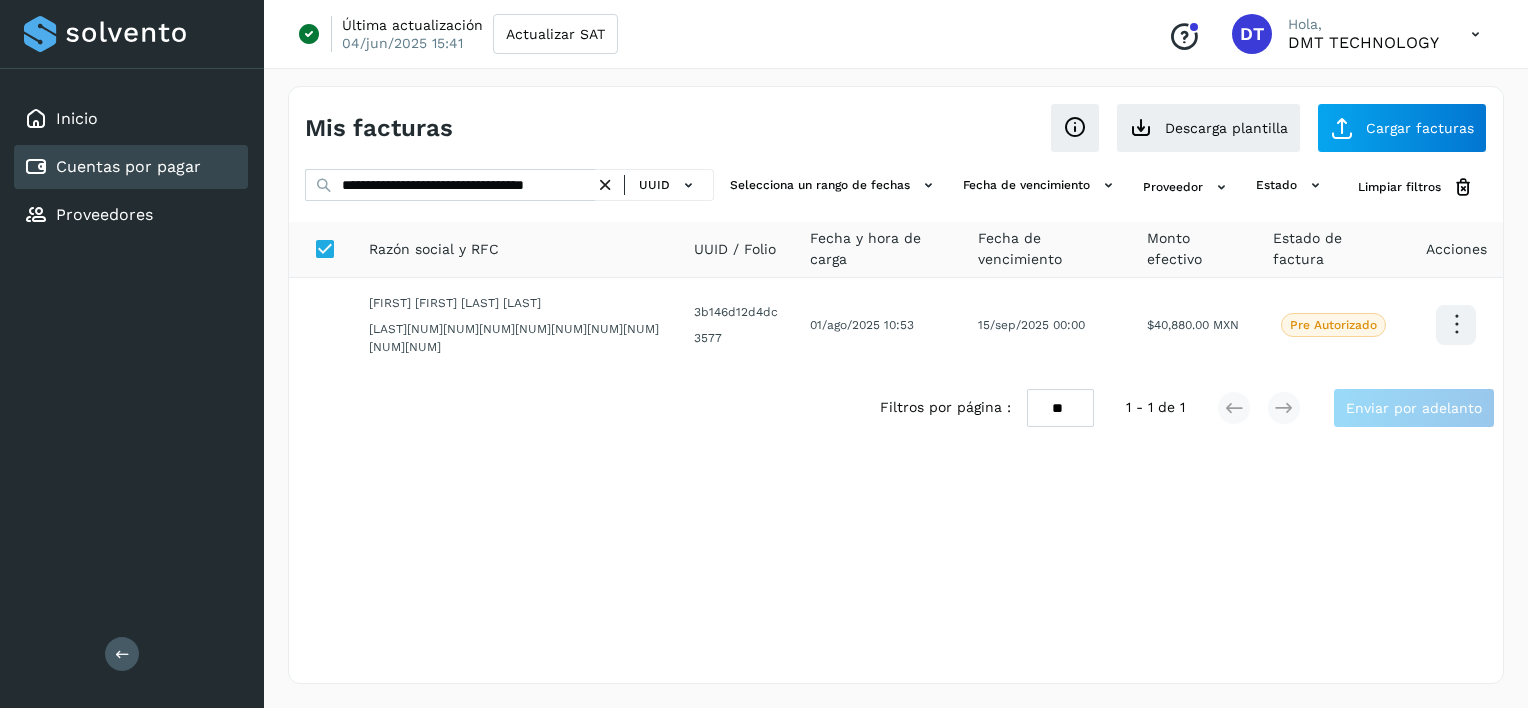 click at bounding box center [605, 185] 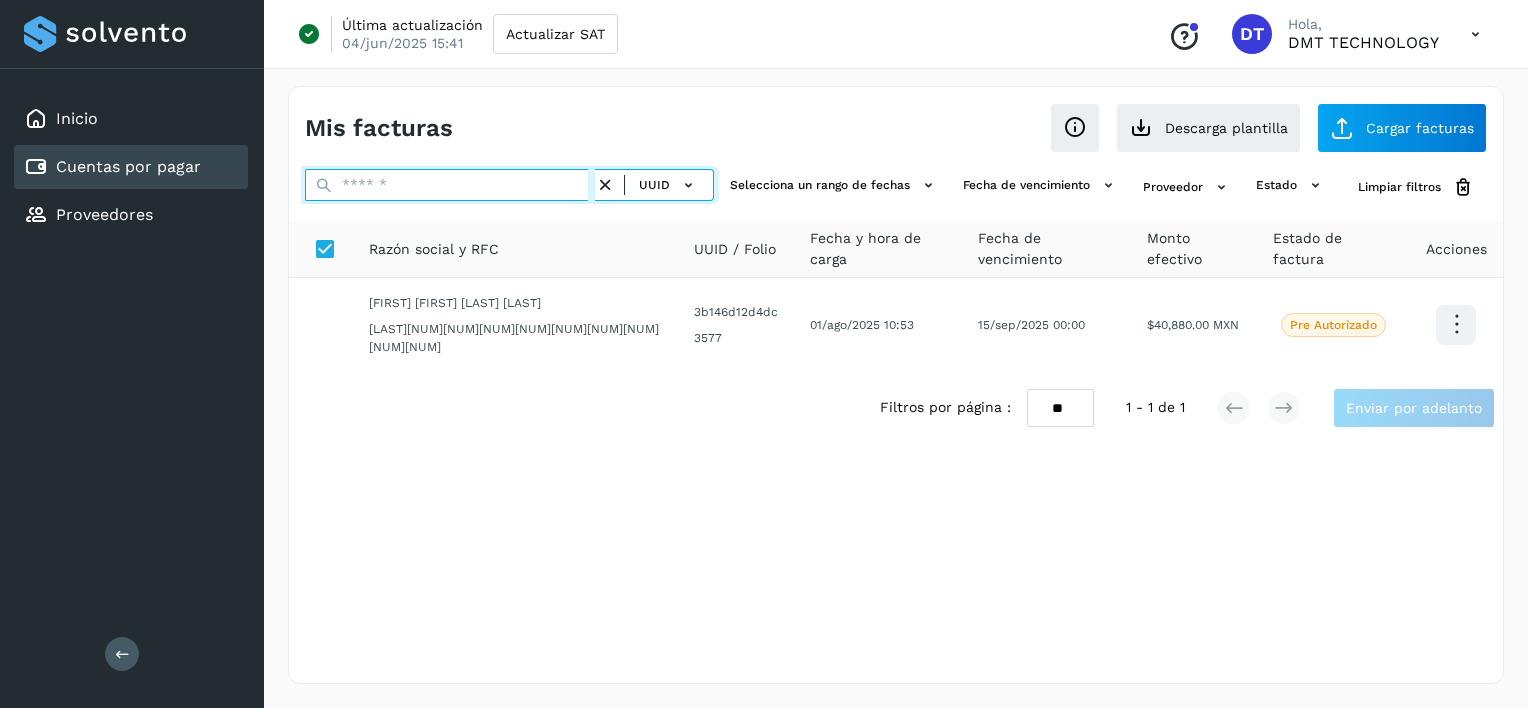 drag, startPoint x: 516, startPoint y: 193, endPoint x: 492, endPoint y: 200, distance: 25 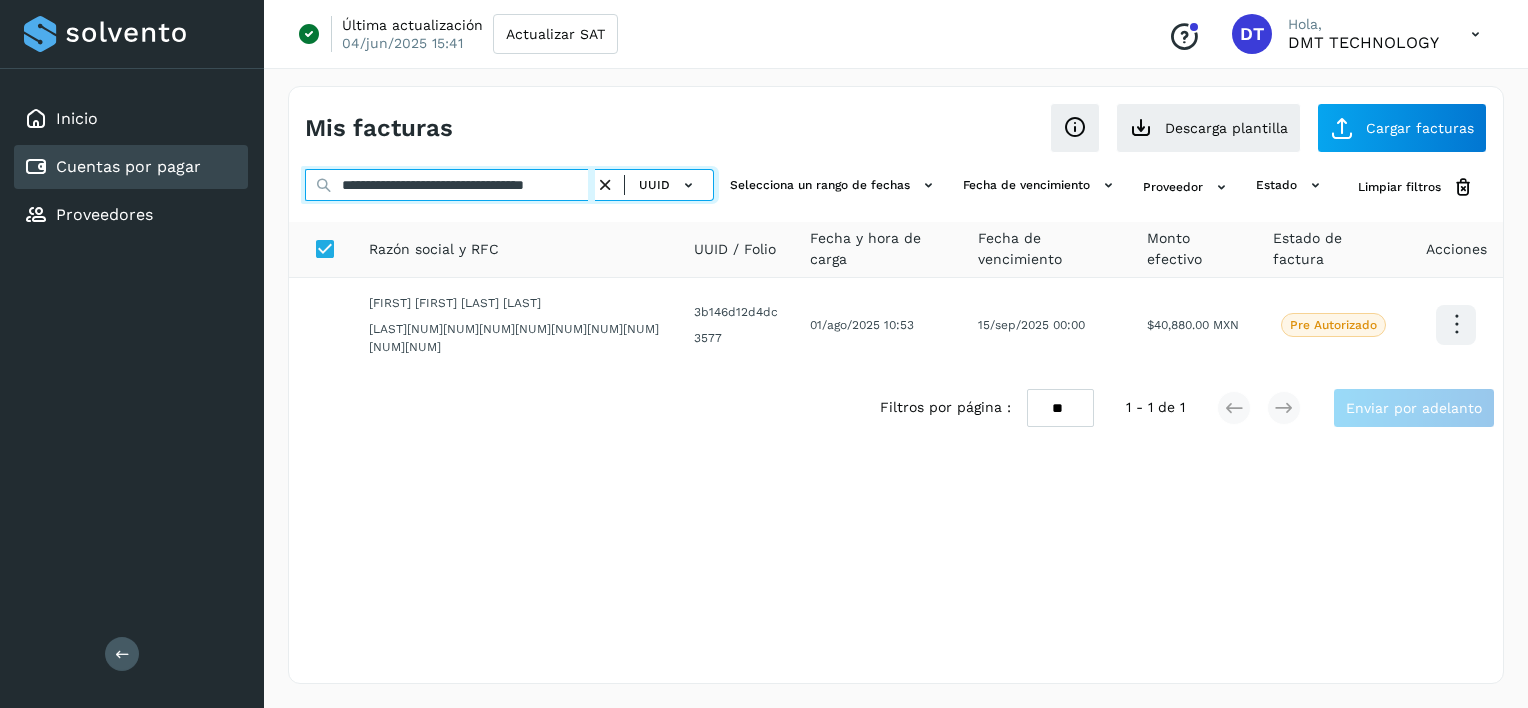 scroll, scrollTop: 0, scrollLeft: 51, axis: horizontal 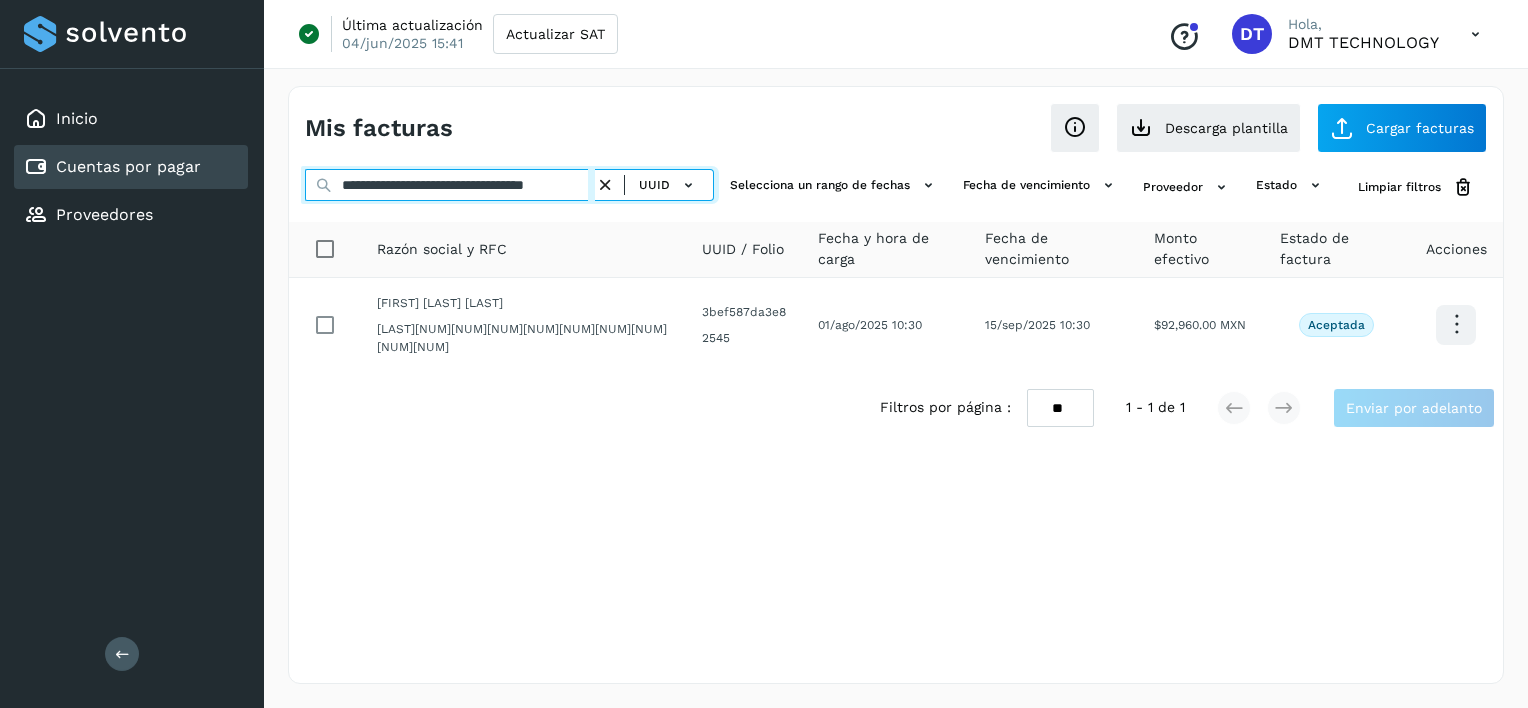 type on "**********" 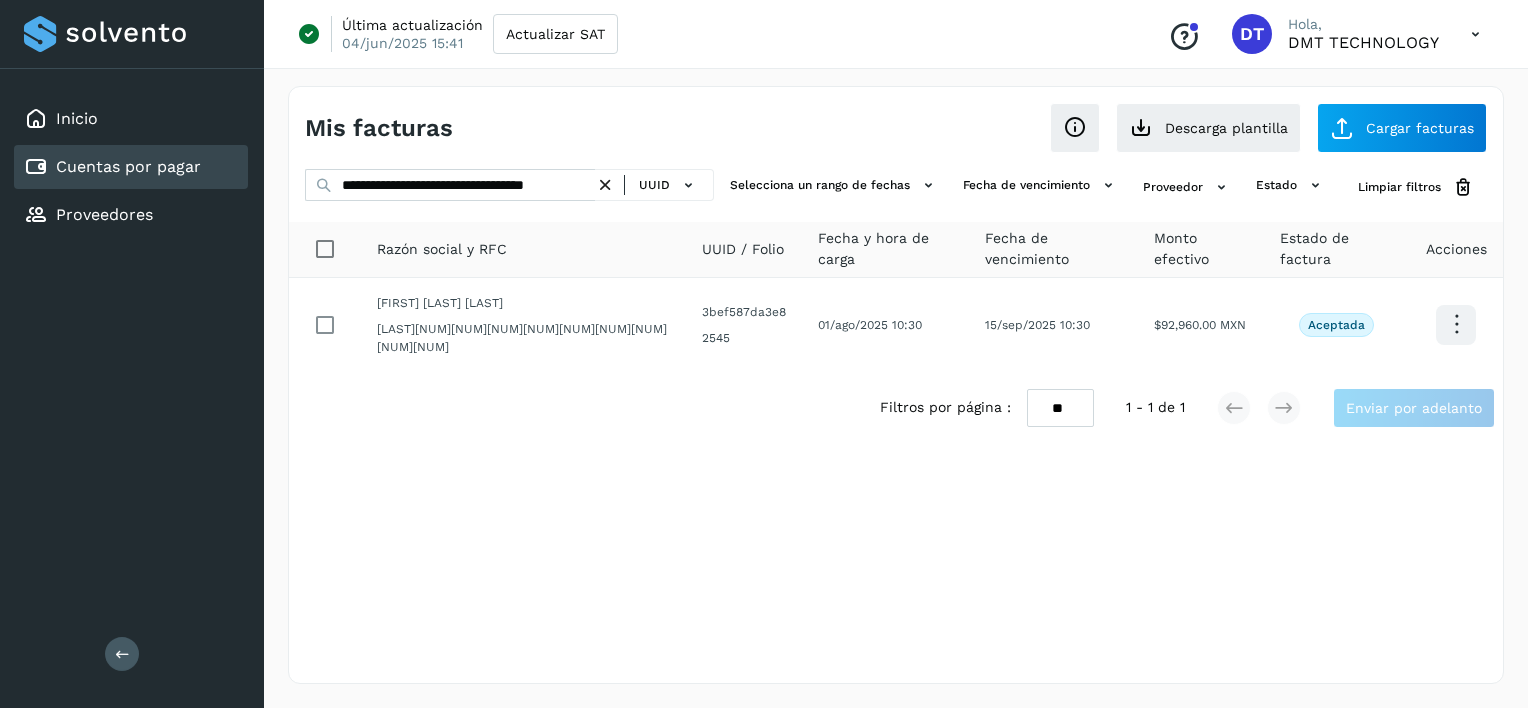 scroll, scrollTop: 0, scrollLeft: 0, axis: both 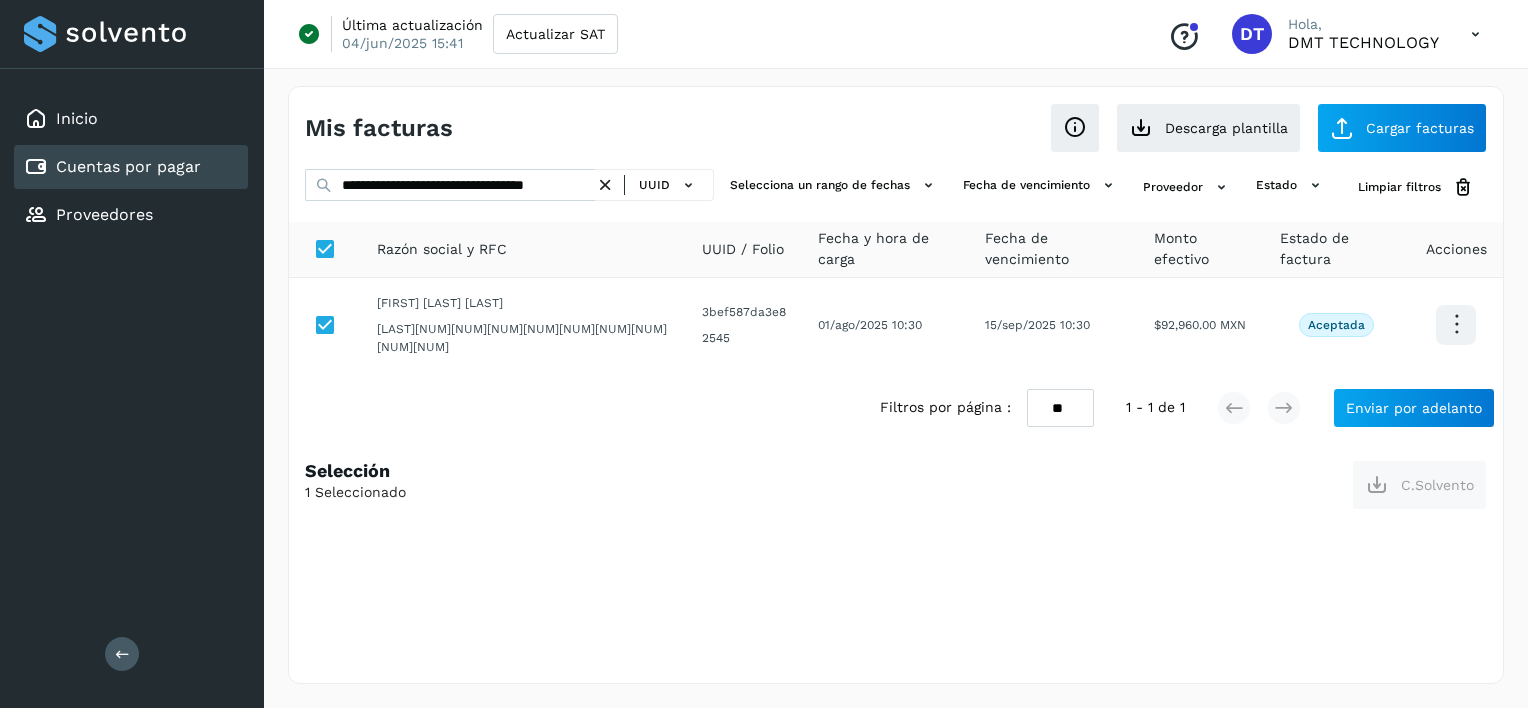 click on "Filtros por página : ** ** ** 1 - 1 de 1 Enviar por adelanto" at bounding box center (1187, 408) 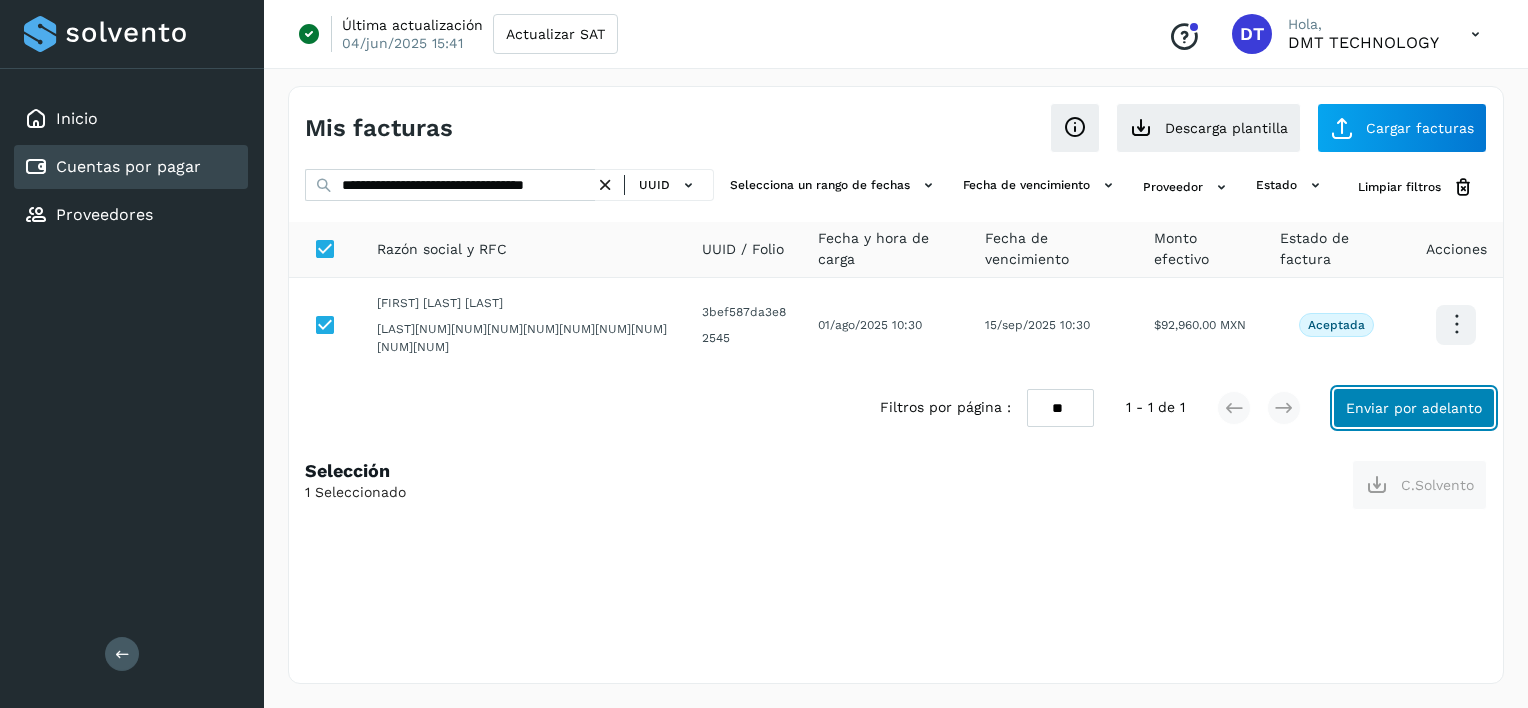 click on "Enviar por adelanto" 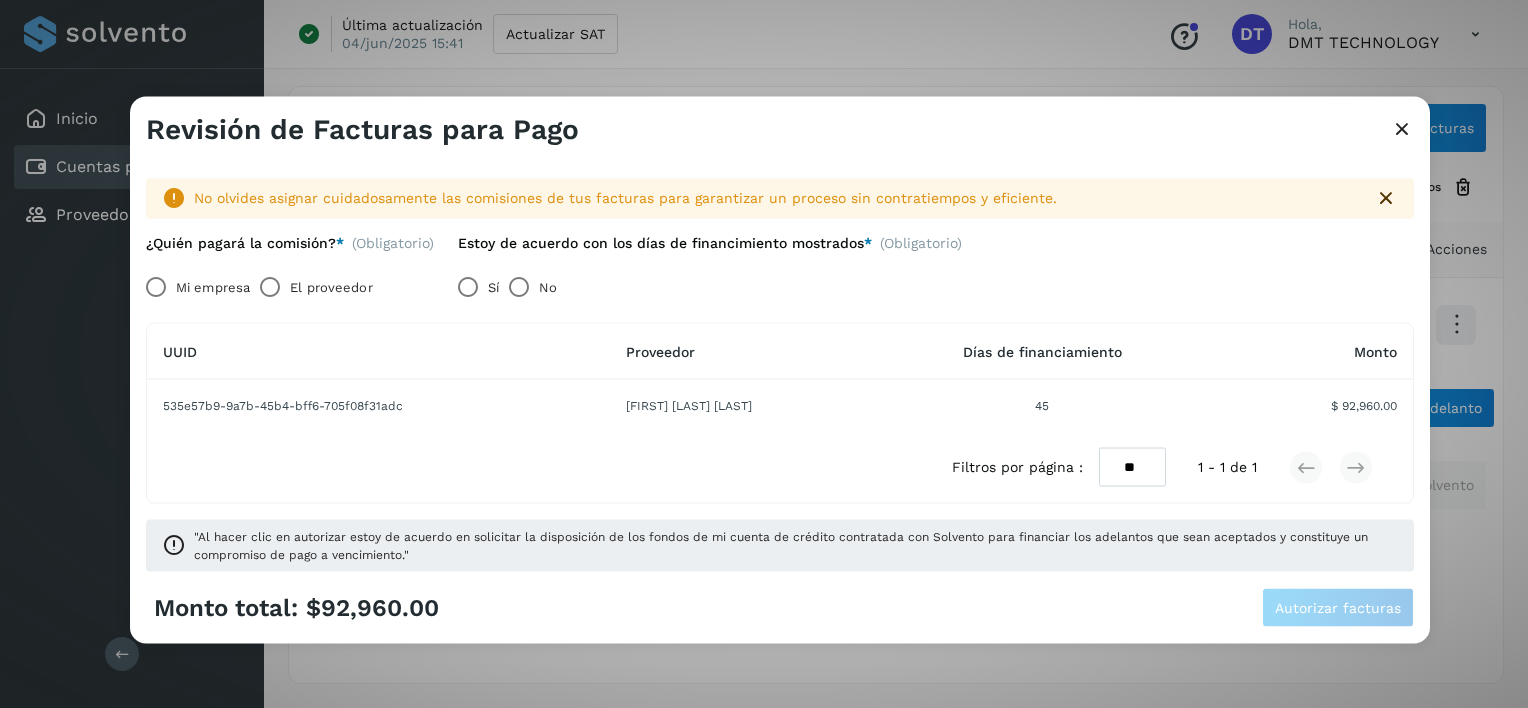 click on "El proveedor" at bounding box center [331, 287] 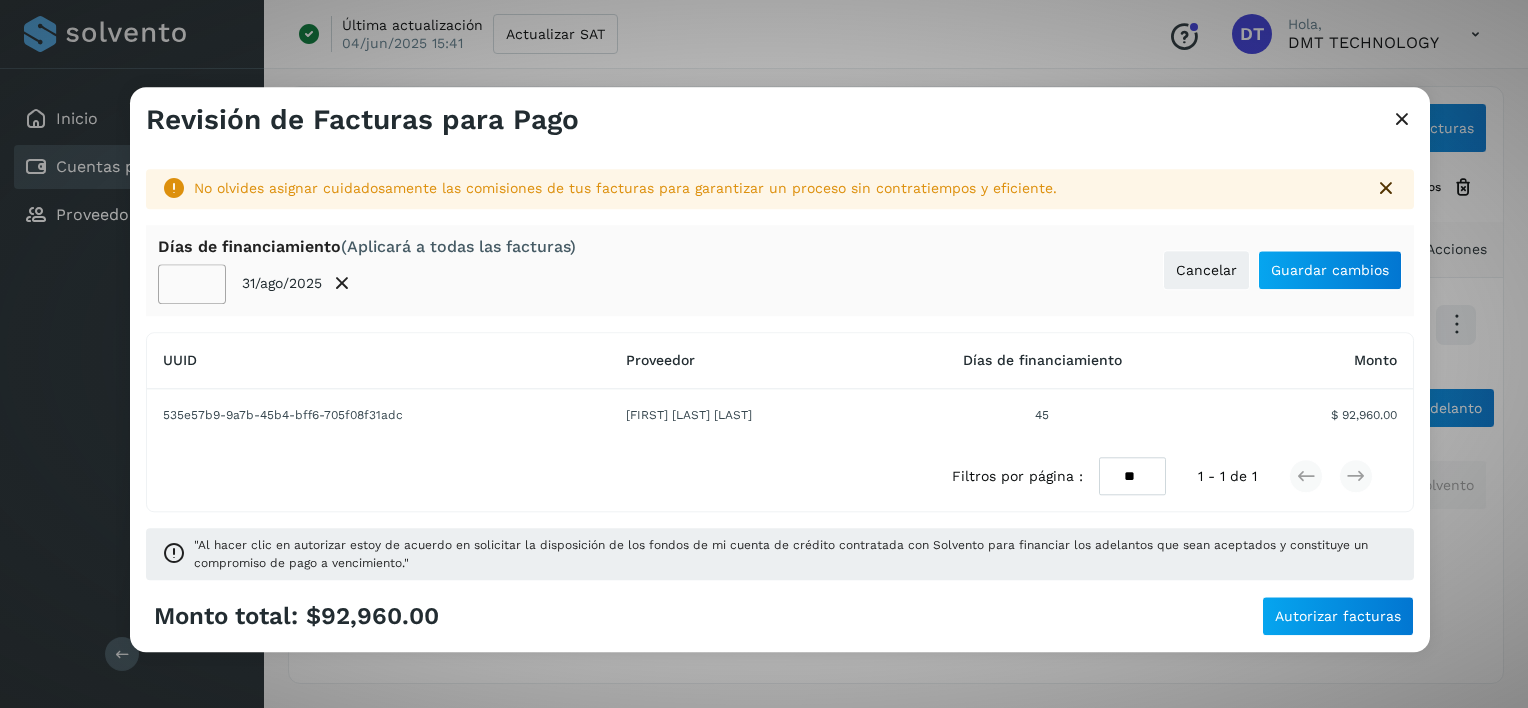 click on "**" 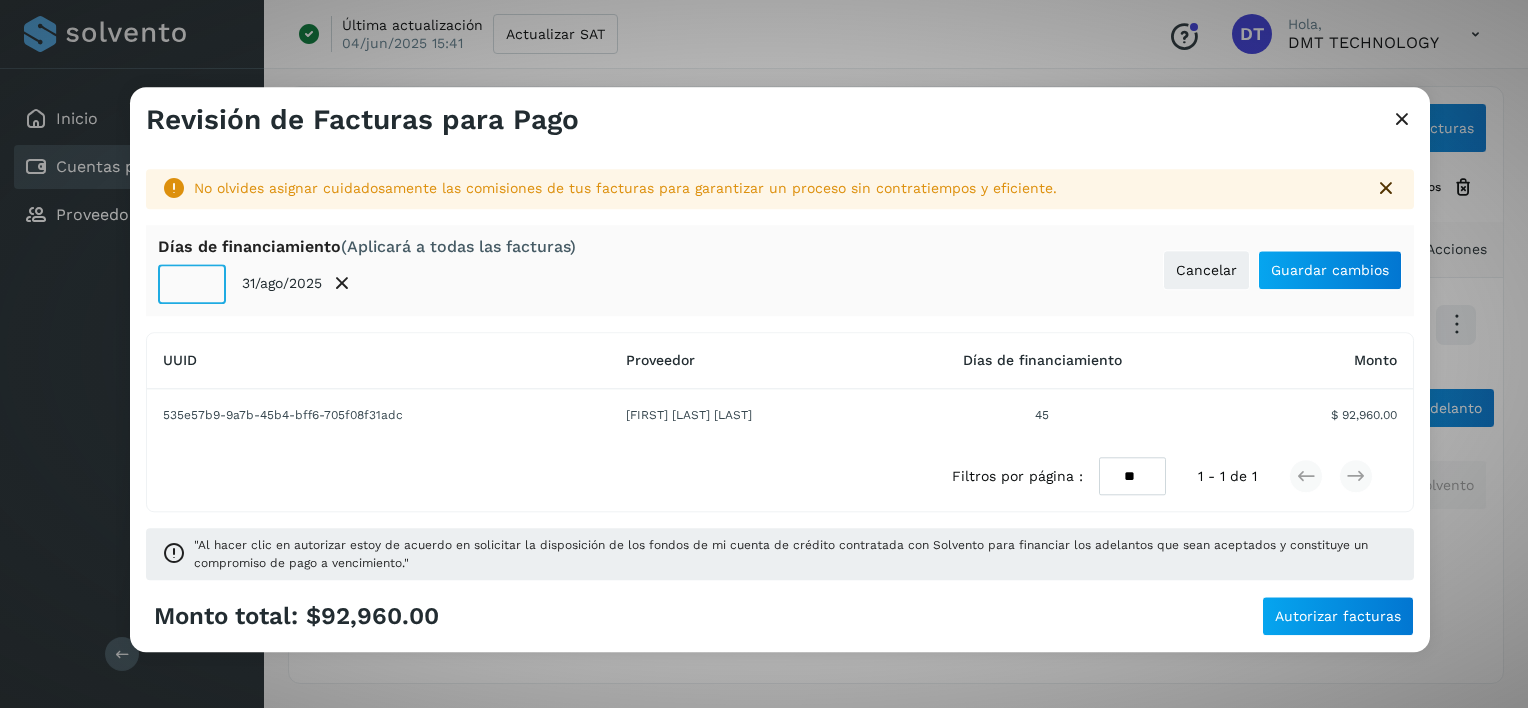 click on "**" 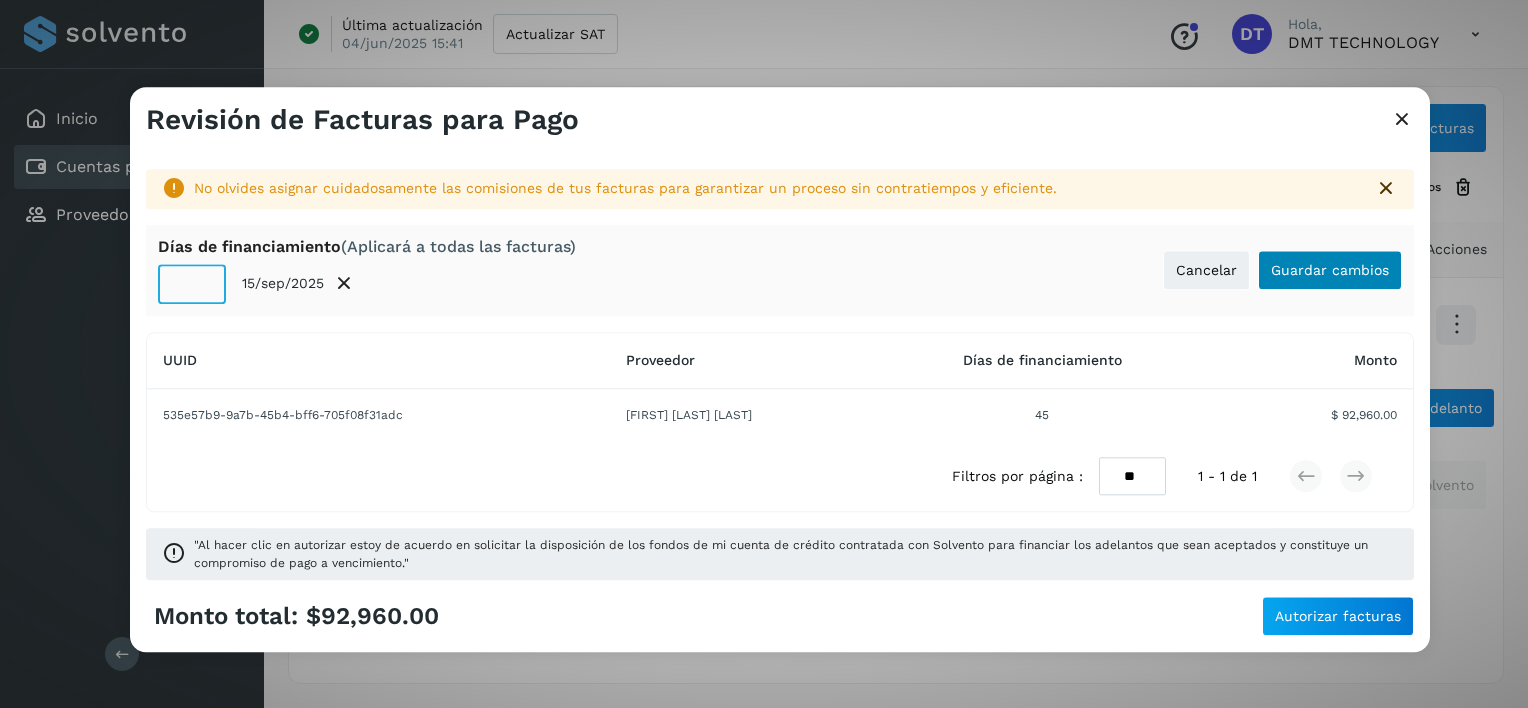 type on "**" 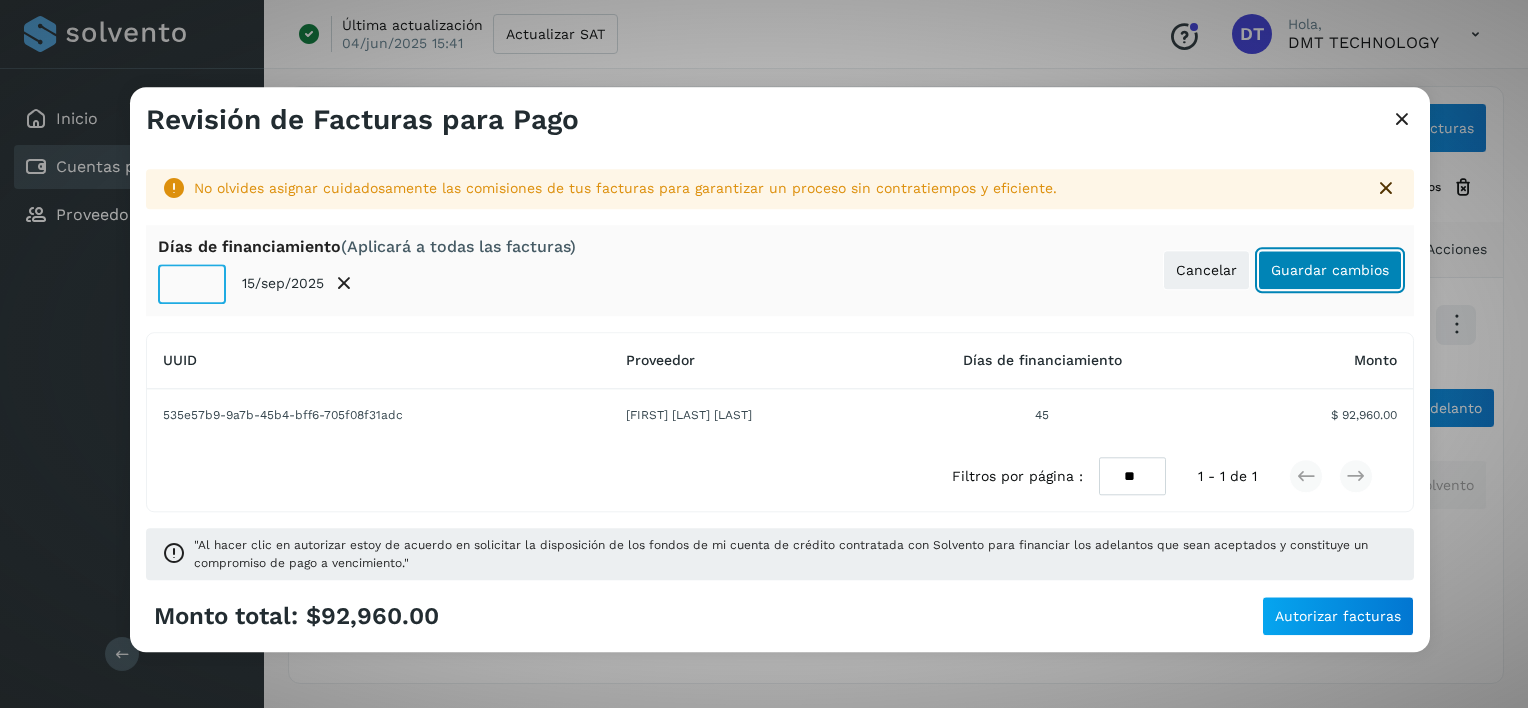 click on "Guardar cambios" 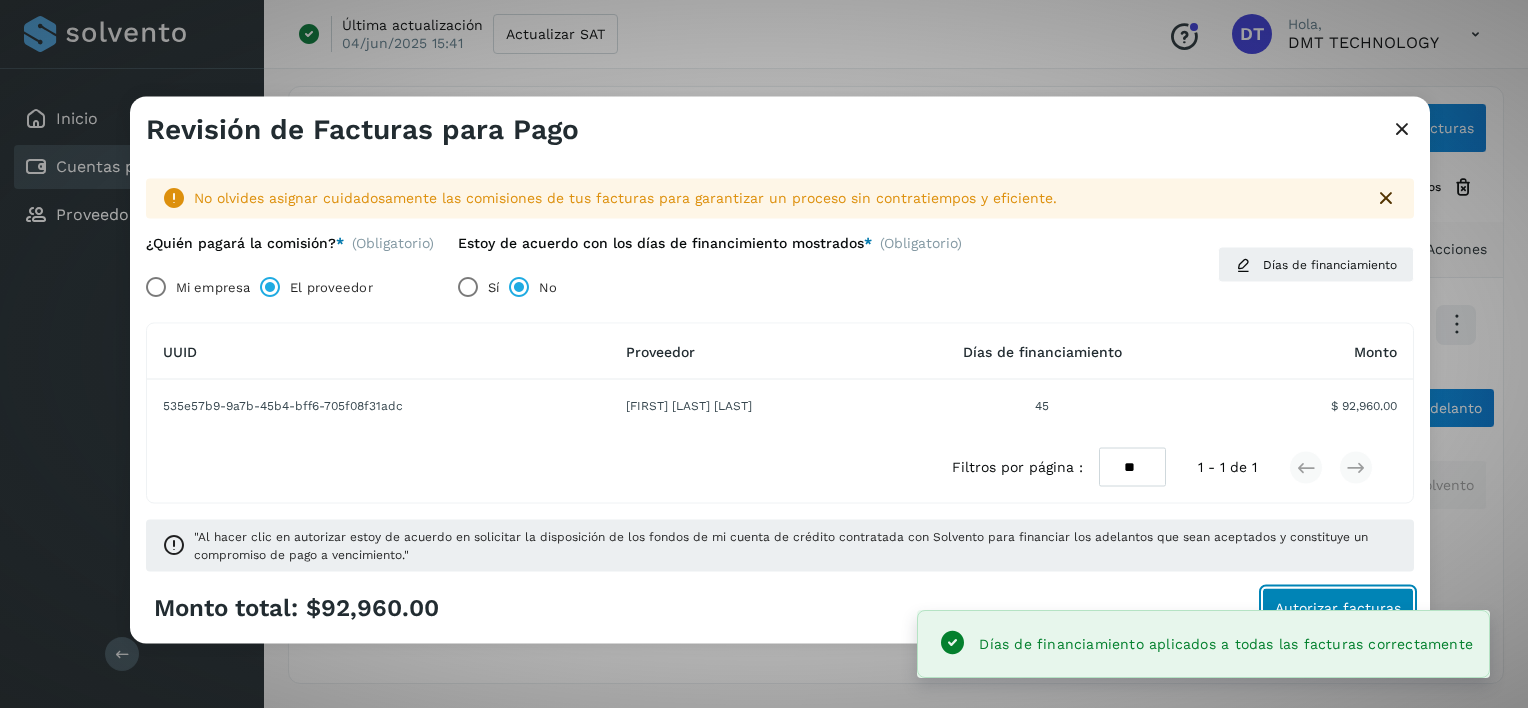 click on "Autorizar facturas" 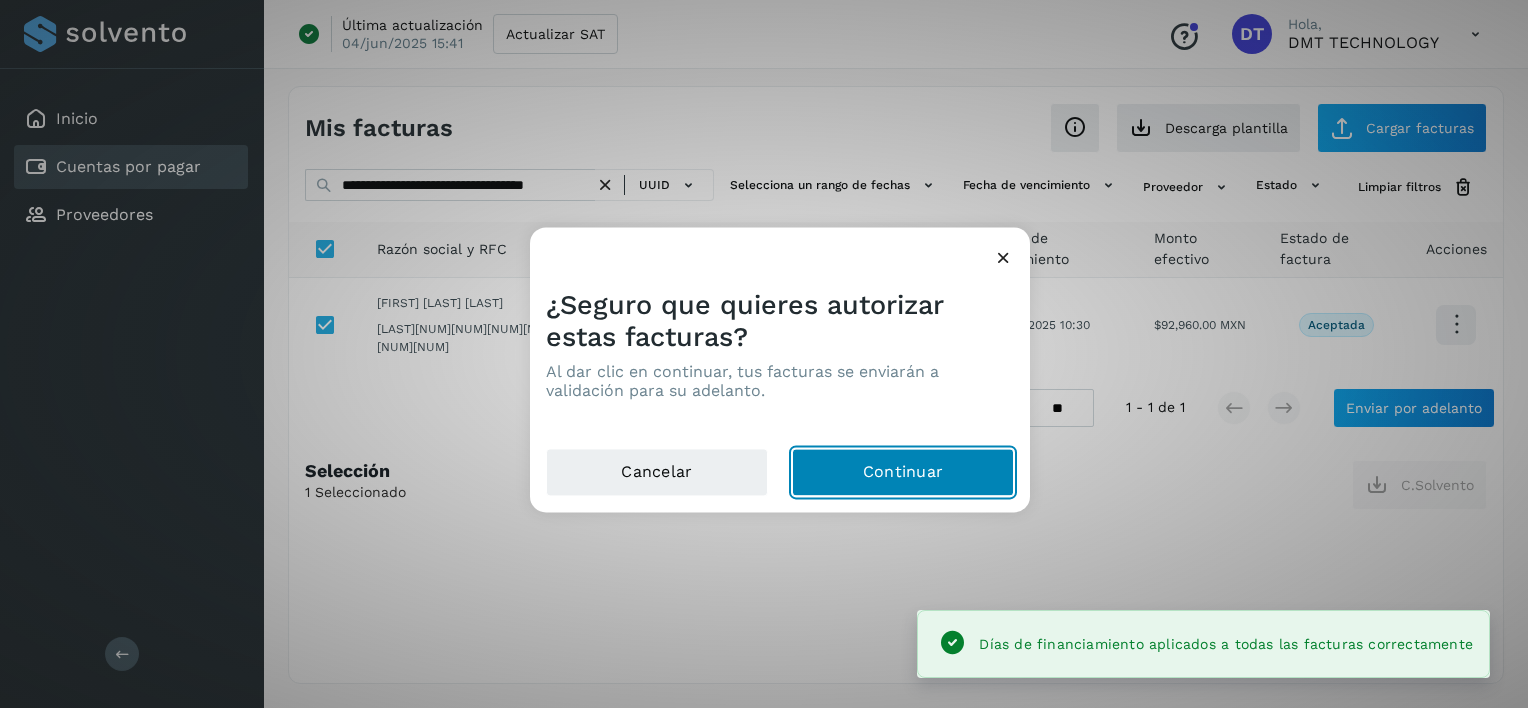 click on "Continuar" 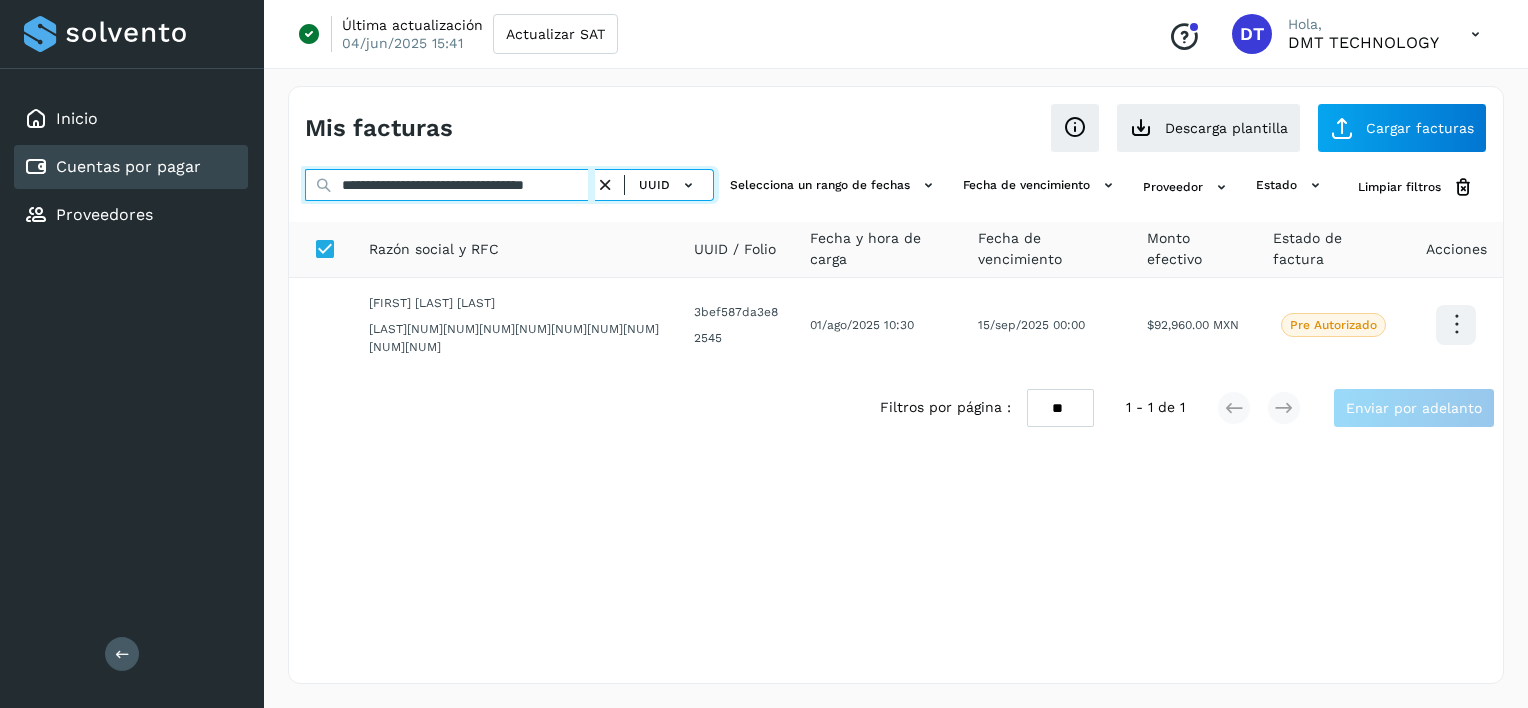 click on "**********" at bounding box center [450, 185] 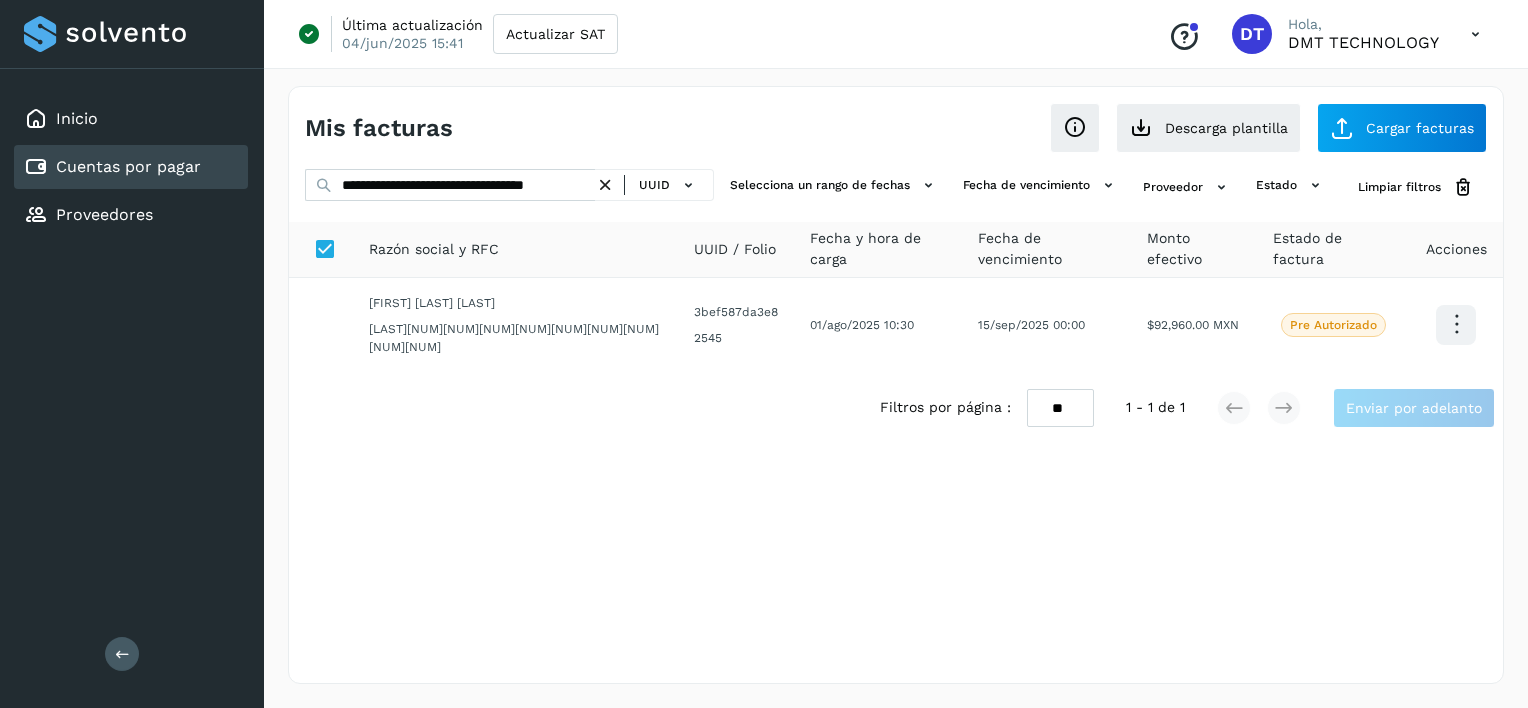 click at bounding box center [605, 185] 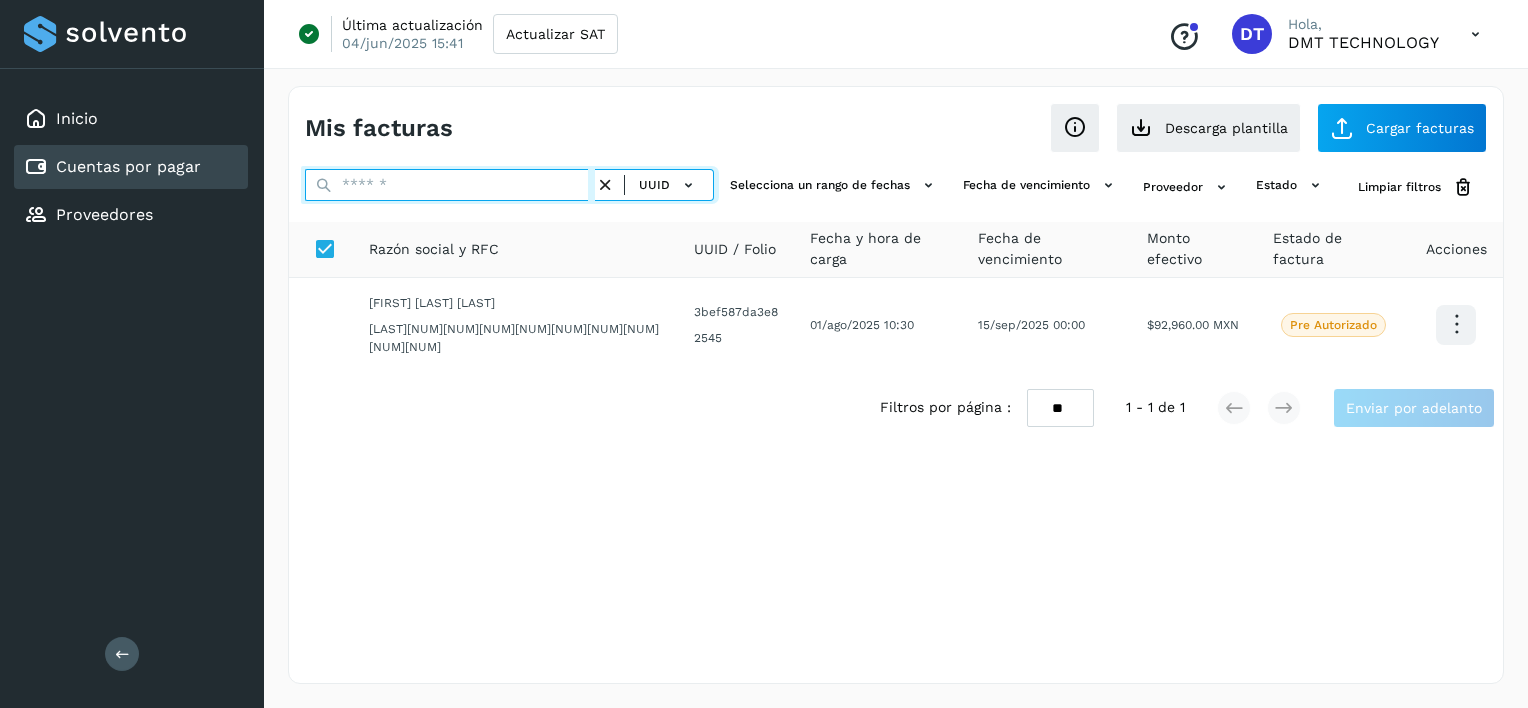 click at bounding box center [450, 185] 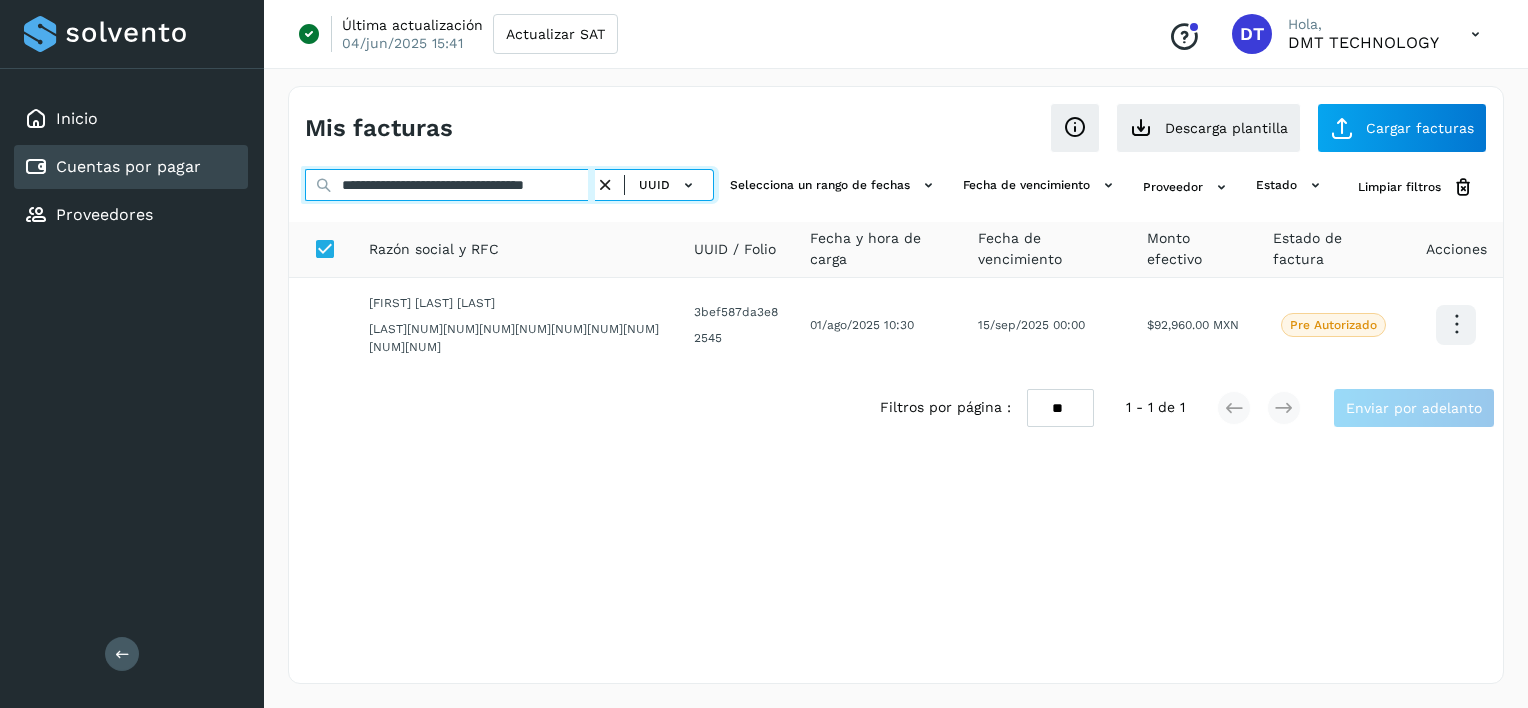 scroll, scrollTop: 0, scrollLeft: 29, axis: horizontal 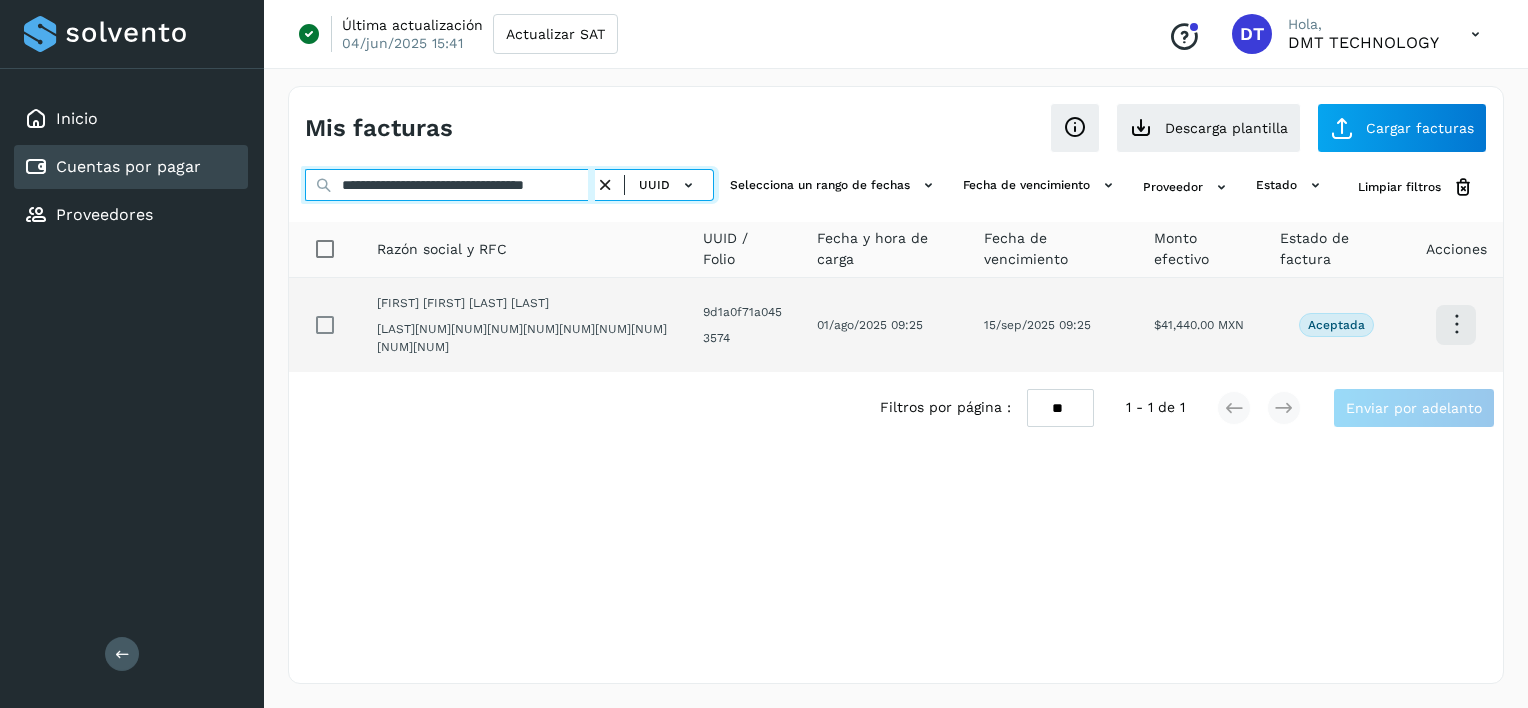 type on "**********" 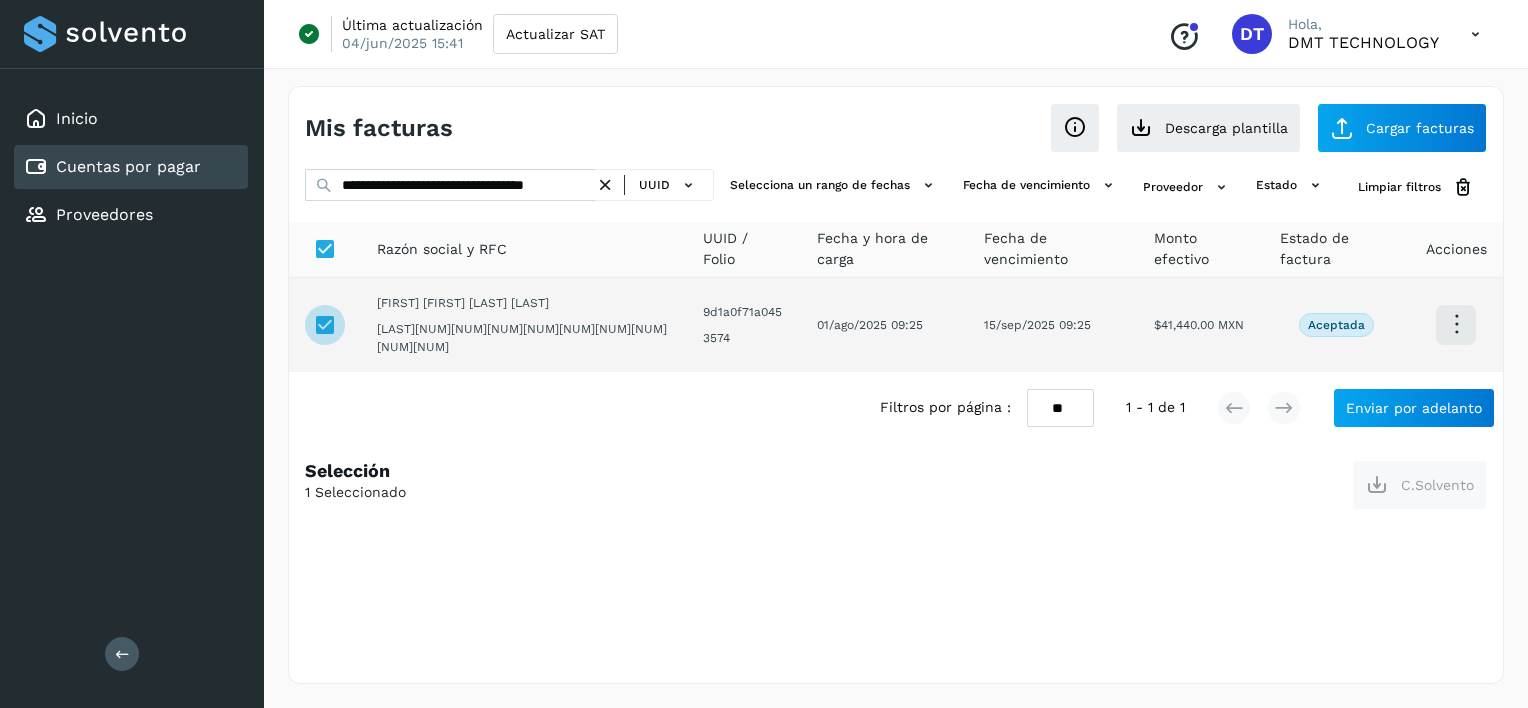 scroll, scrollTop: 0, scrollLeft: 0, axis: both 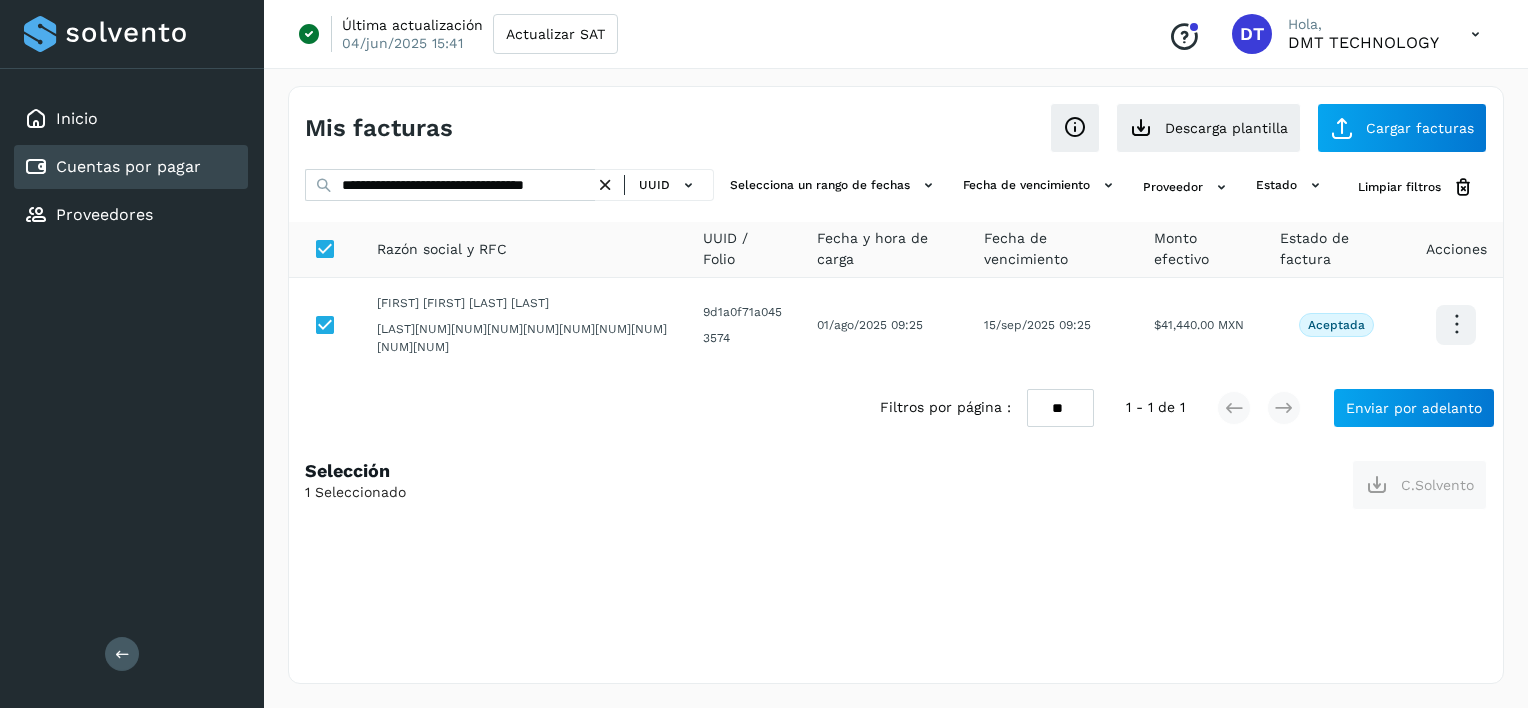 click on "Filtros por página : ** ** ** 1 - 1 de 1 Enviar por adelanto" at bounding box center (896, 408) 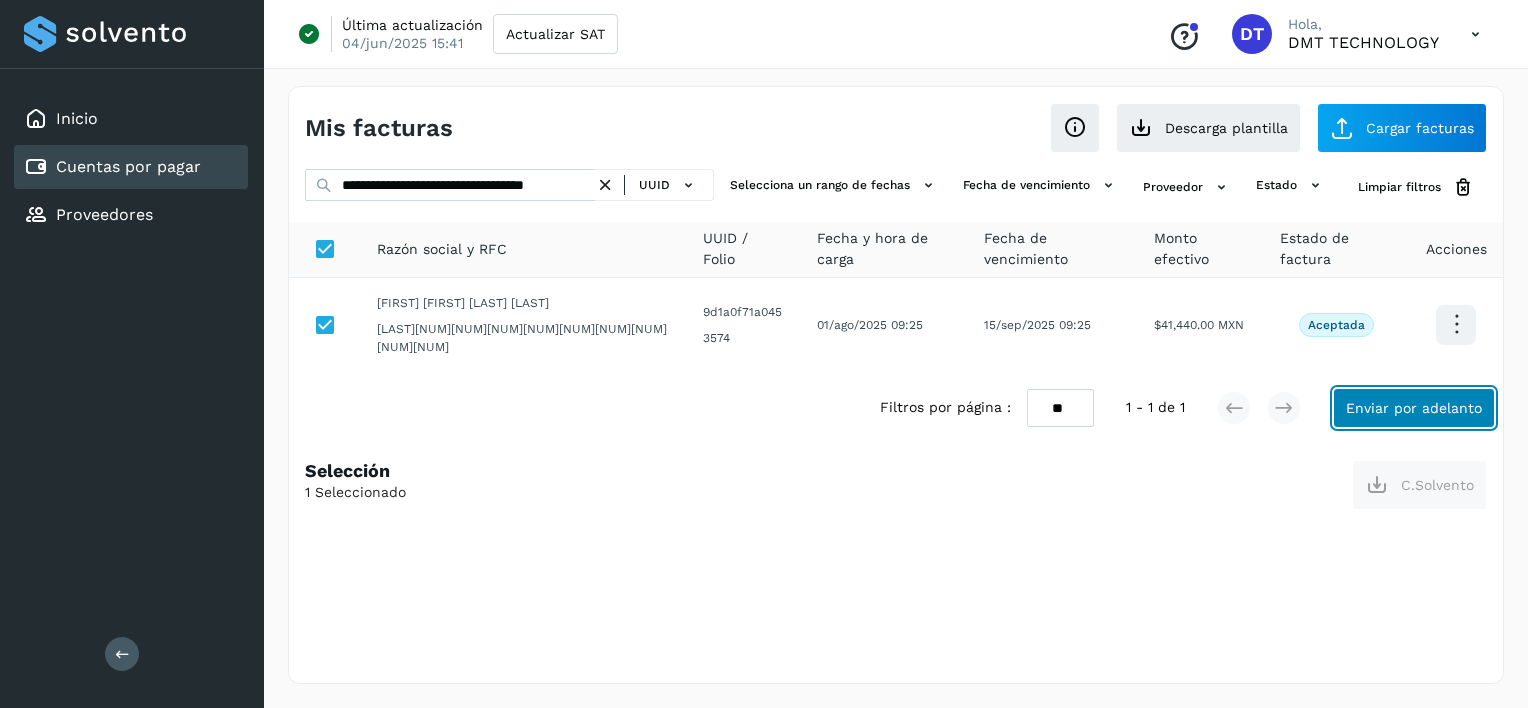 click on "Enviar por adelanto" 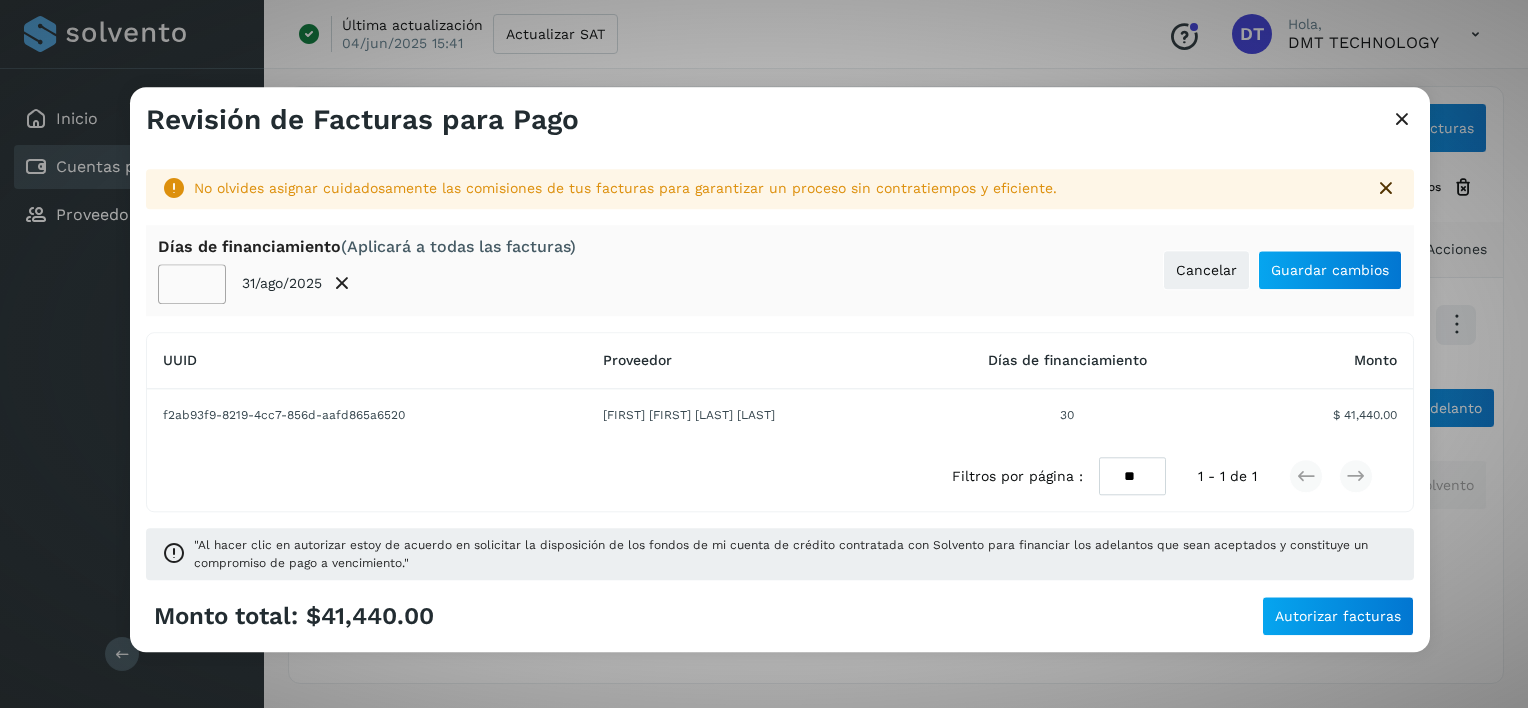 click on "**" 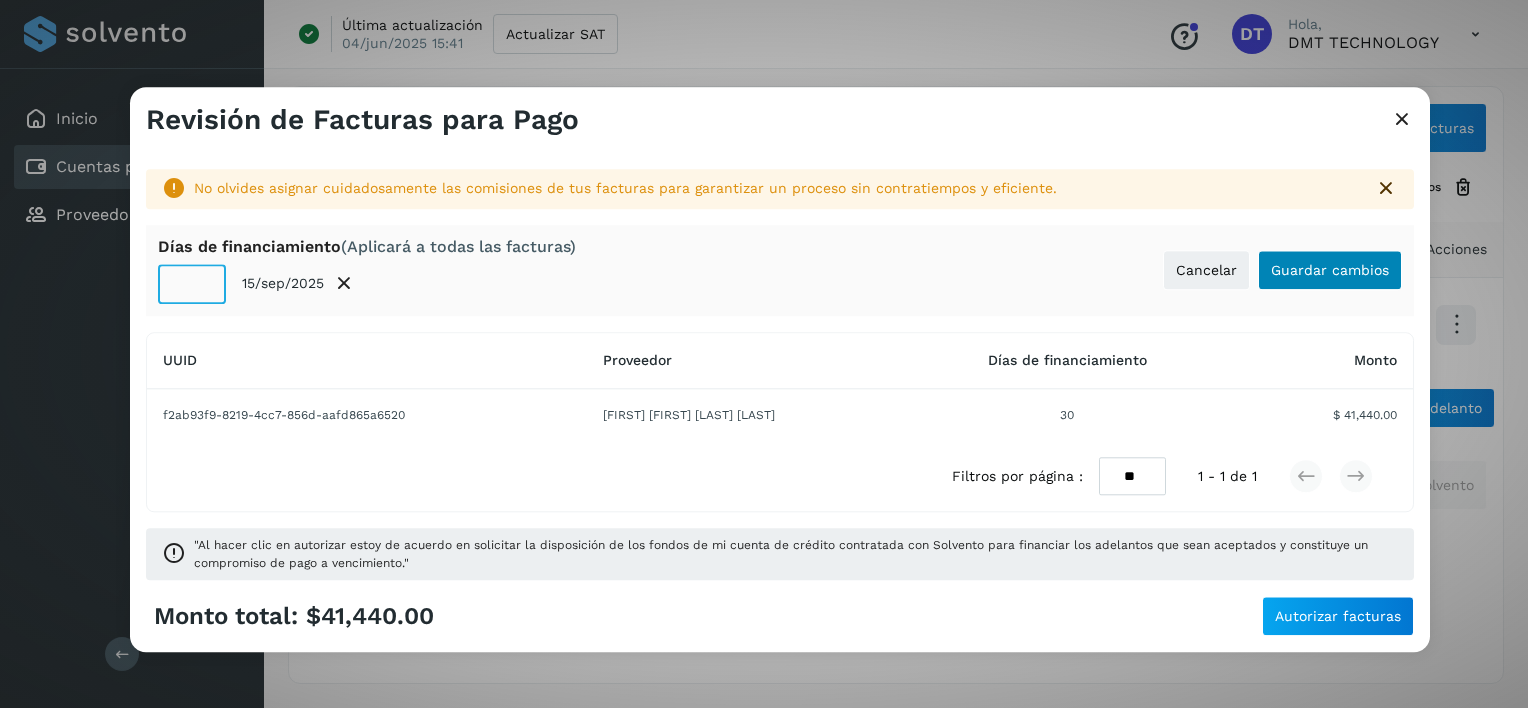 type on "**" 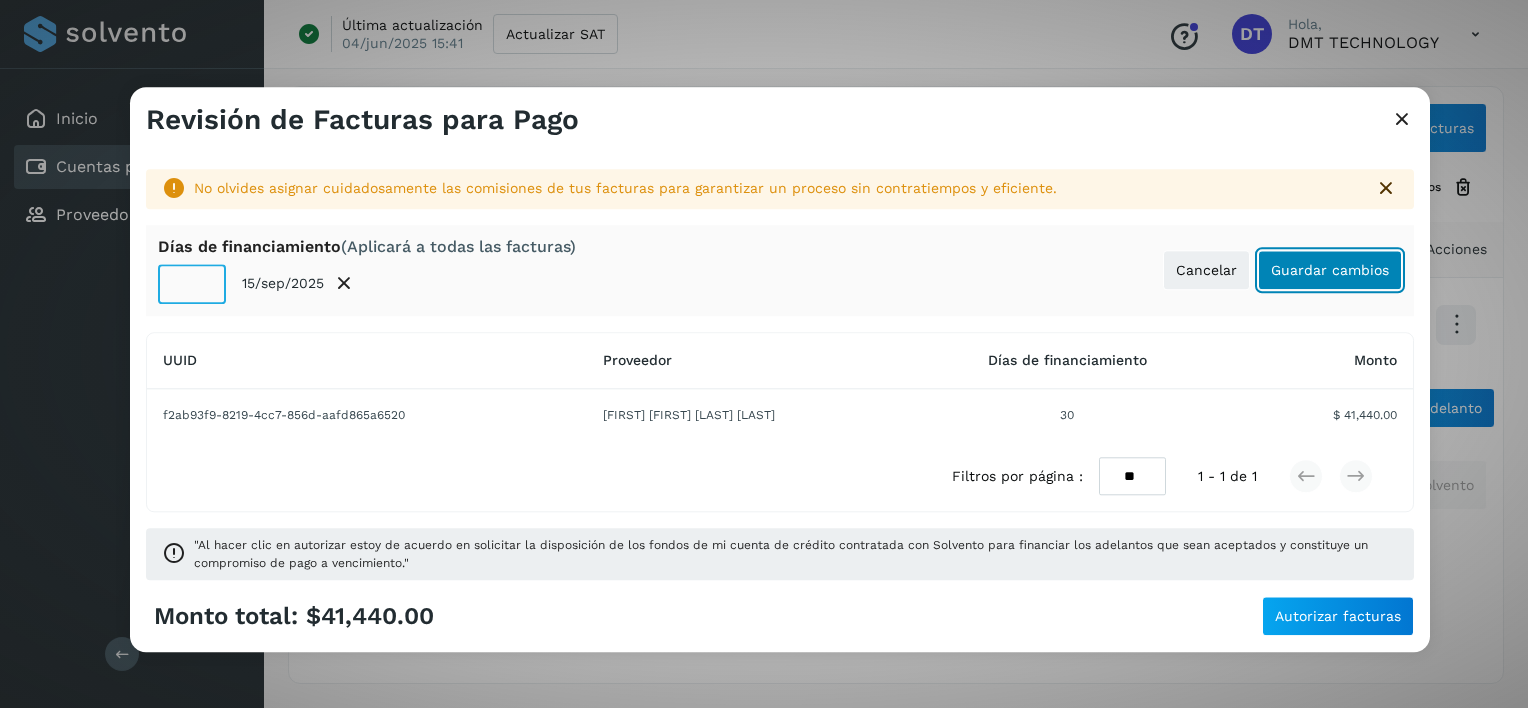 click on "Guardar cambios" at bounding box center [1330, 270] 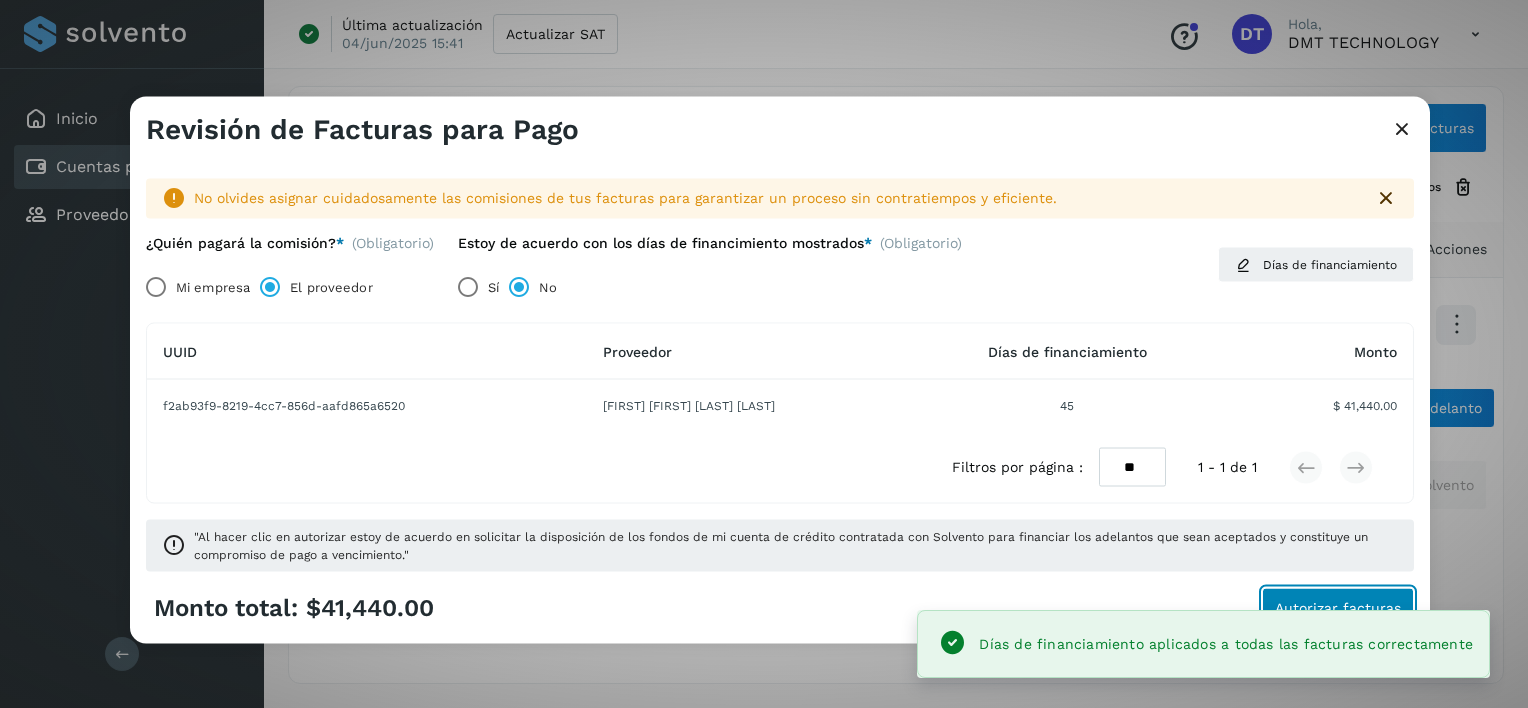 click on "Autorizar facturas" at bounding box center (1338, 607) 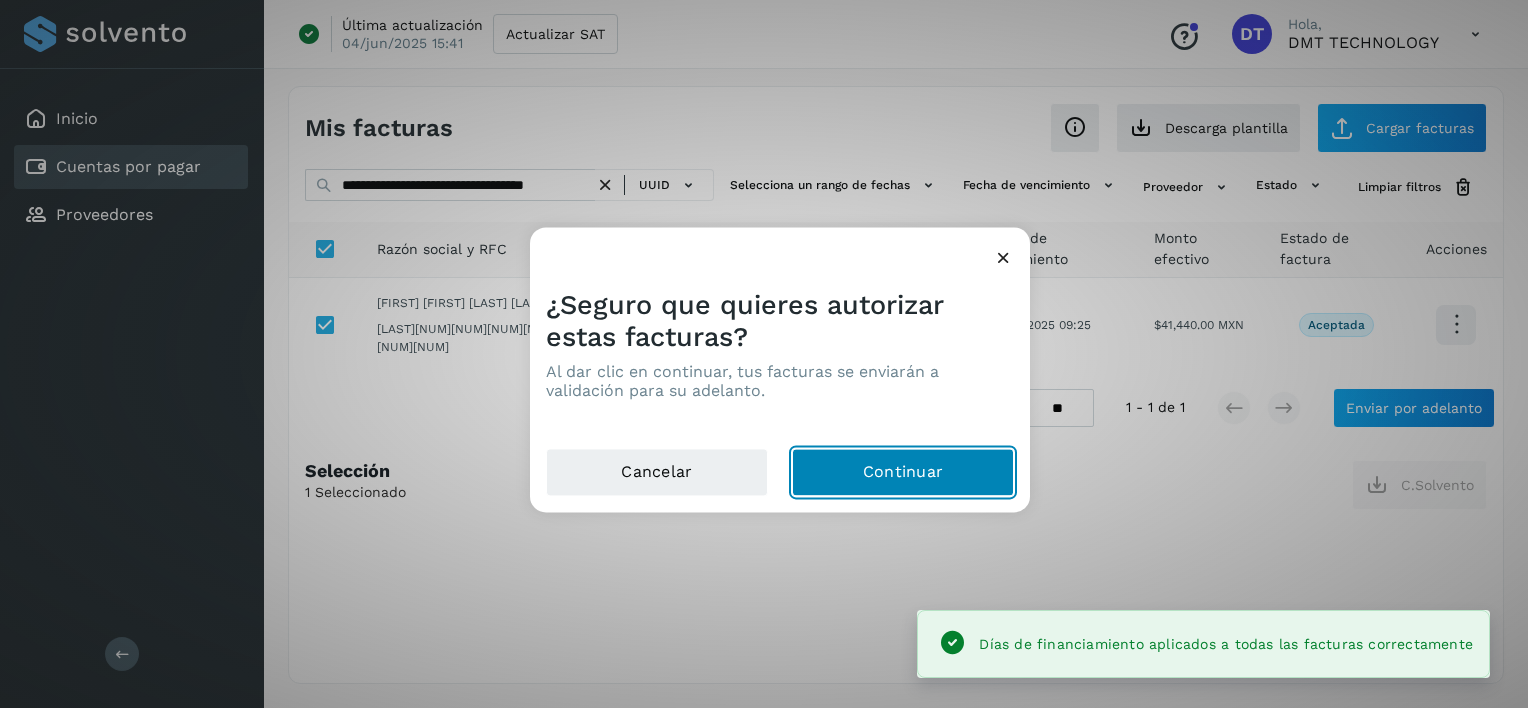 click on "Continuar" 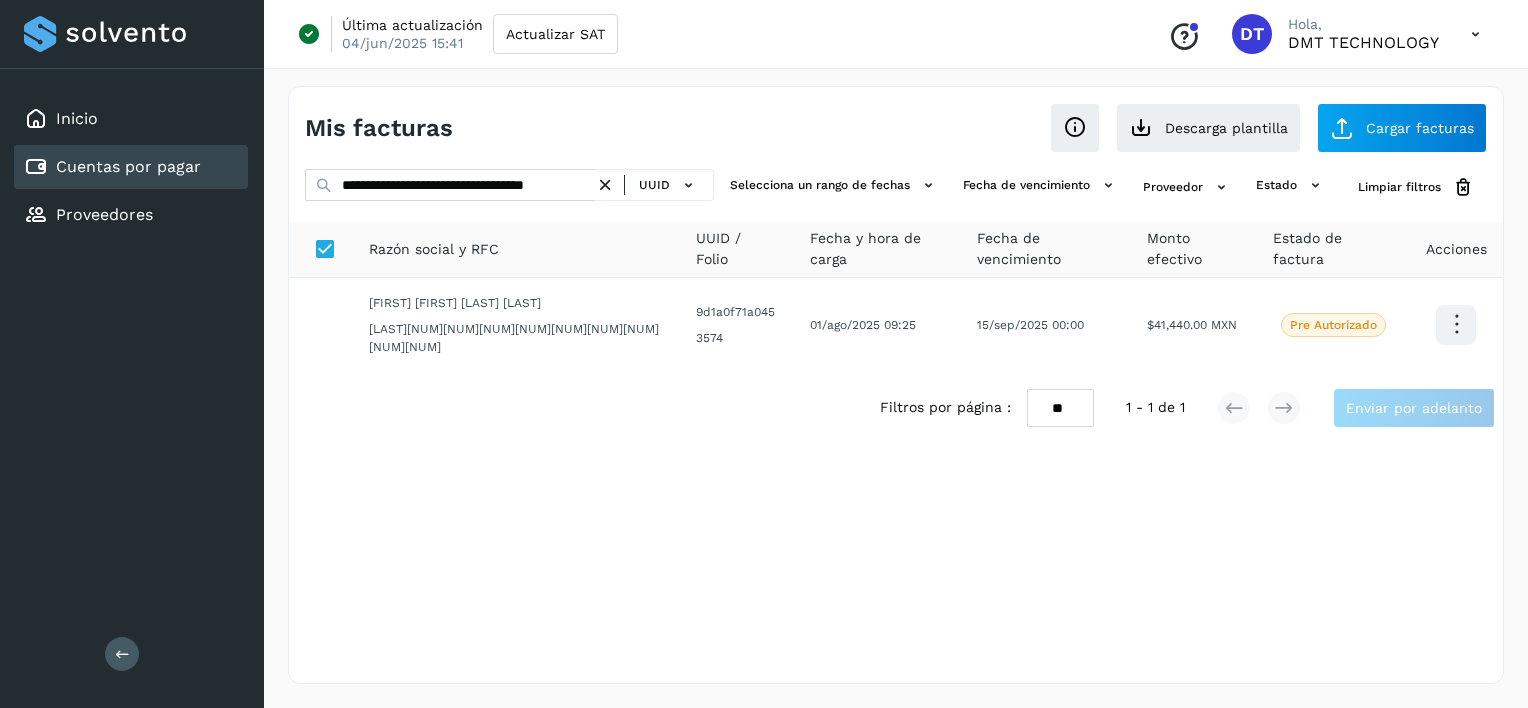 click at bounding box center (605, 185) 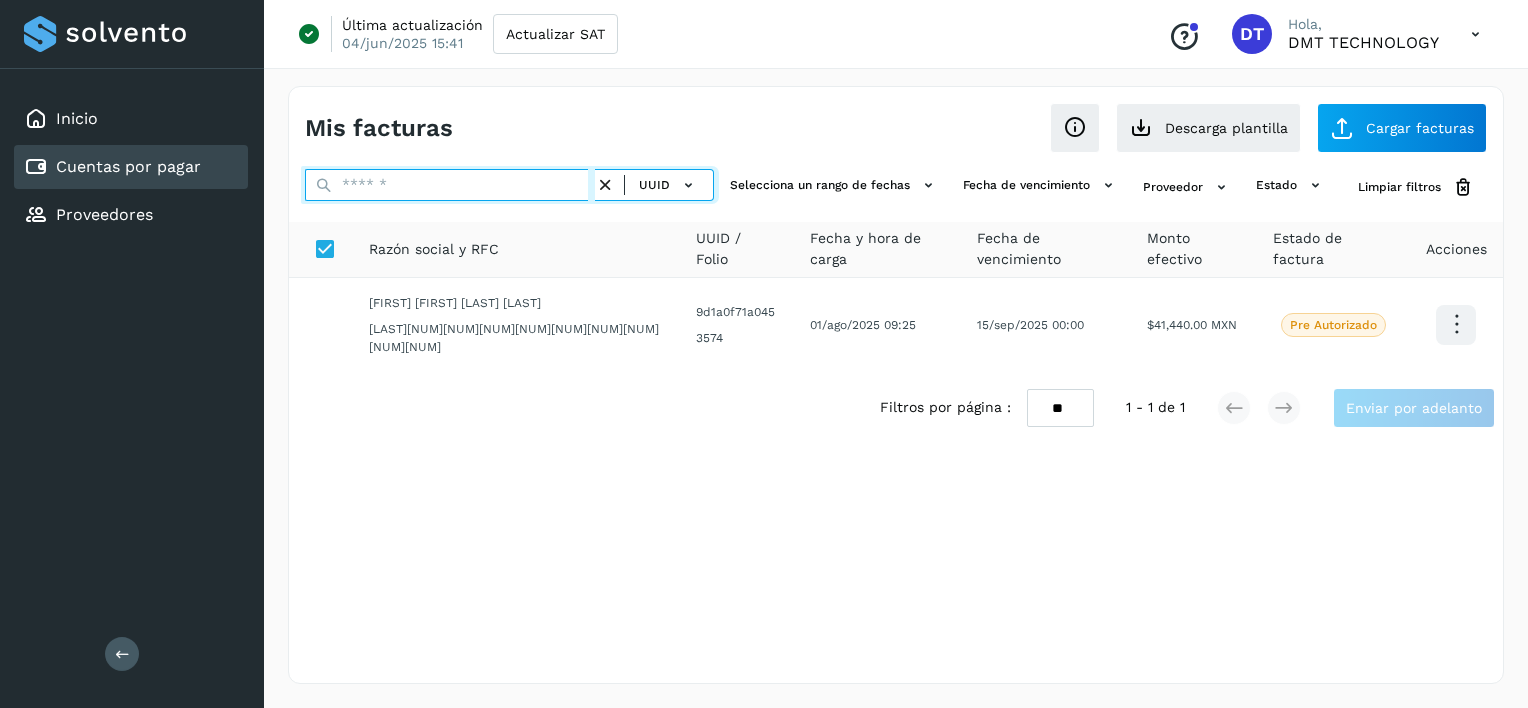 click at bounding box center (450, 185) 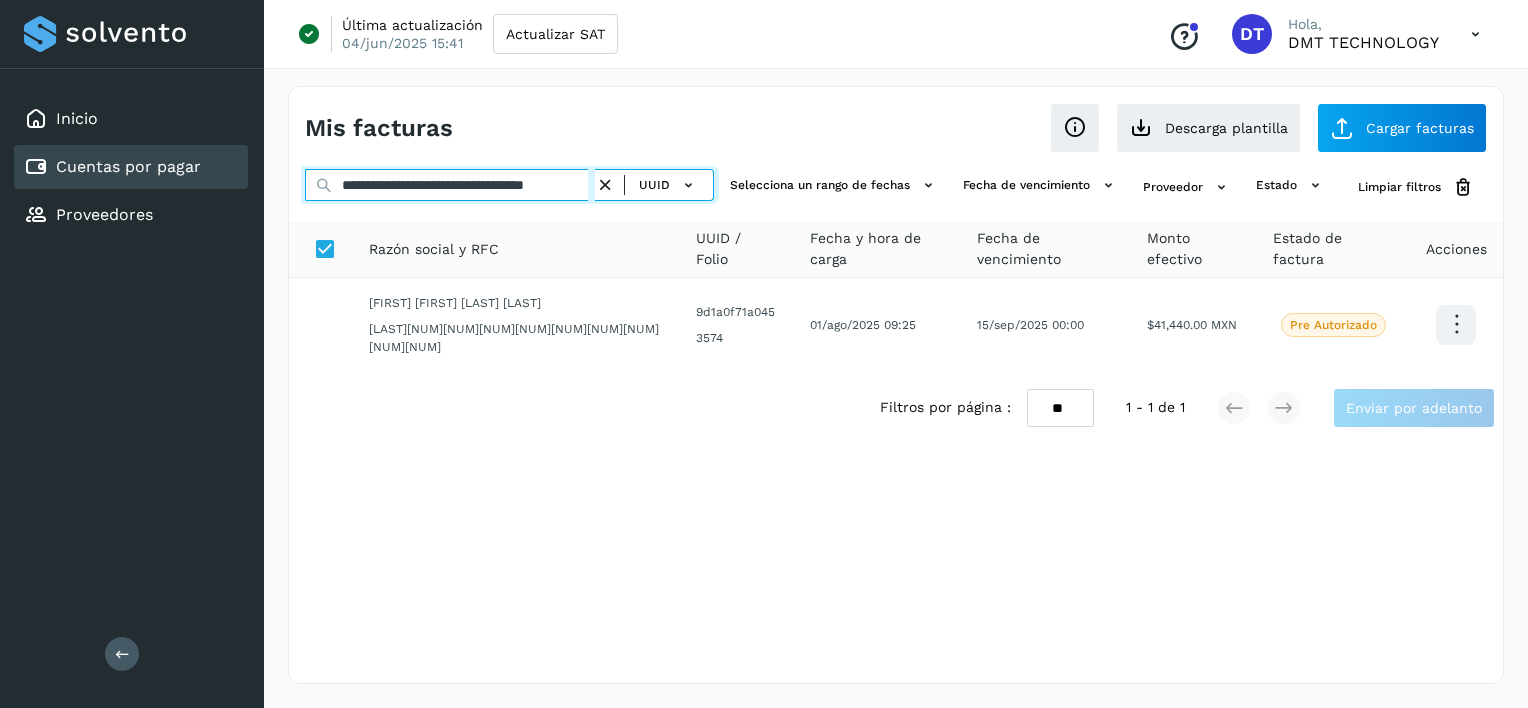 scroll, scrollTop: 0, scrollLeft: 34, axis: horizontal 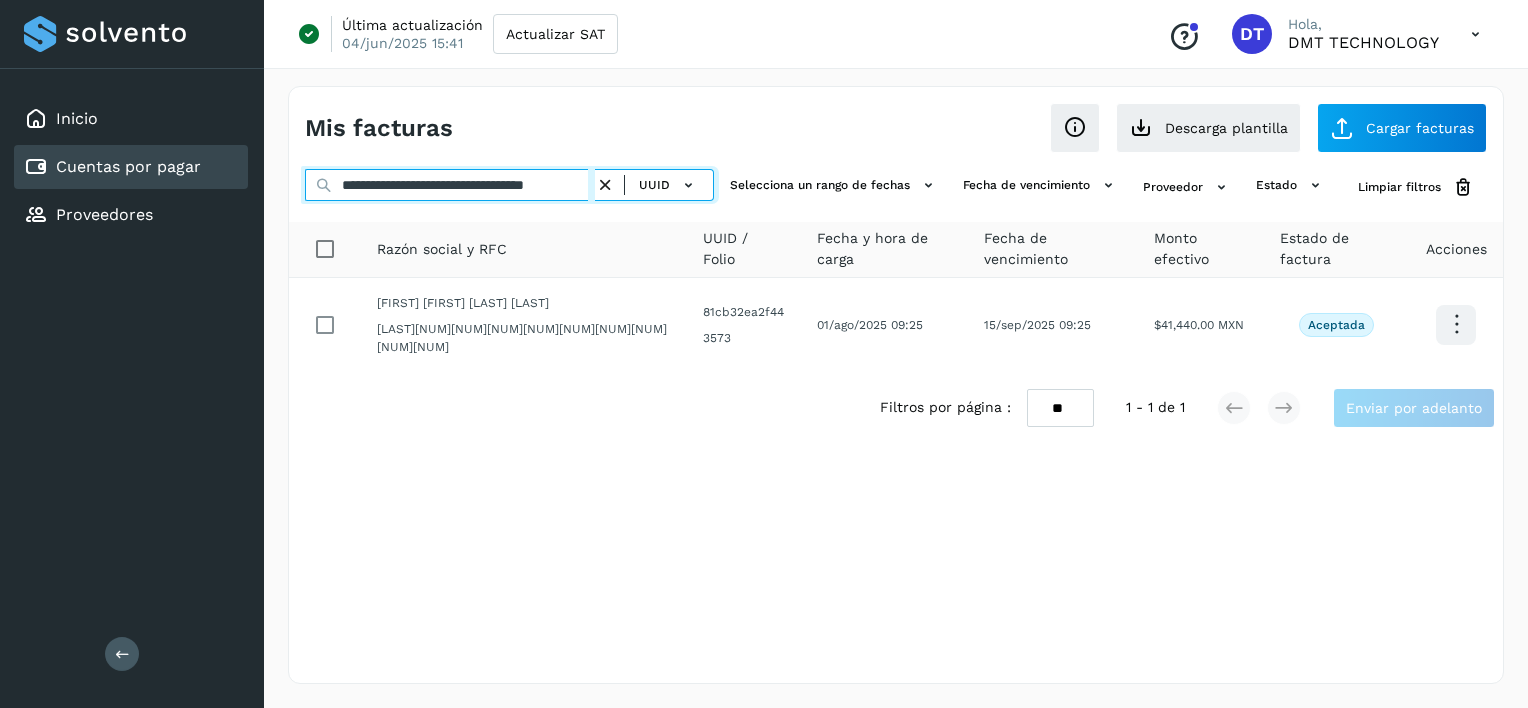 type on "**********" 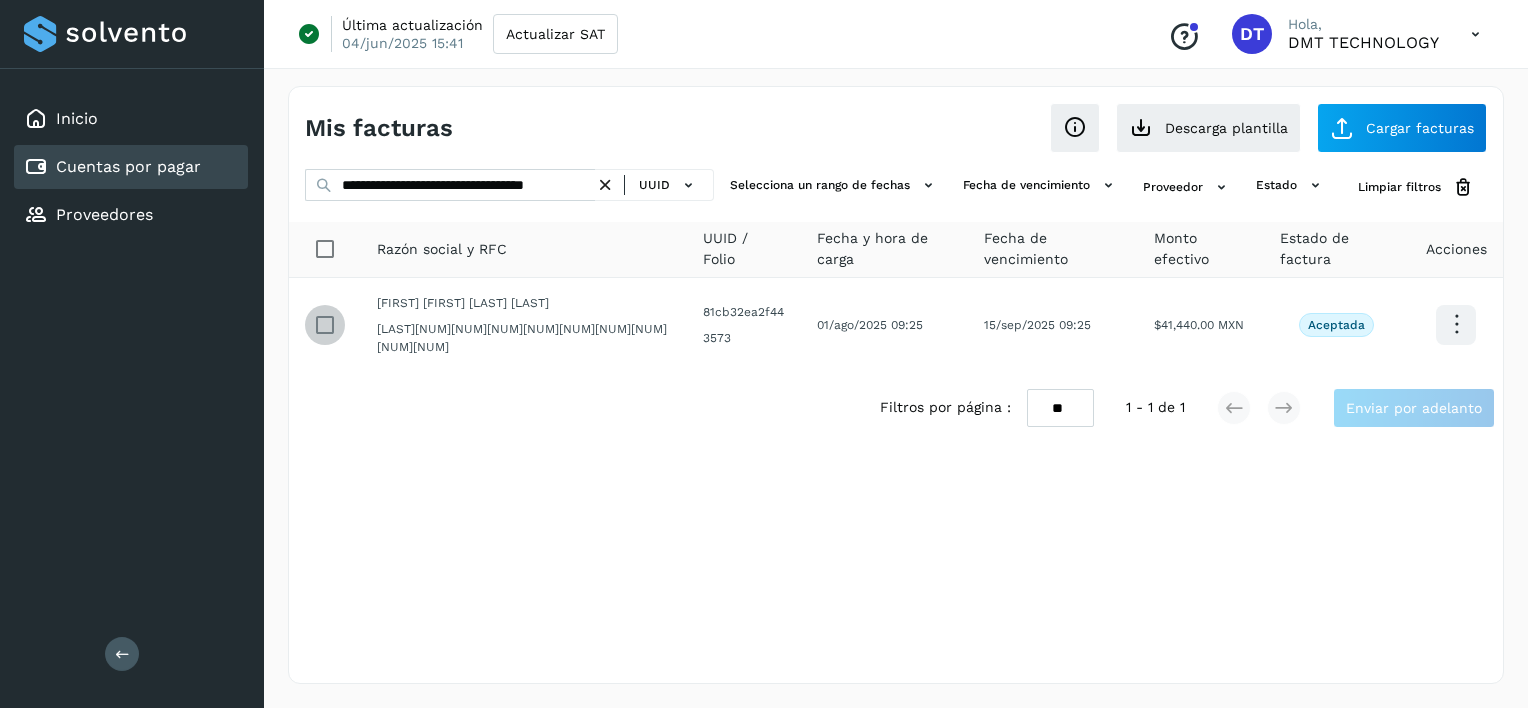 scroll, scrollTop: 0, scrollLeft: 0, axis: both 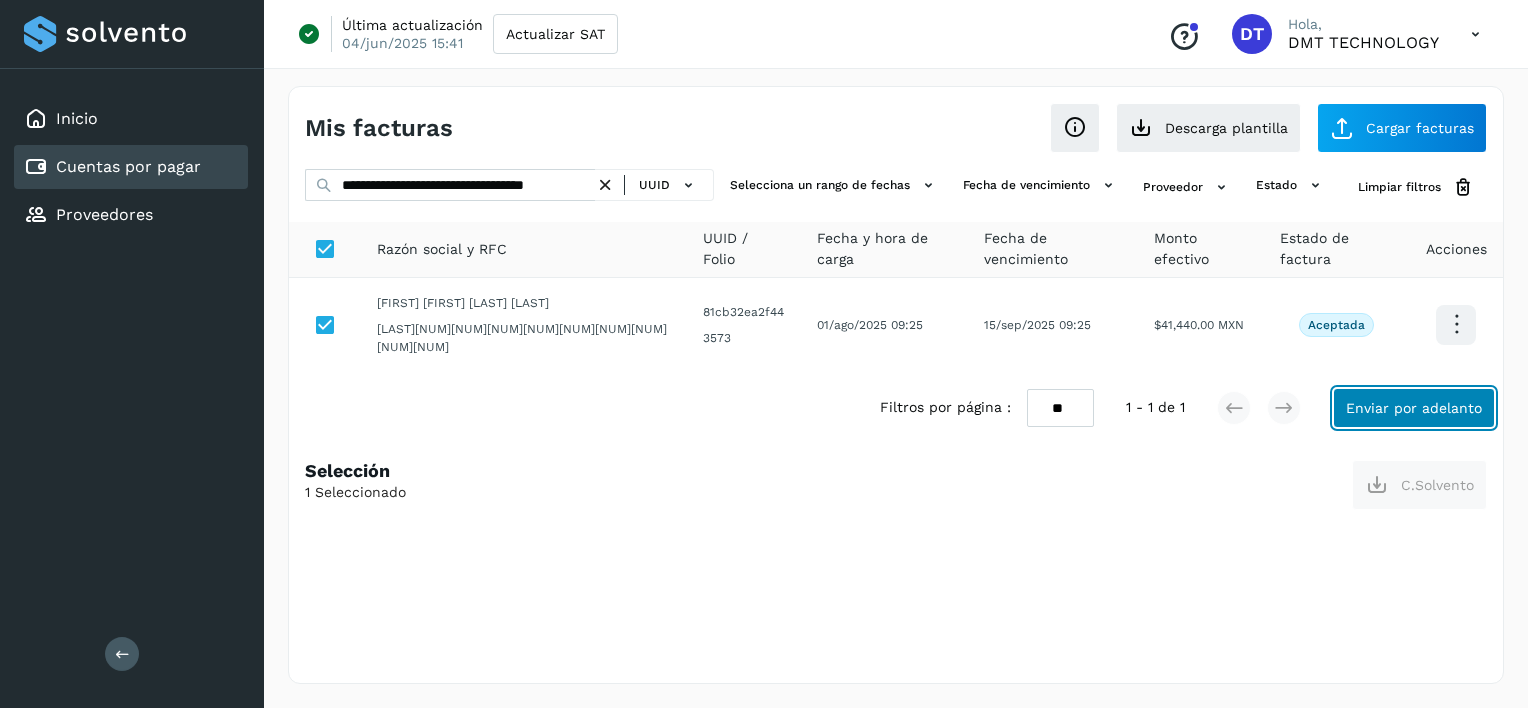 click on "Enviar por adelanto" 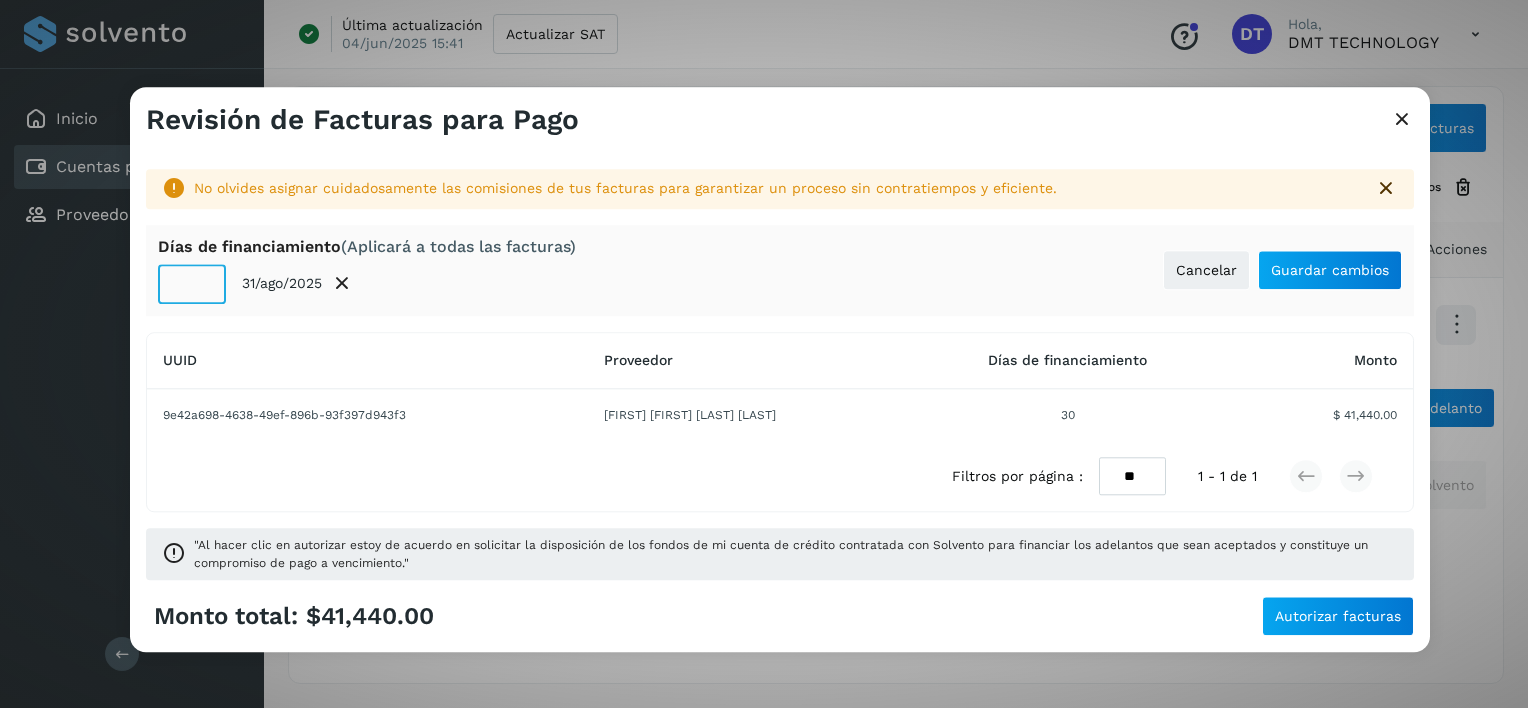 click on "**" 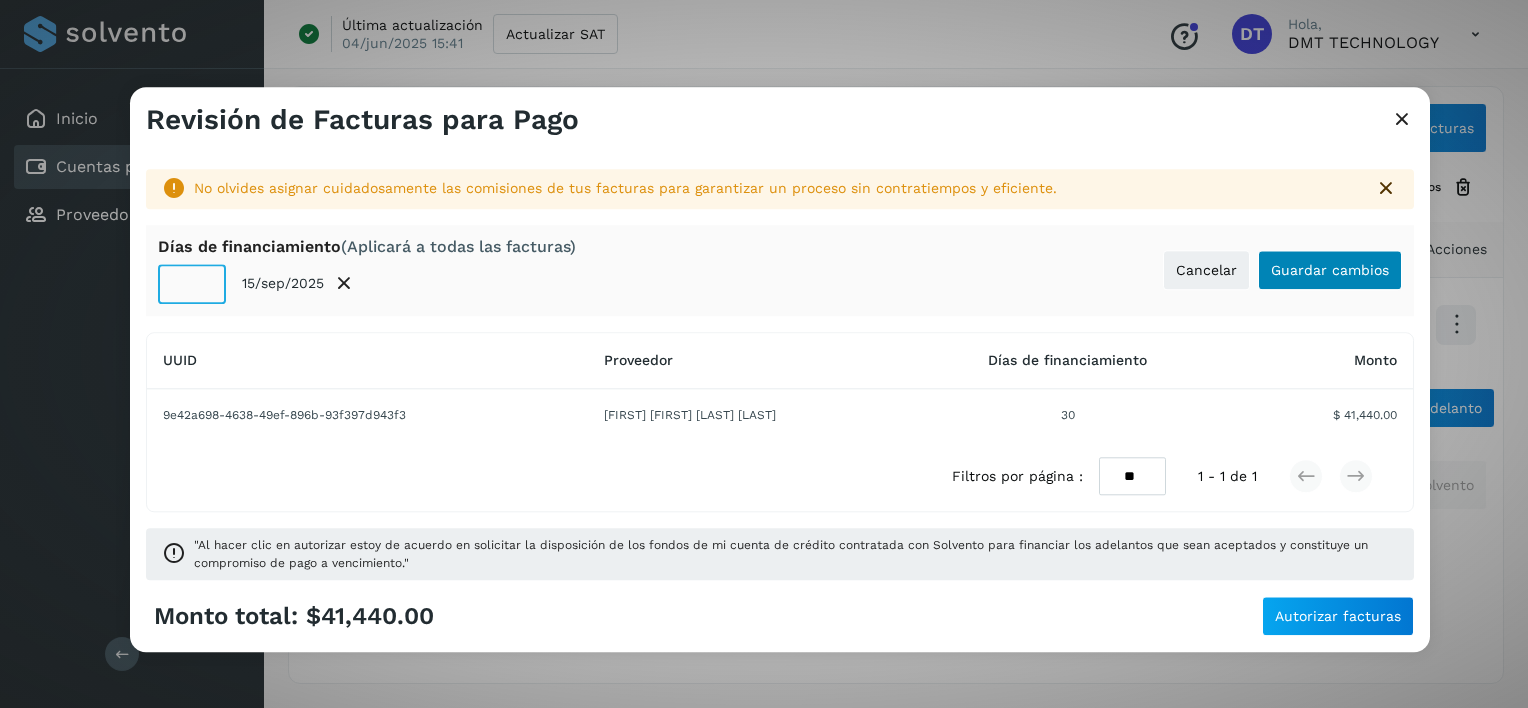 type on "**" 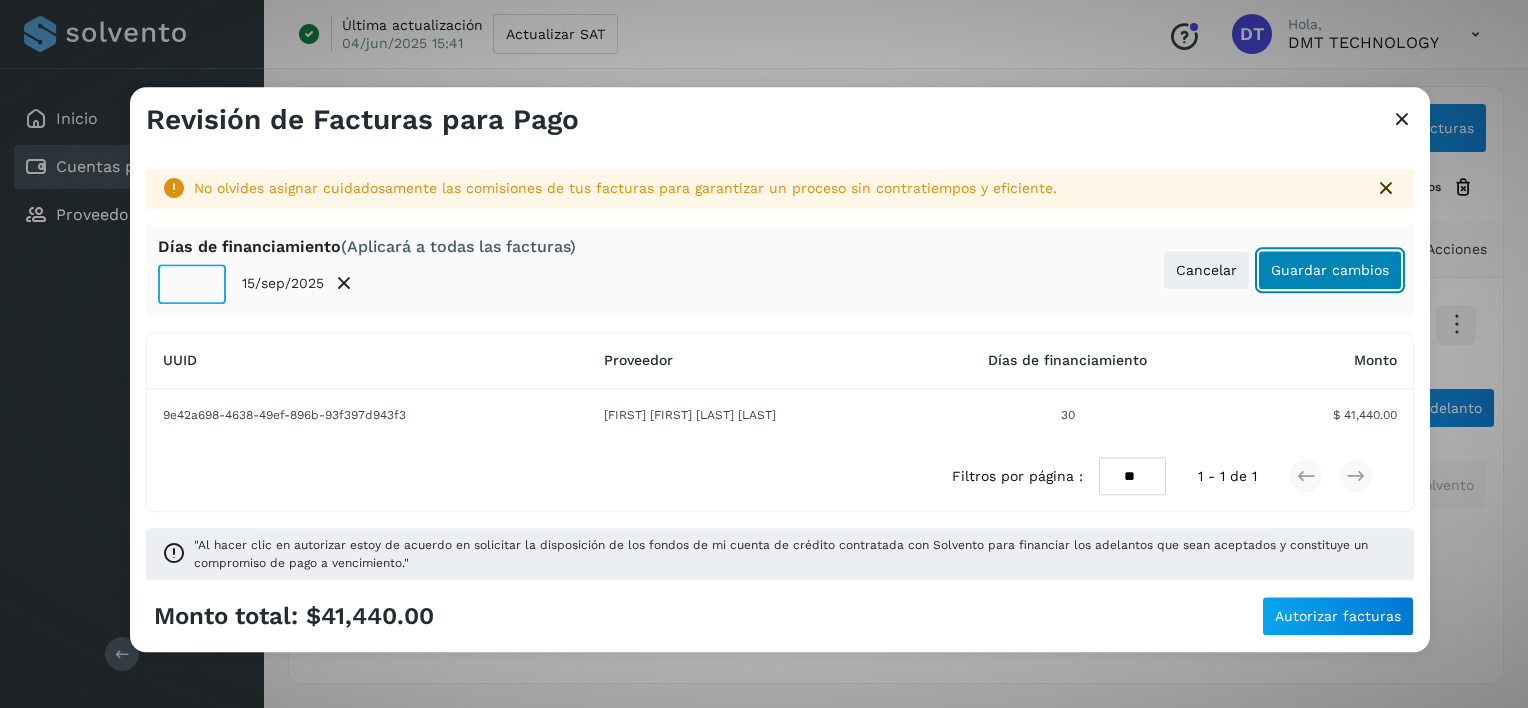 click on "Guardar cambios" 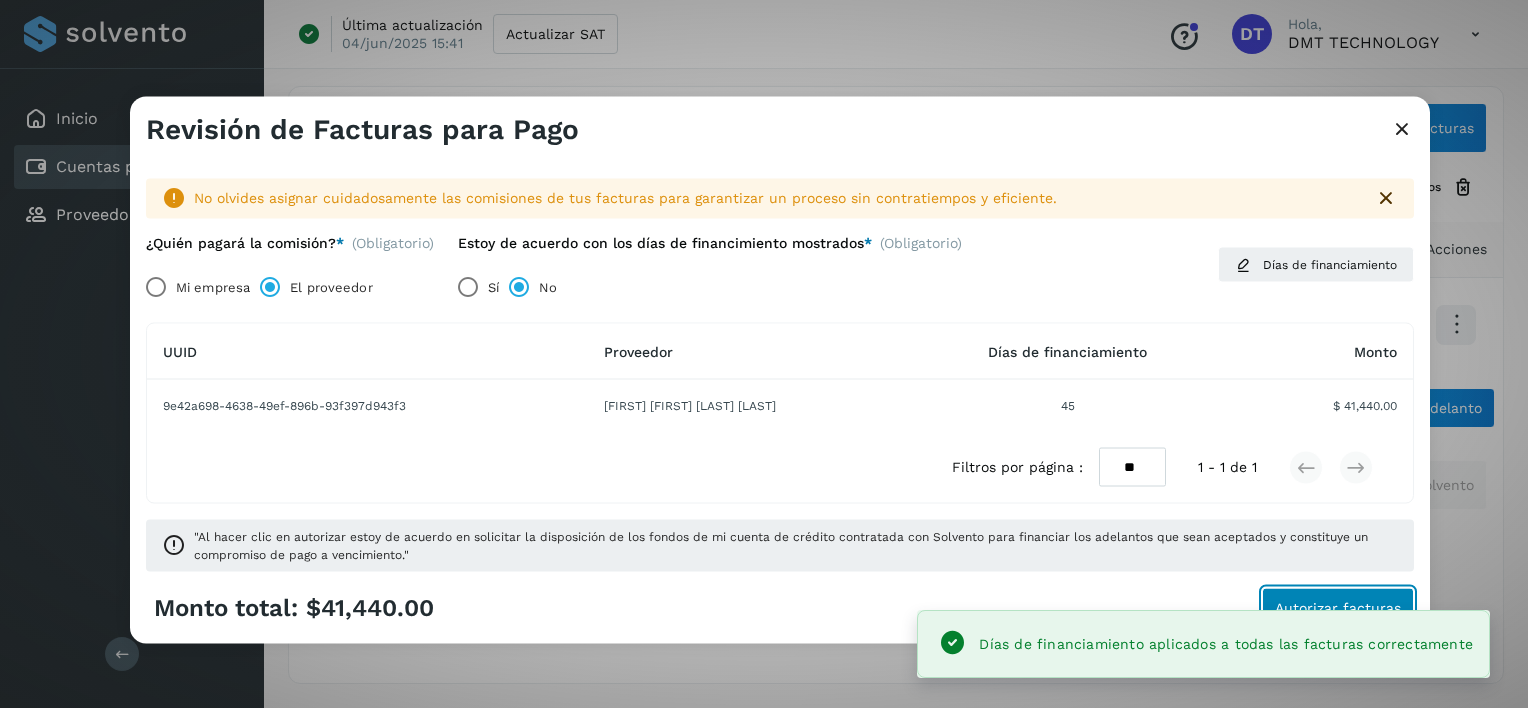 click on "Autorizar facturas" 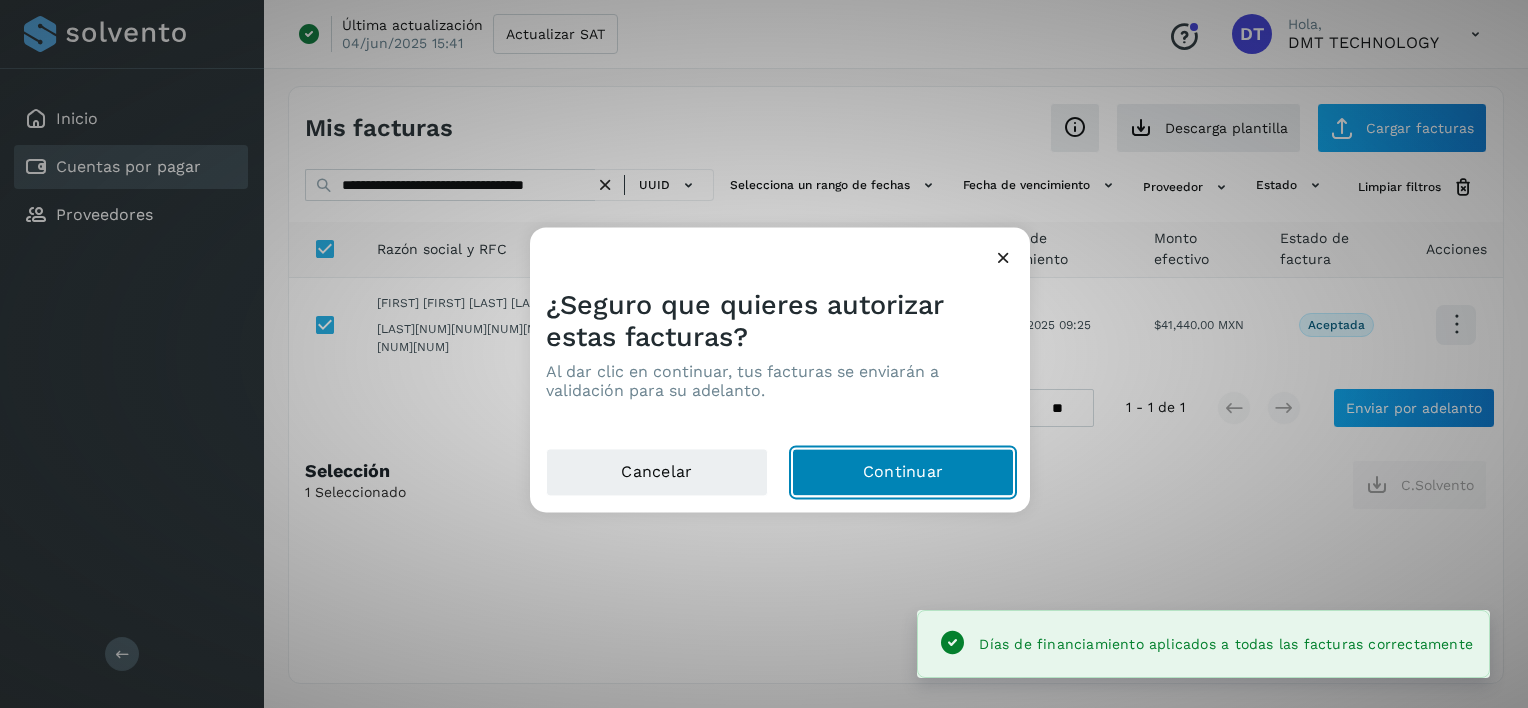 click on "Continuar" 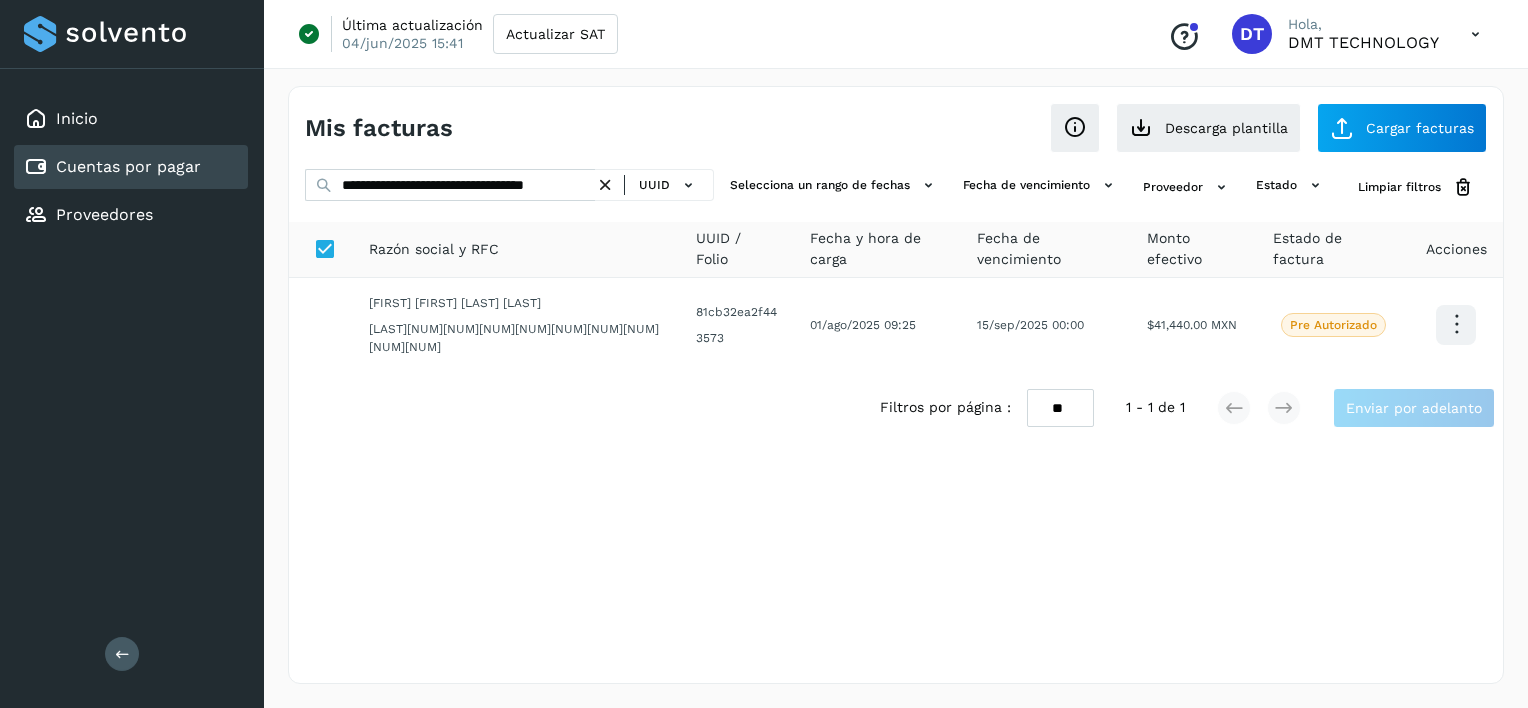 click on "UUID" at bounding box center [654, 185] 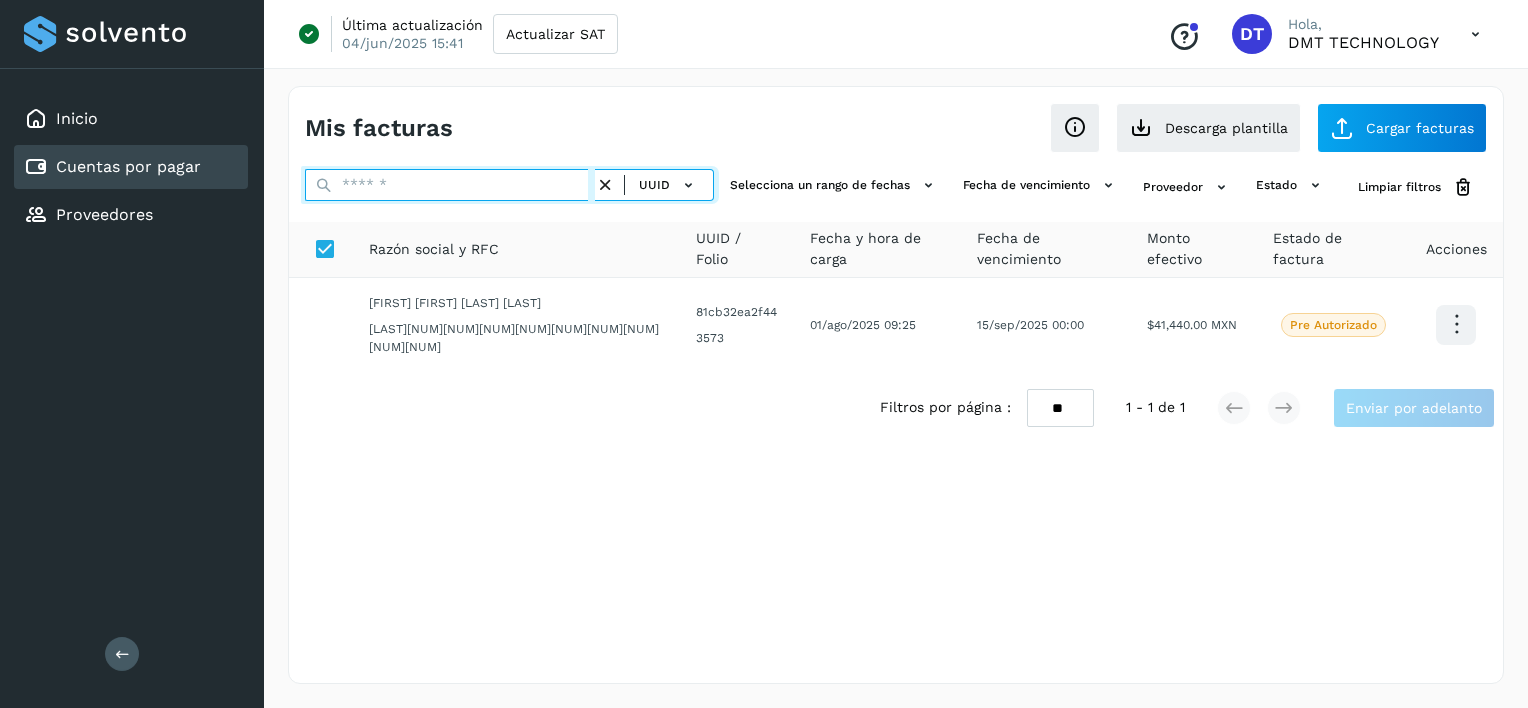 click at bounding box center (450, 185) 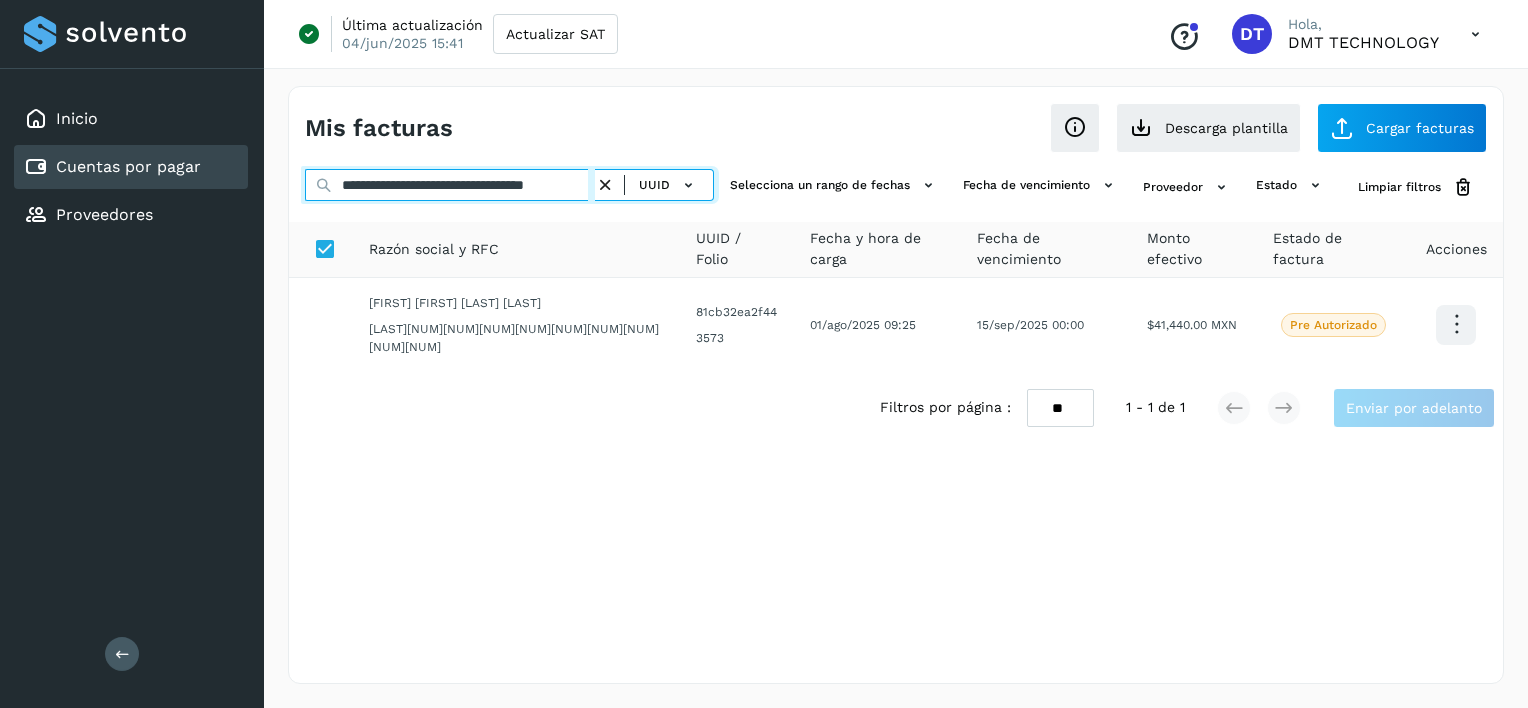 scroll, scrollTop: 0, scrollLeft: 28, axis: horizontal 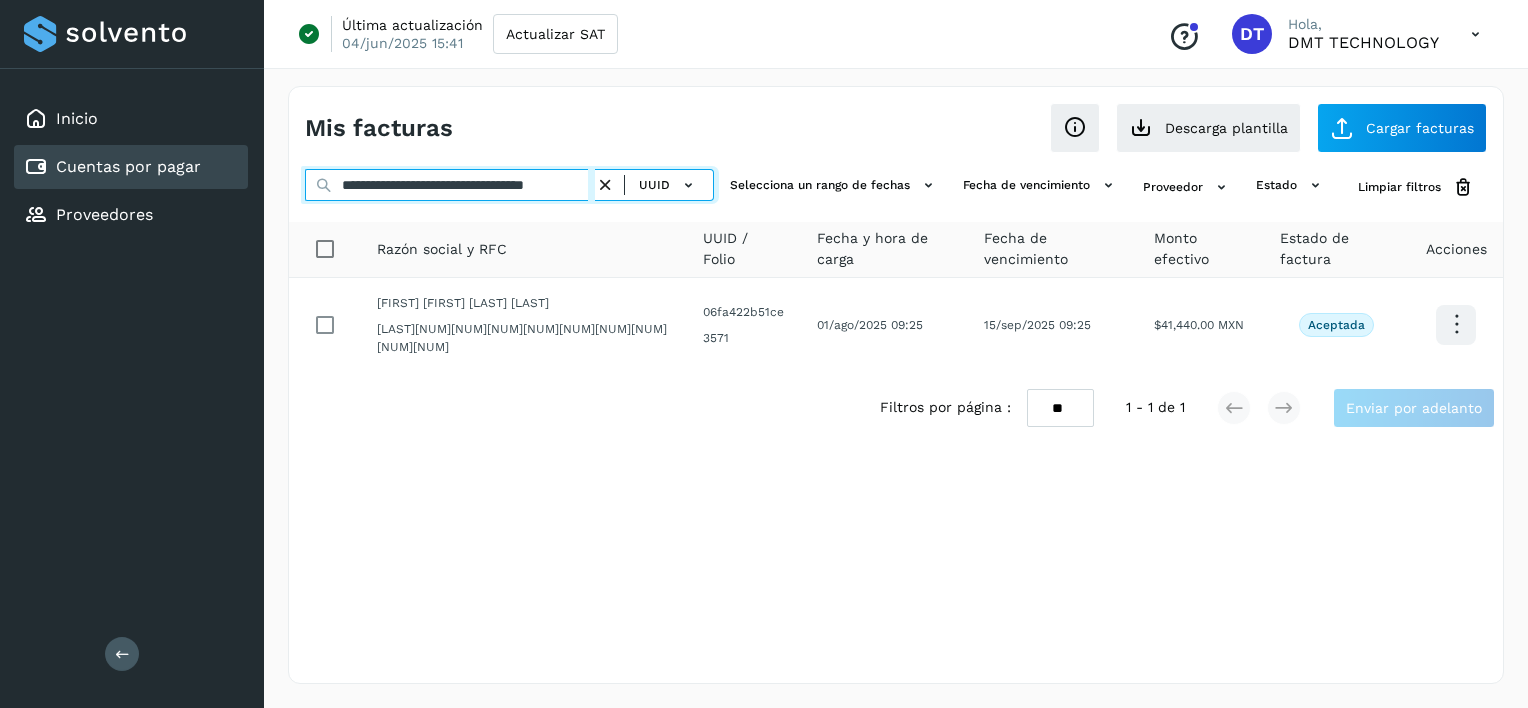 type on "**********" 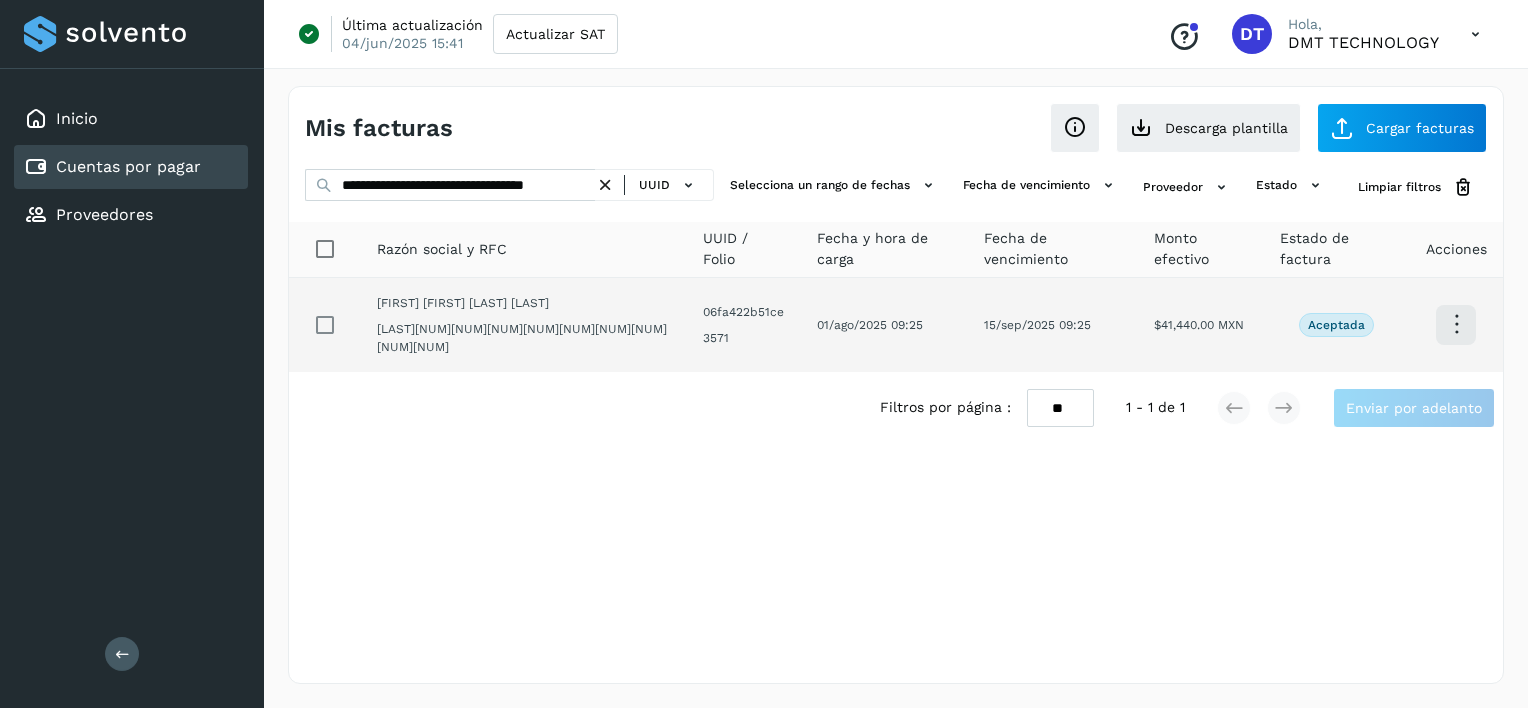 scroll, scrollTop: 0, scrollLeft: 0, axis: both 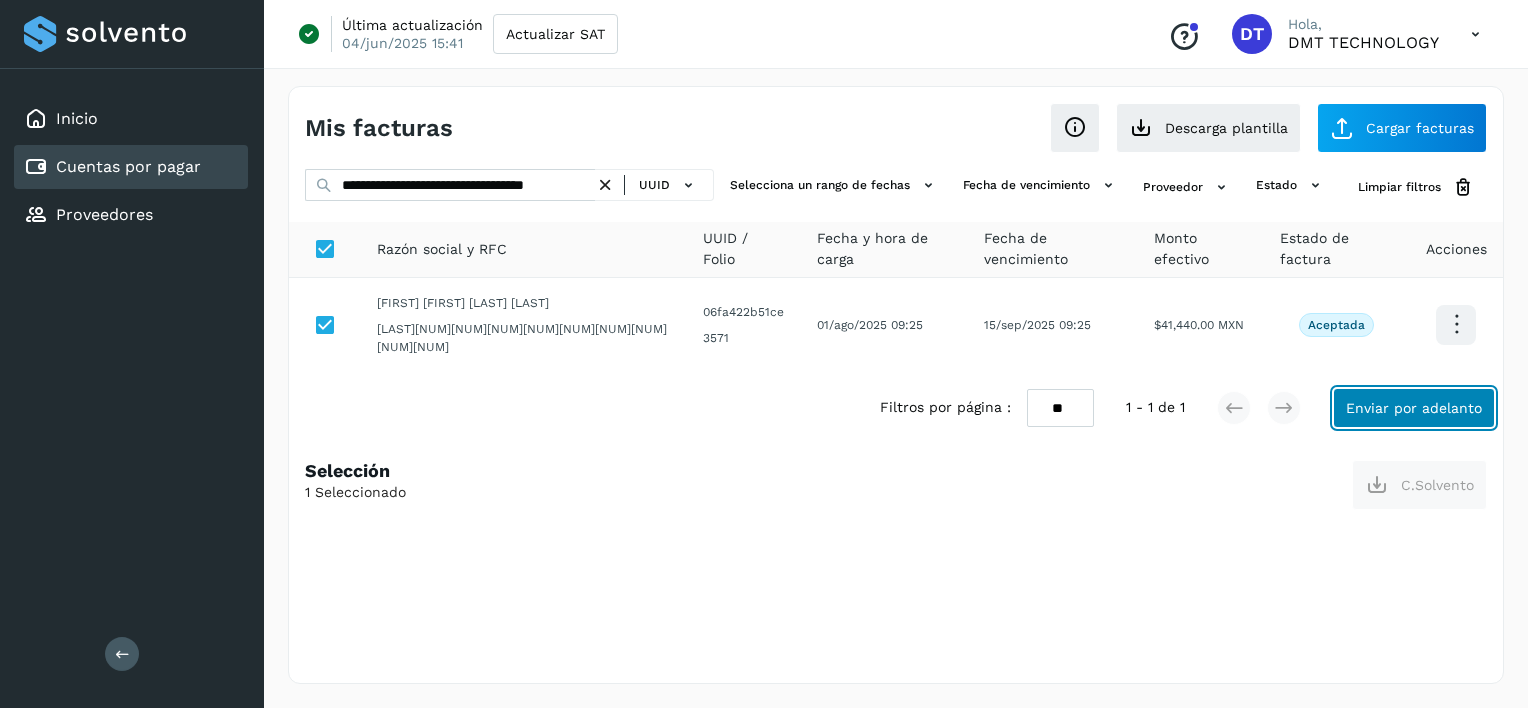 click on "Enviar por adelanto" 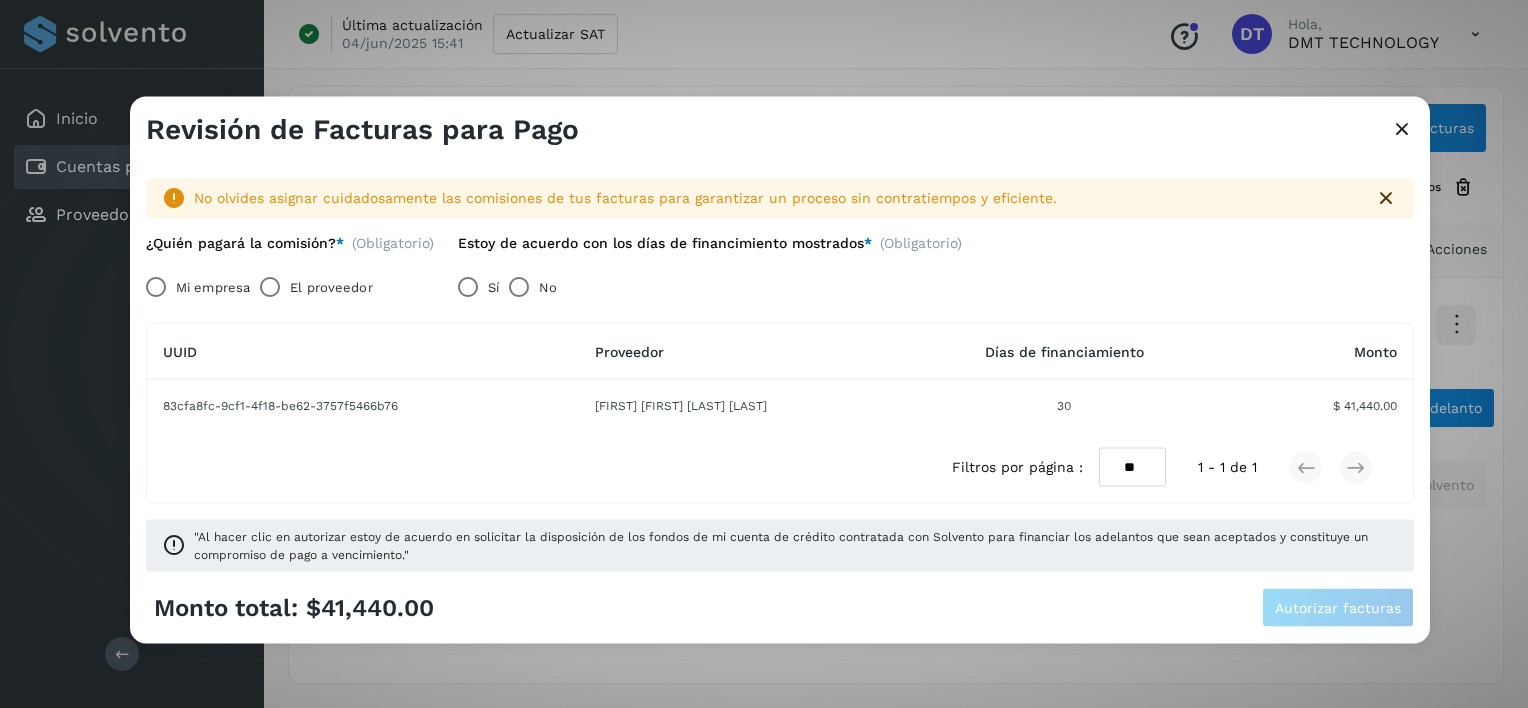 click on "El proveedor" at bounding box center (331, 287) 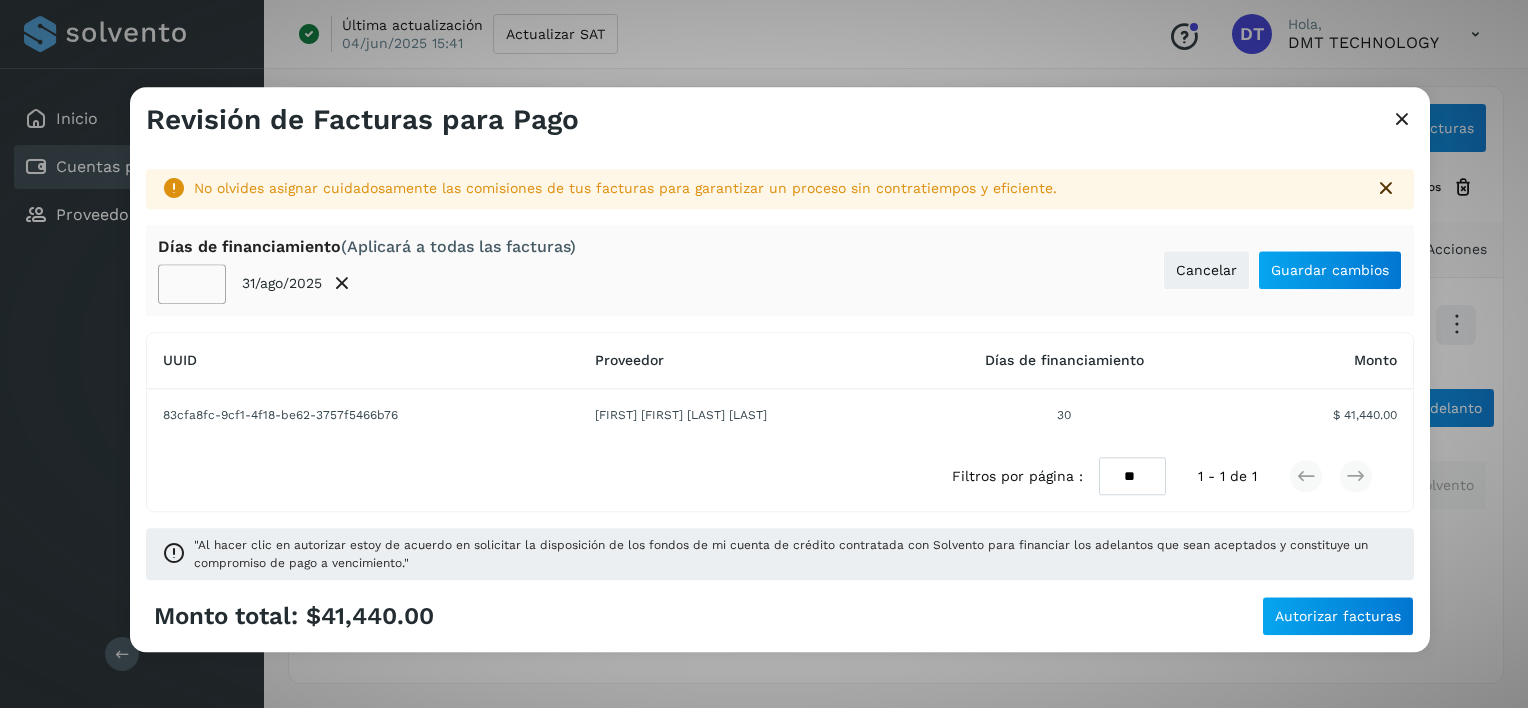 click on "**" 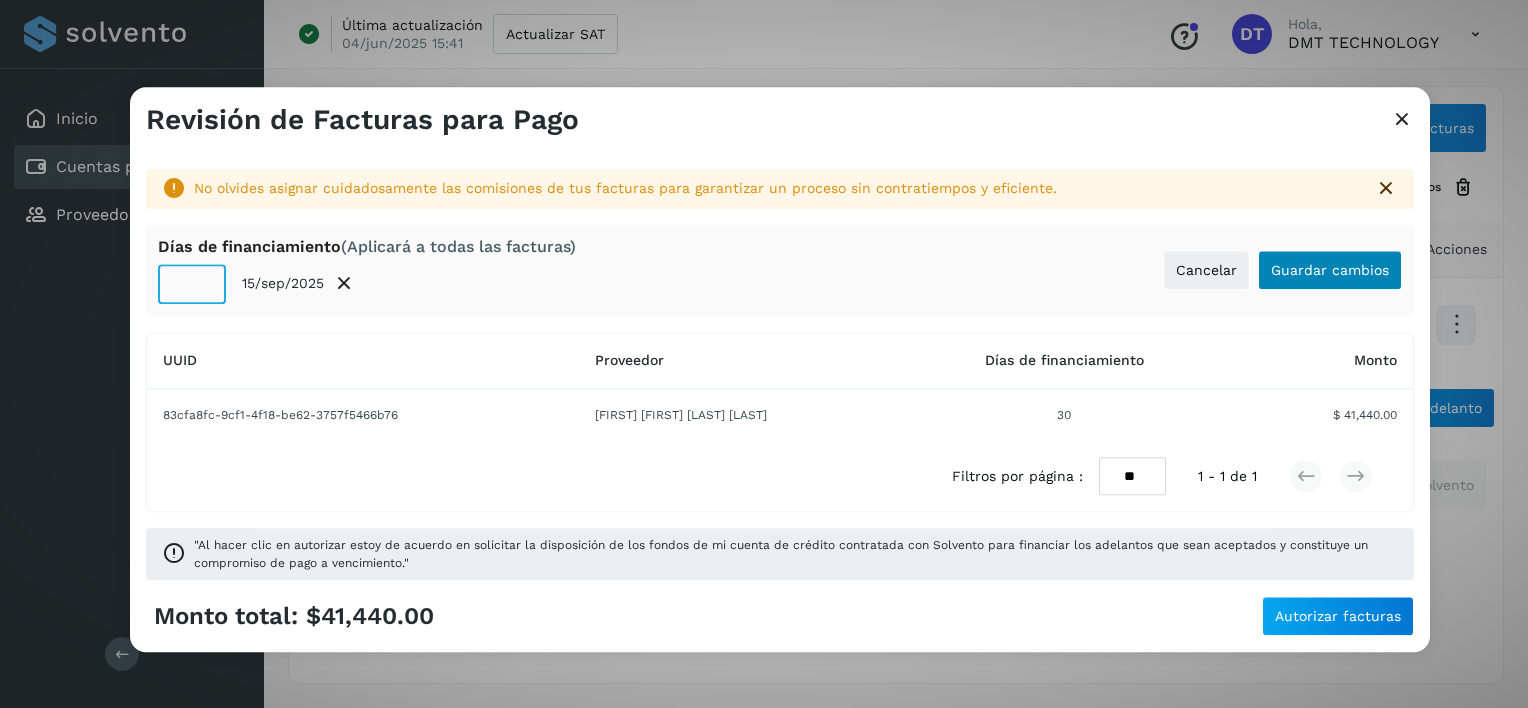 type on "**" 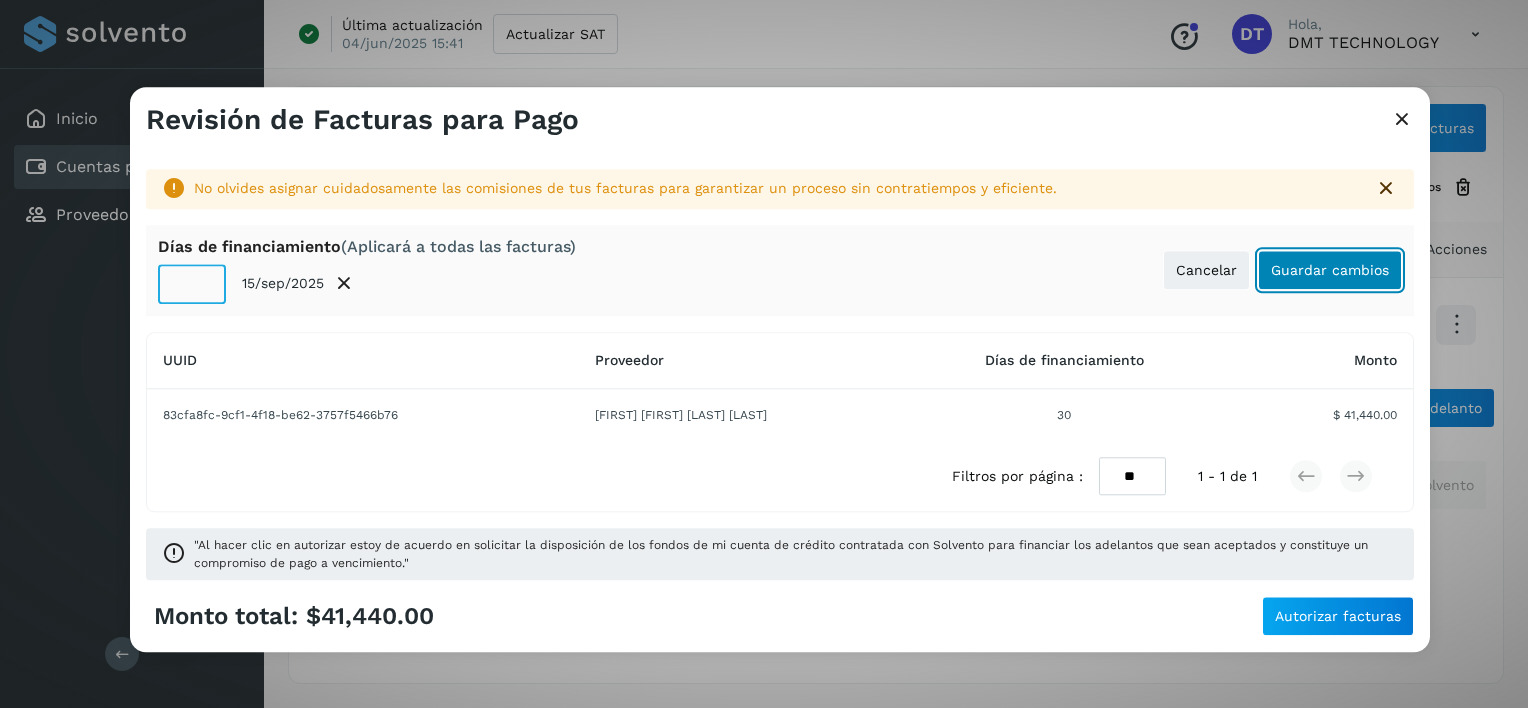 click on "Guardar cambios" at bounding box center (1330, 270) 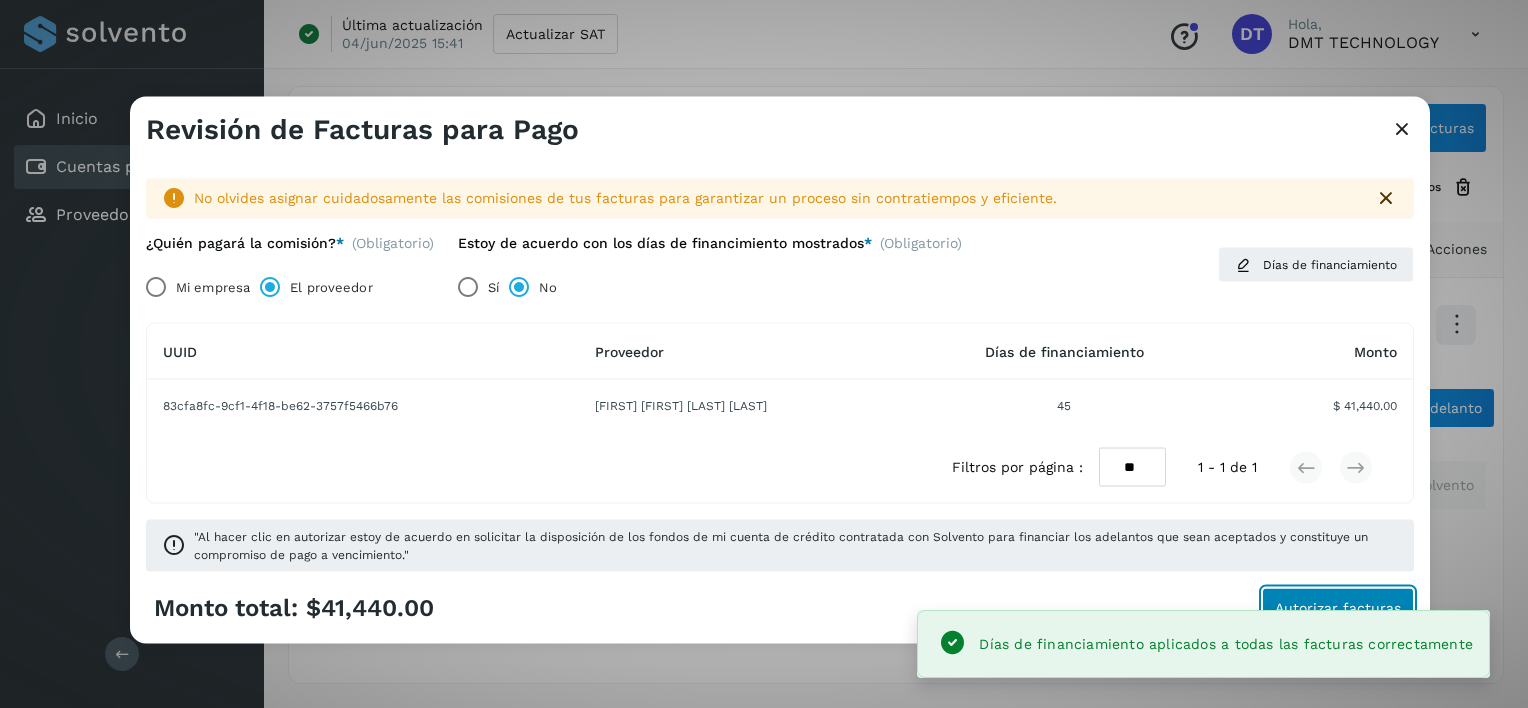 click on "Autorizar facturas" 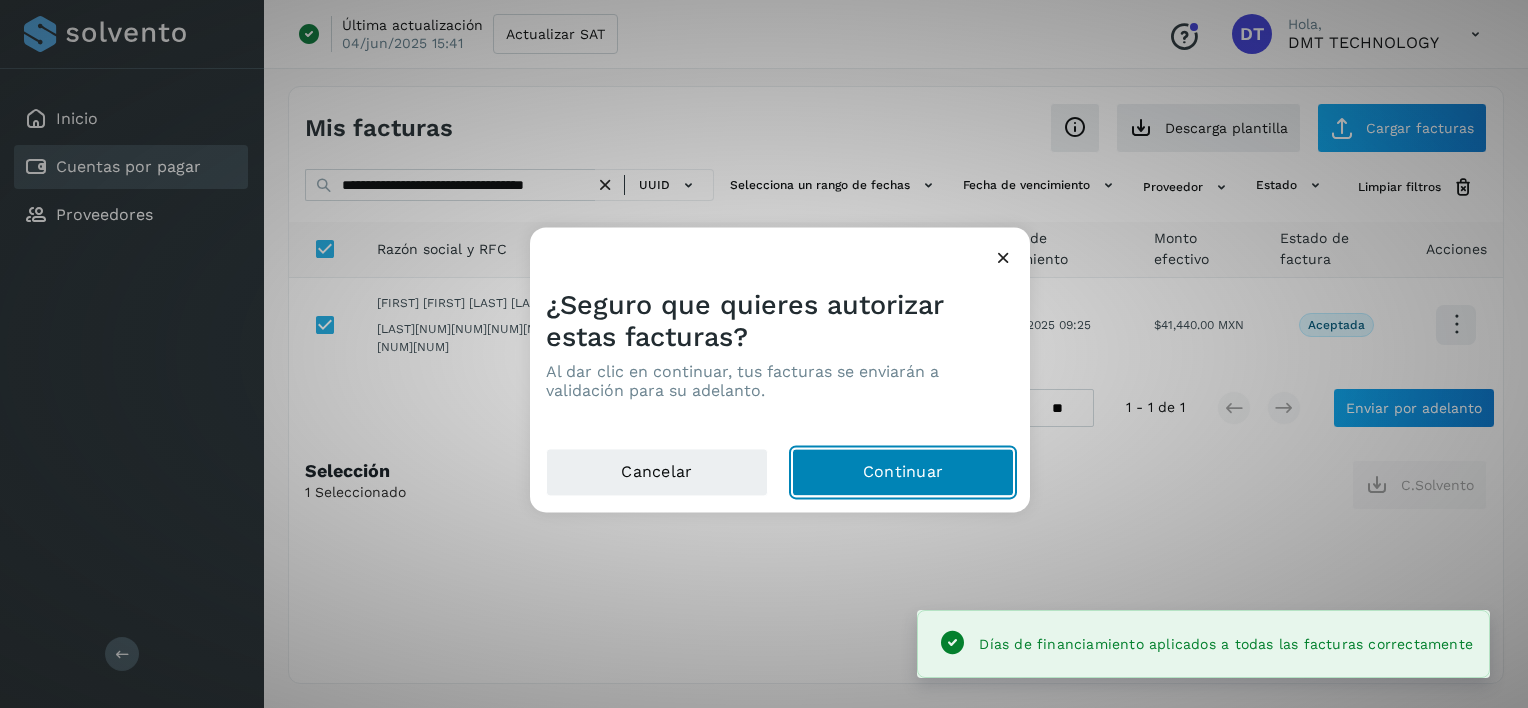click on "Continuar" 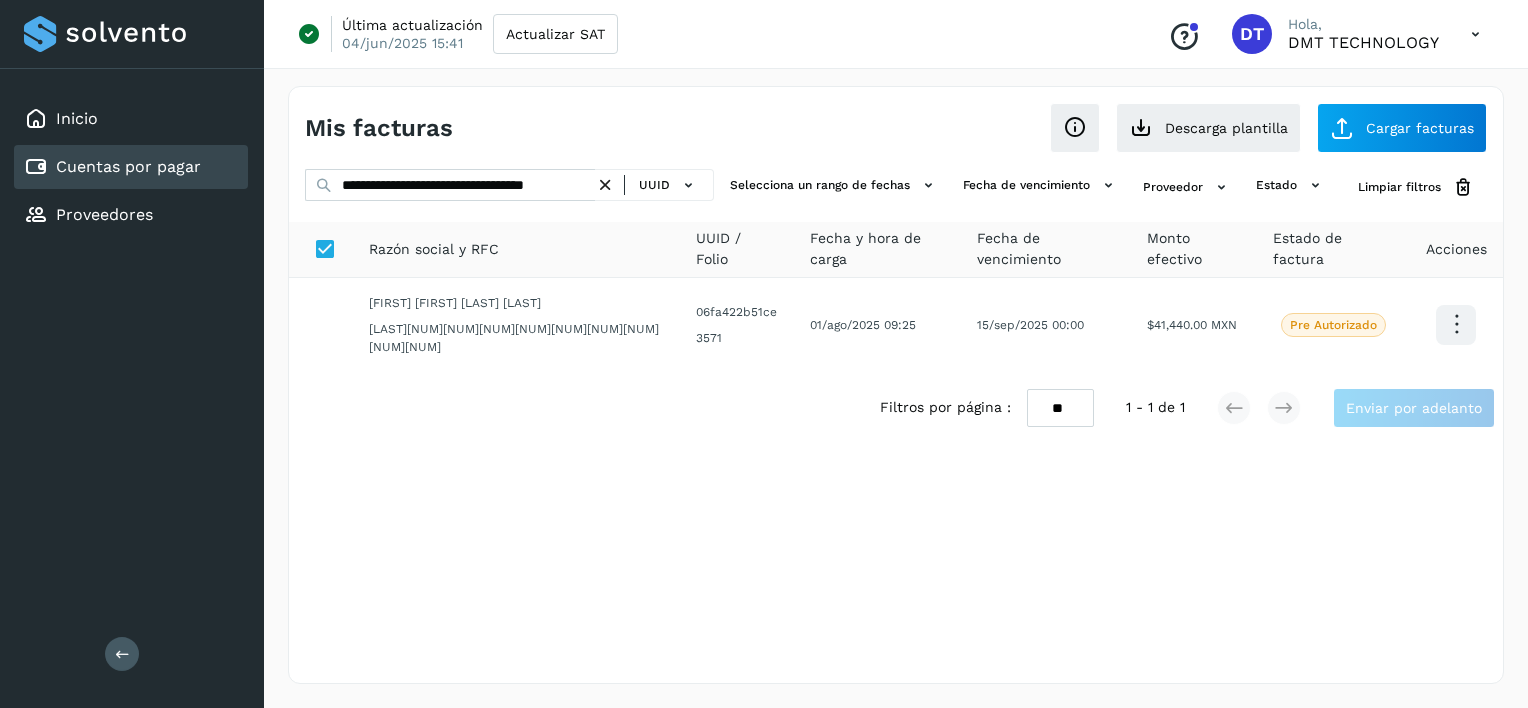 click at bounding box center (605, 185) 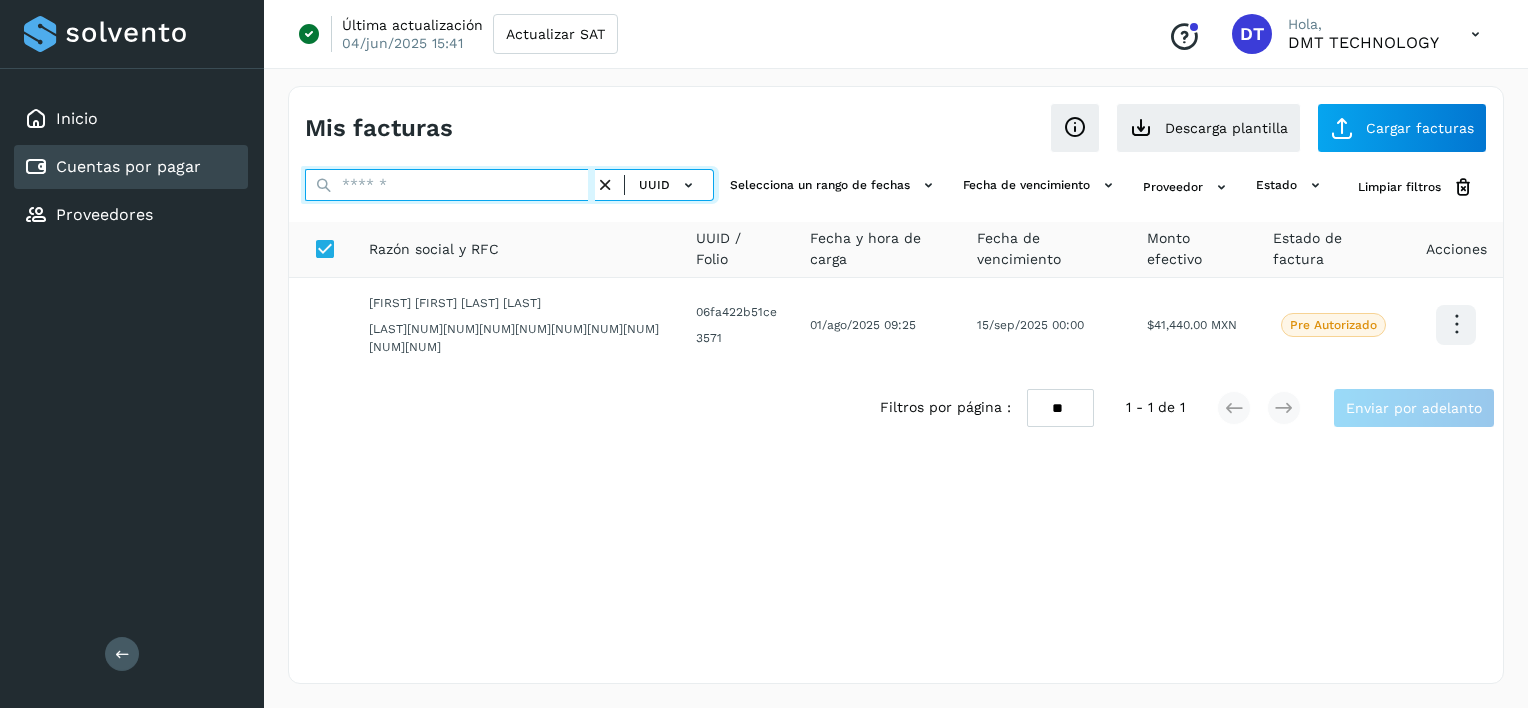 click at bounding box center [450, 185] 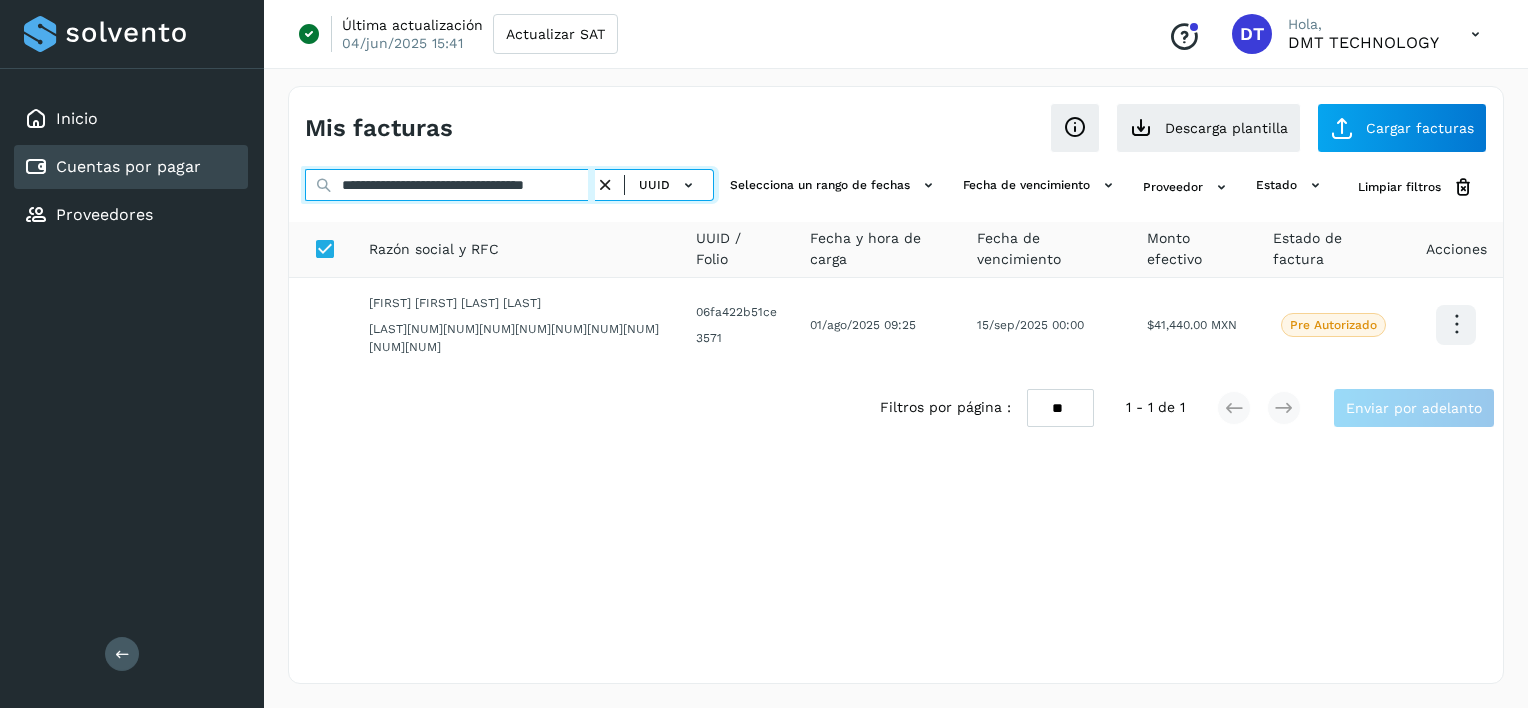 scroll, scrollTop: 0, scrollLeft: 20, axis: horizontal 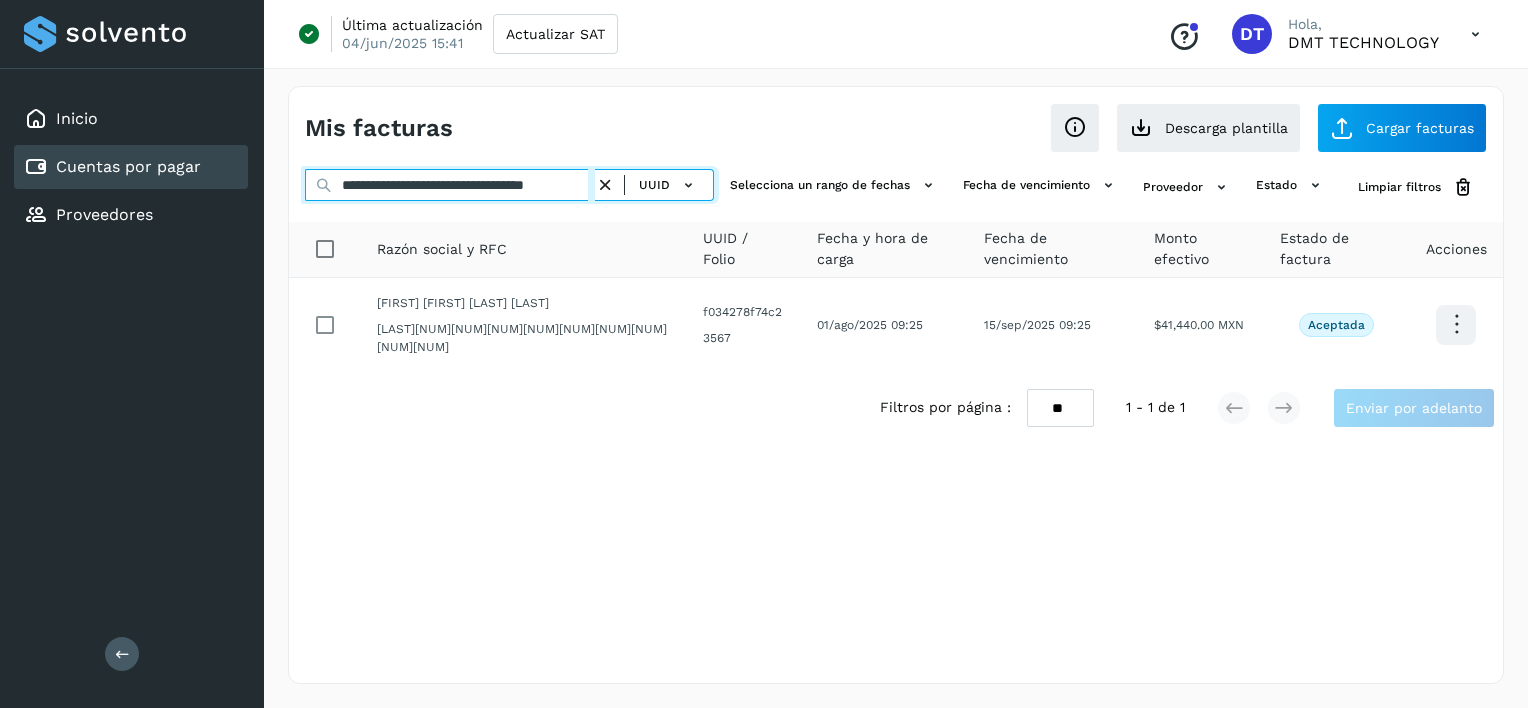 type on "**********" 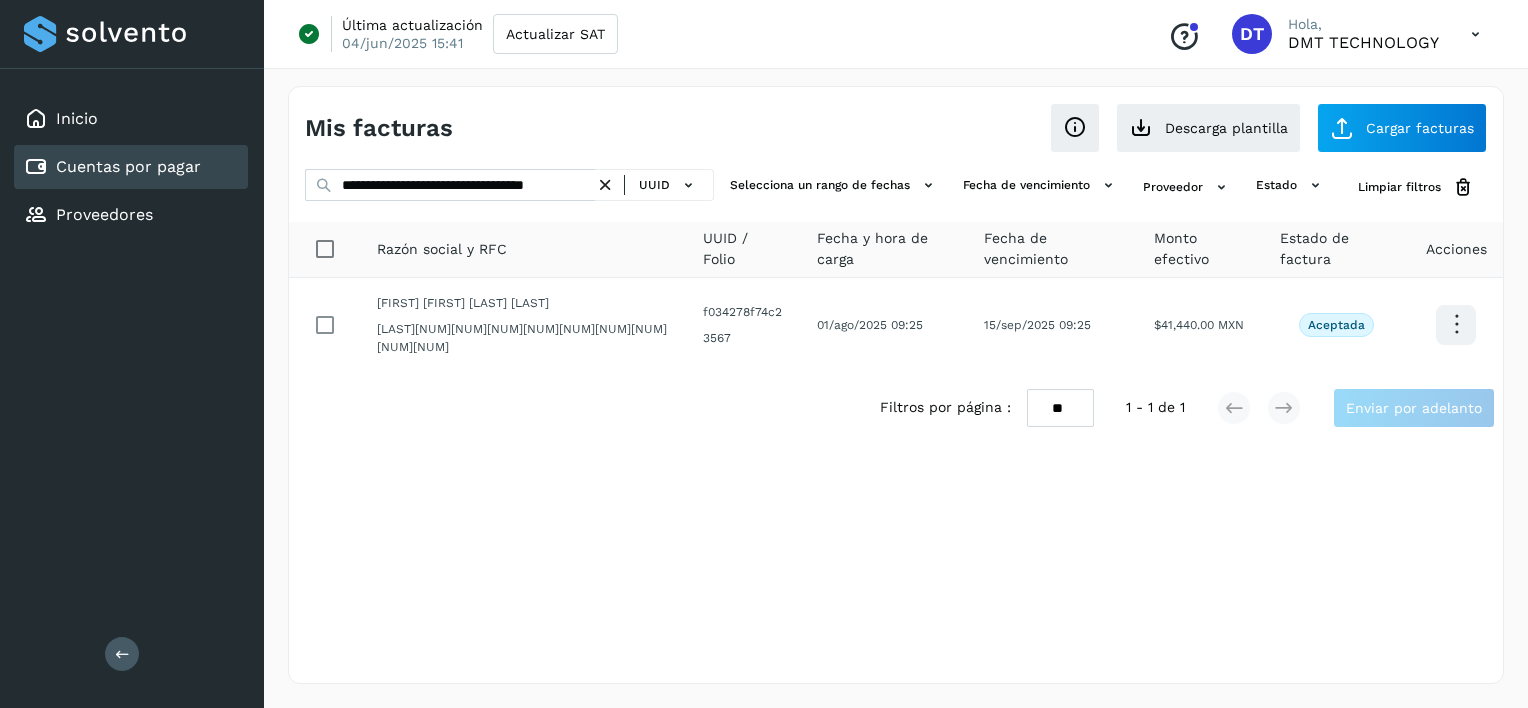 scroll, scrollTop: 0, scrollLeft: 0, axis: both 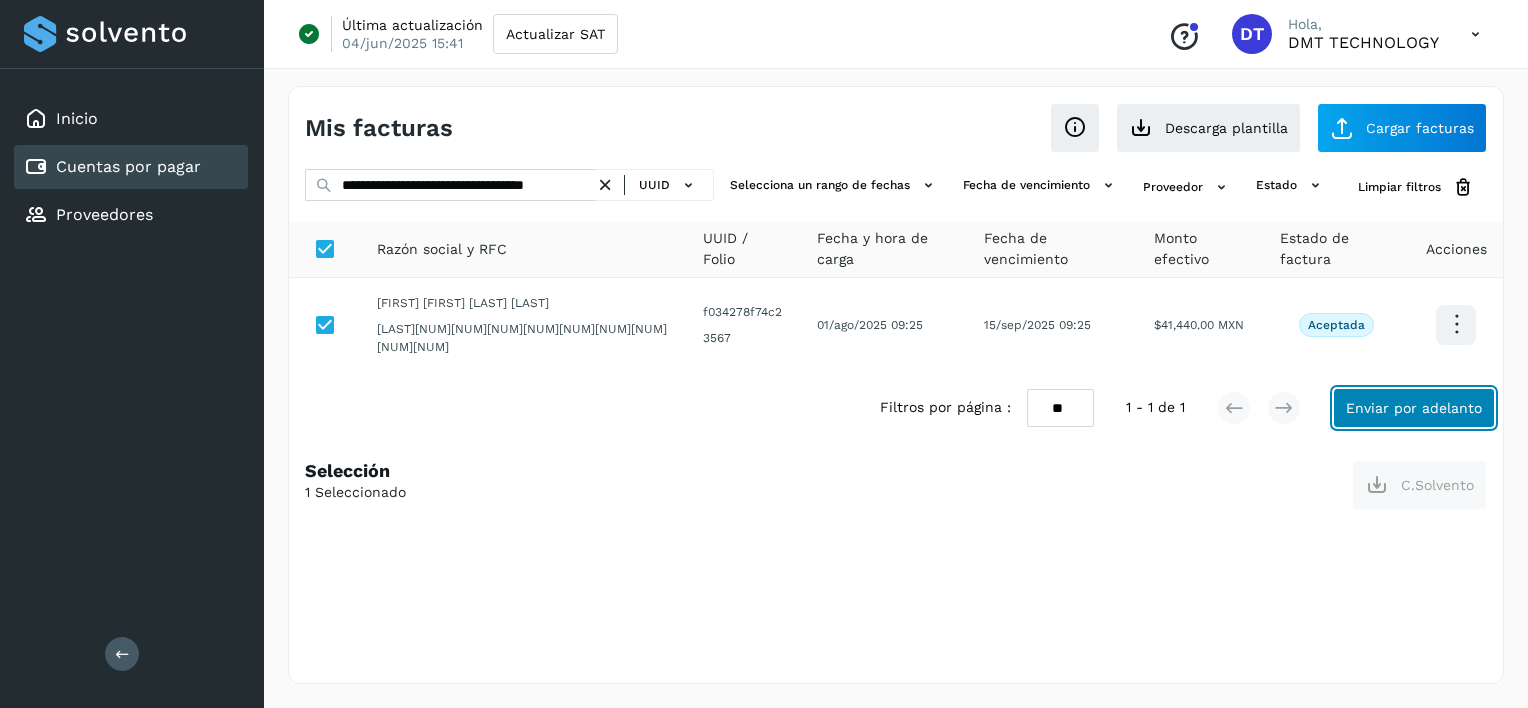 click on "Enviar por adelanto" 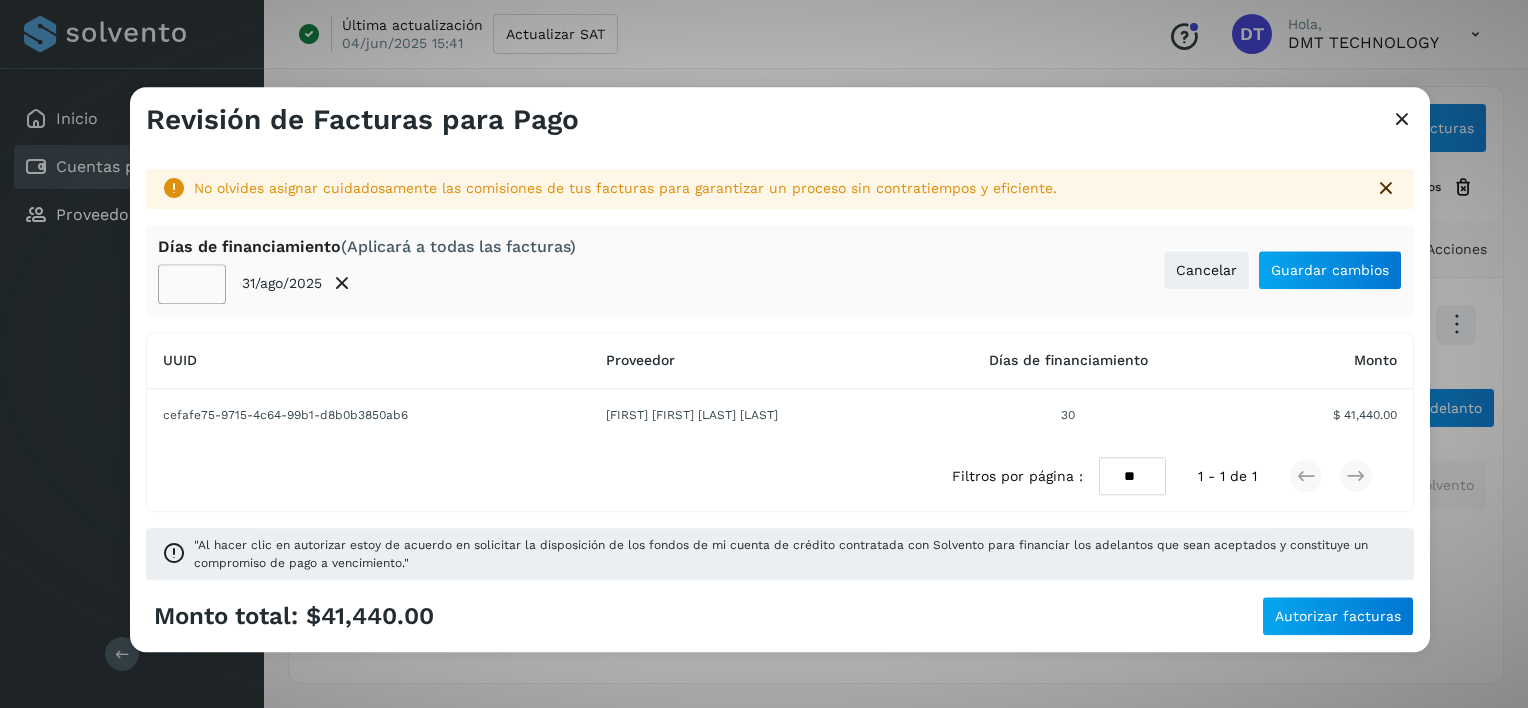 click on "**" 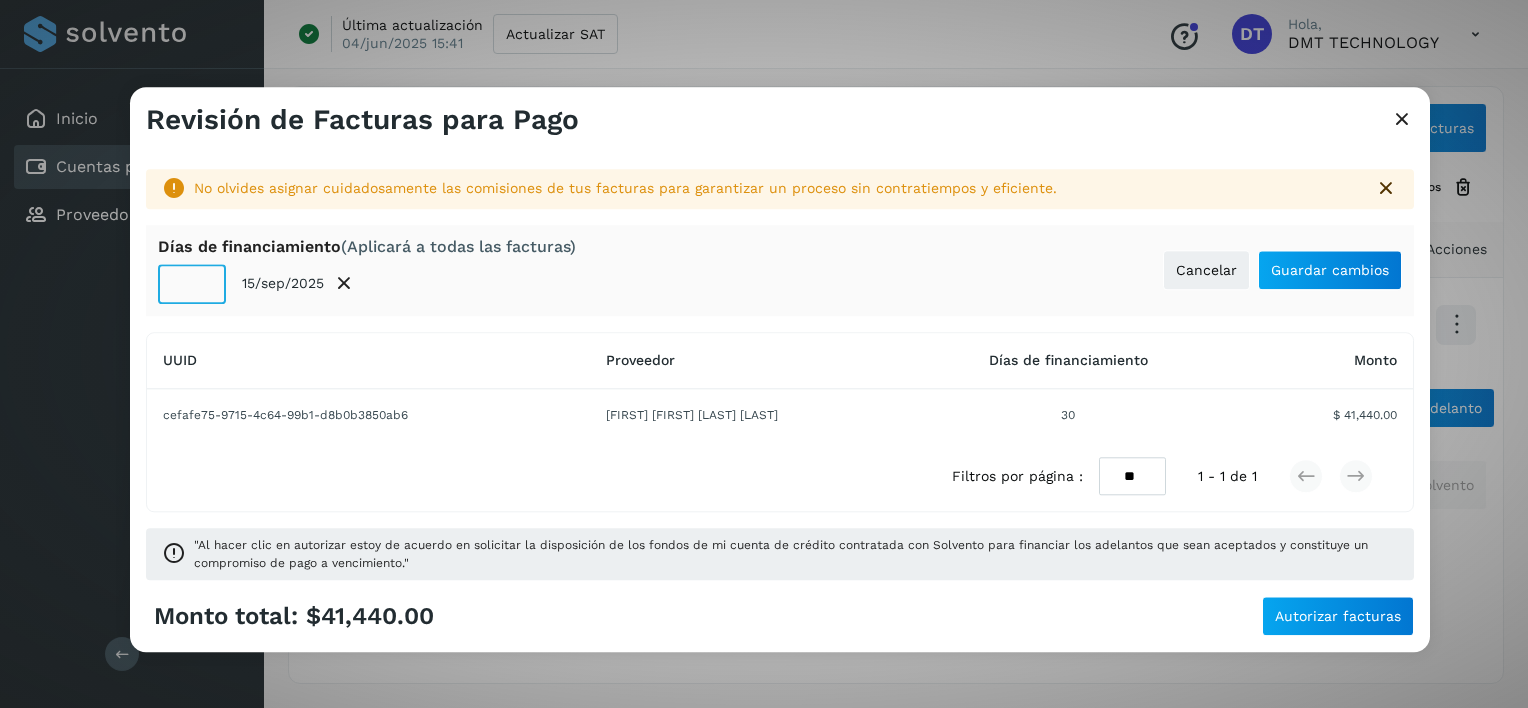 type on "**" 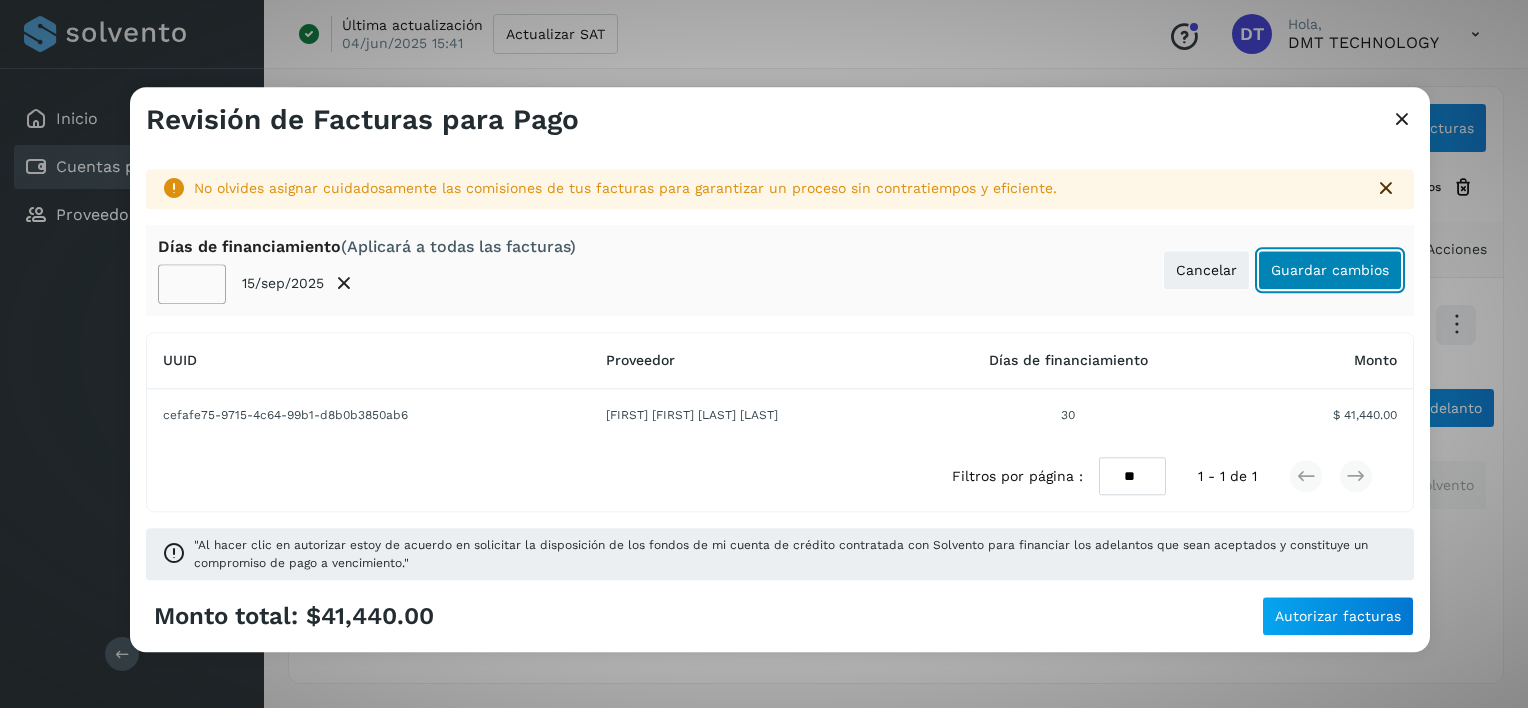click on "Guardar cambios" 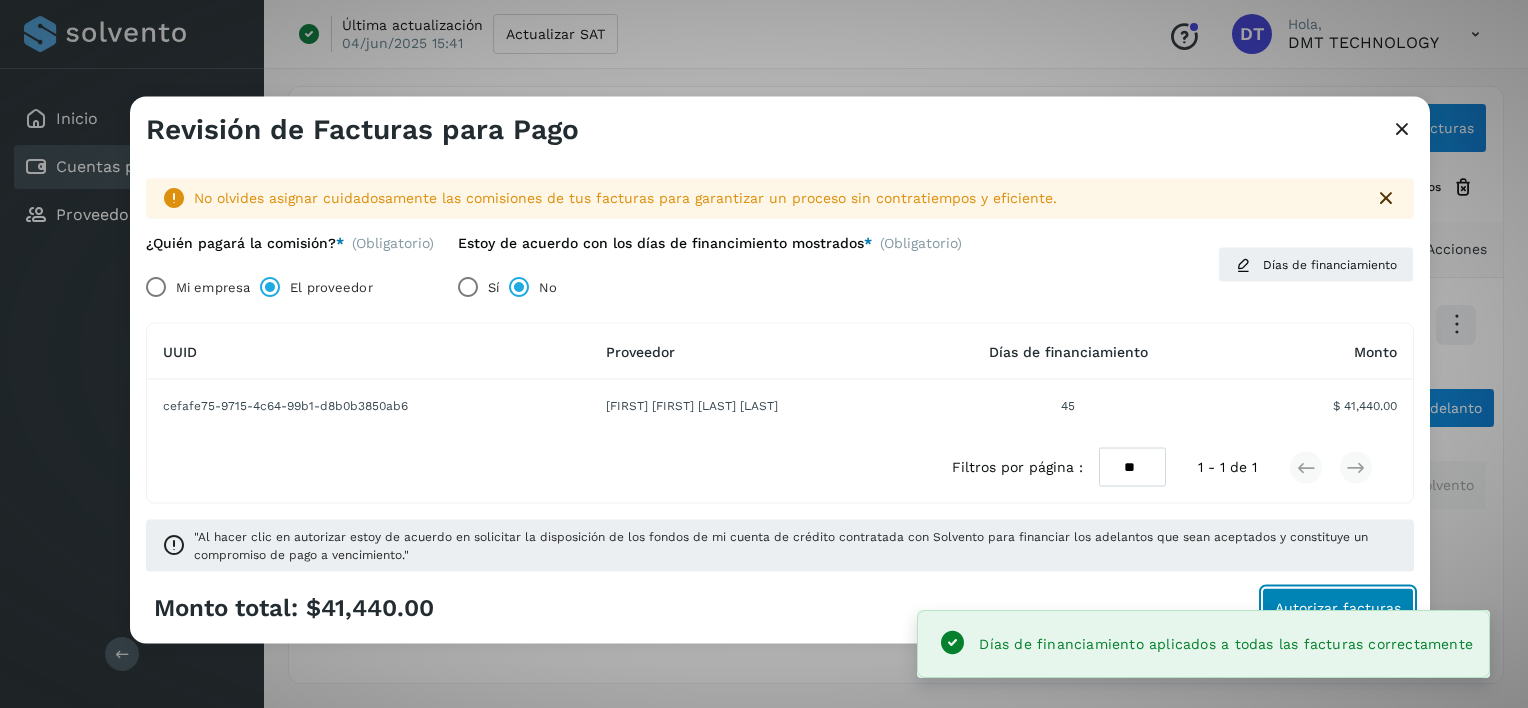 click on "Autorizar facturas" 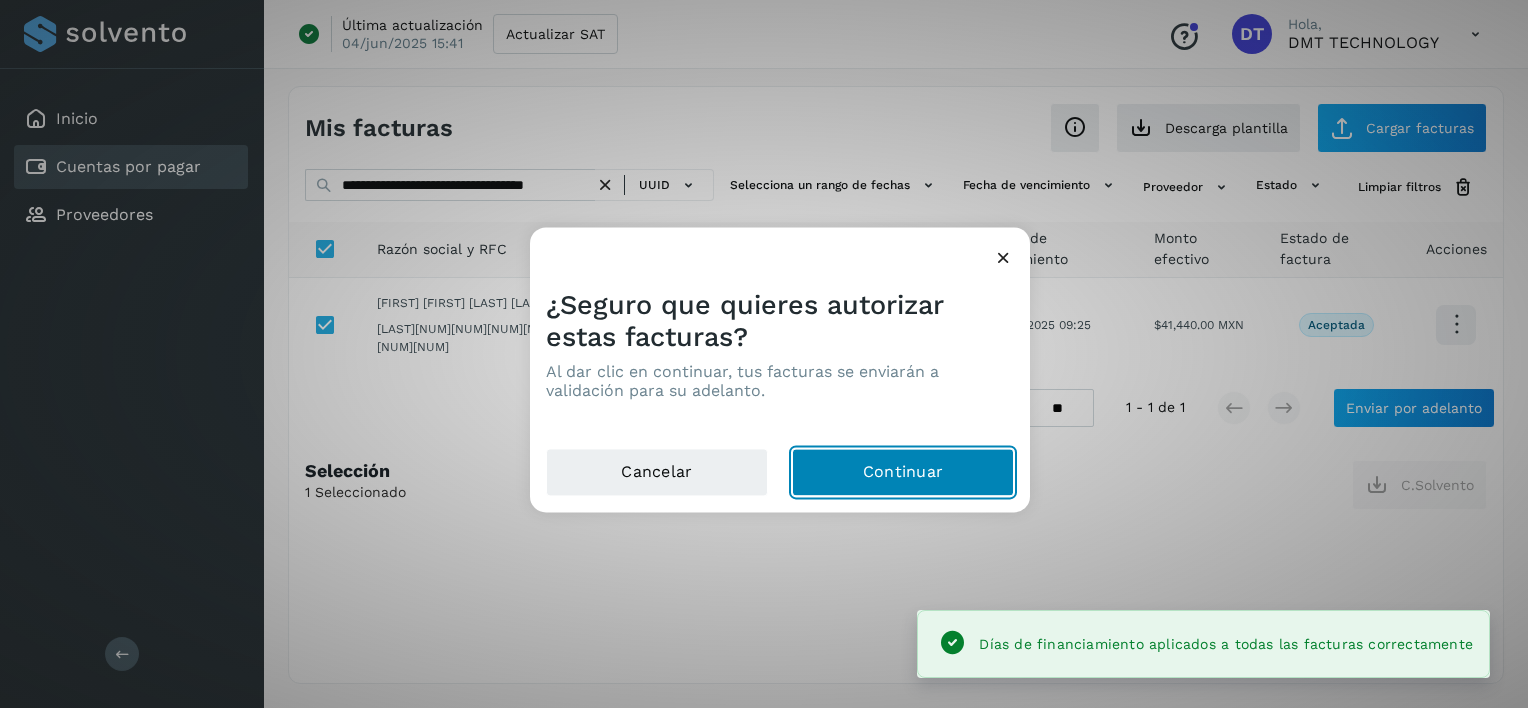 click on "Continuar" 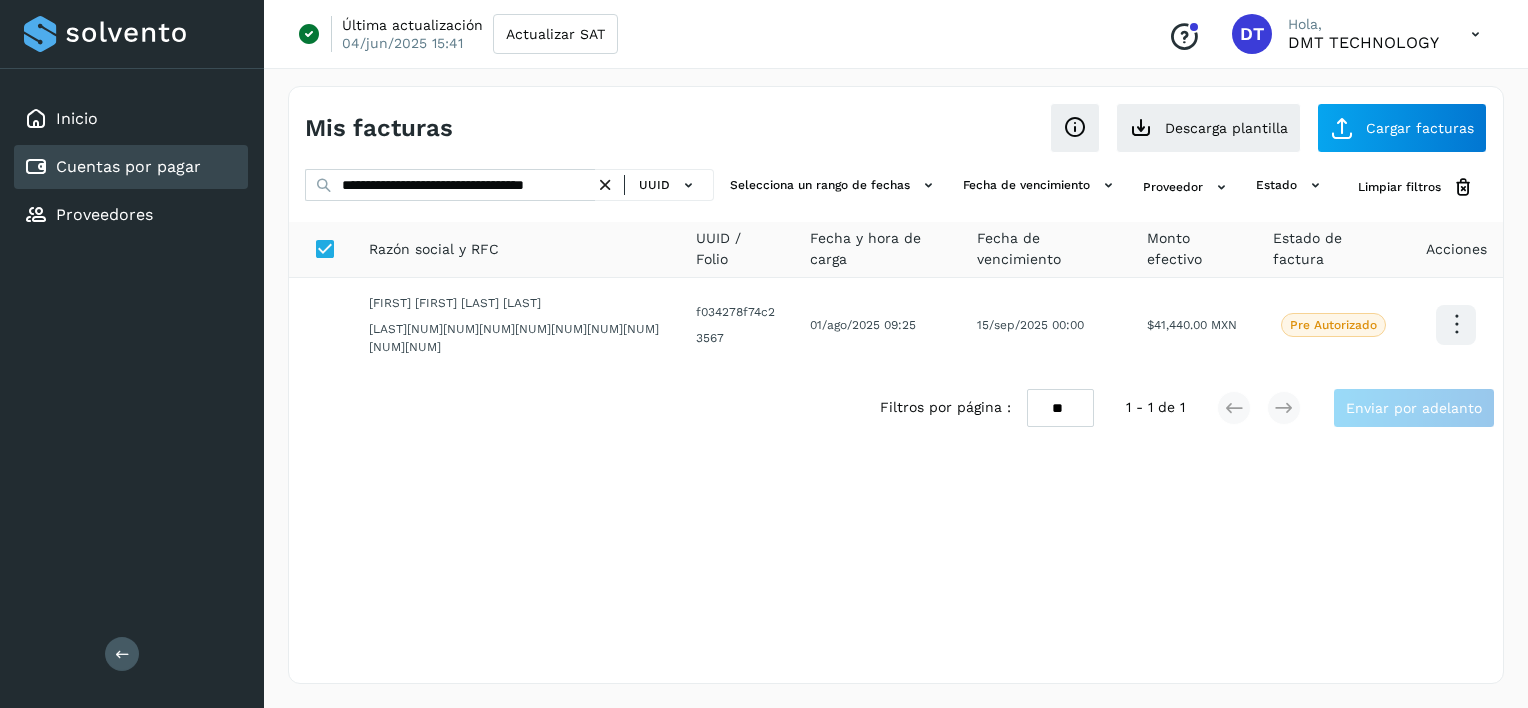 click at bounding box center (605, 185) 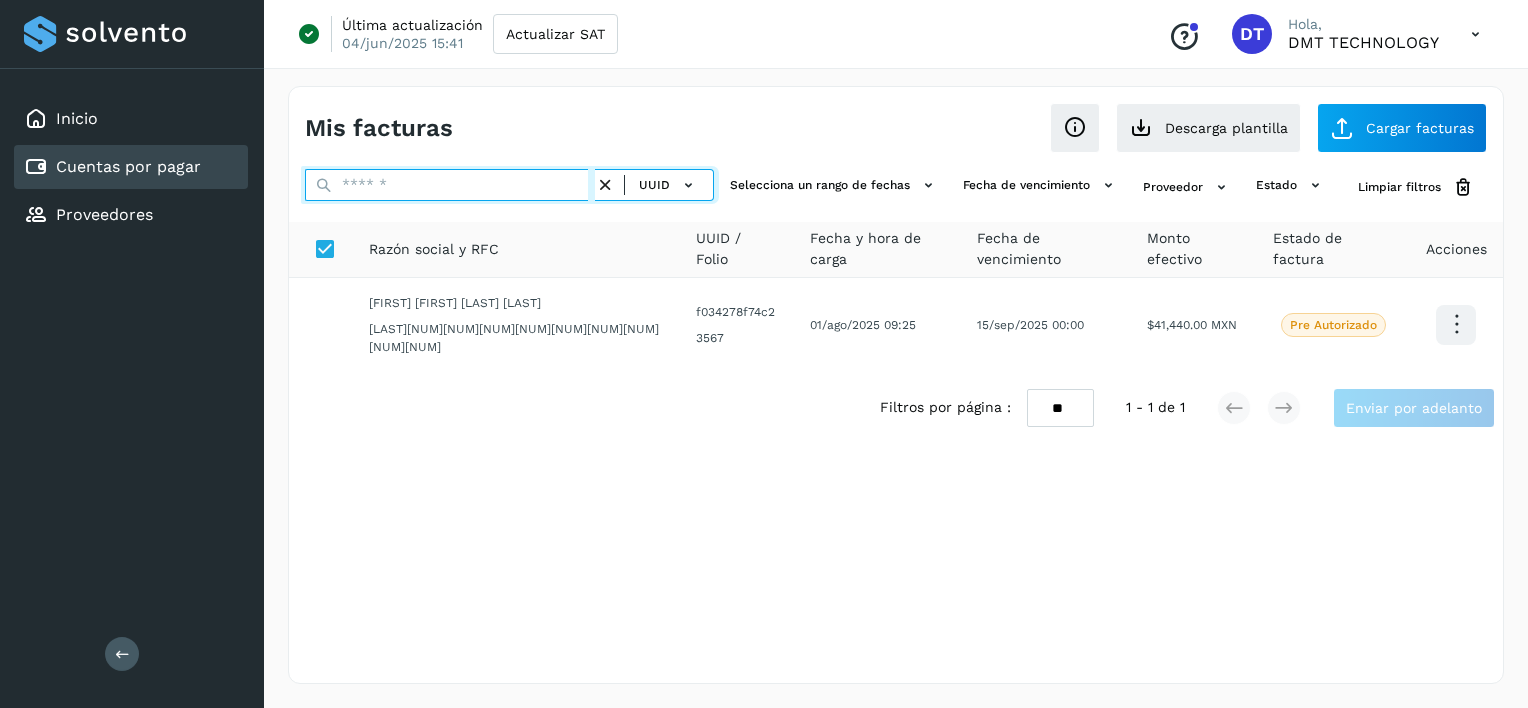 click at bounding box center (450, 185) 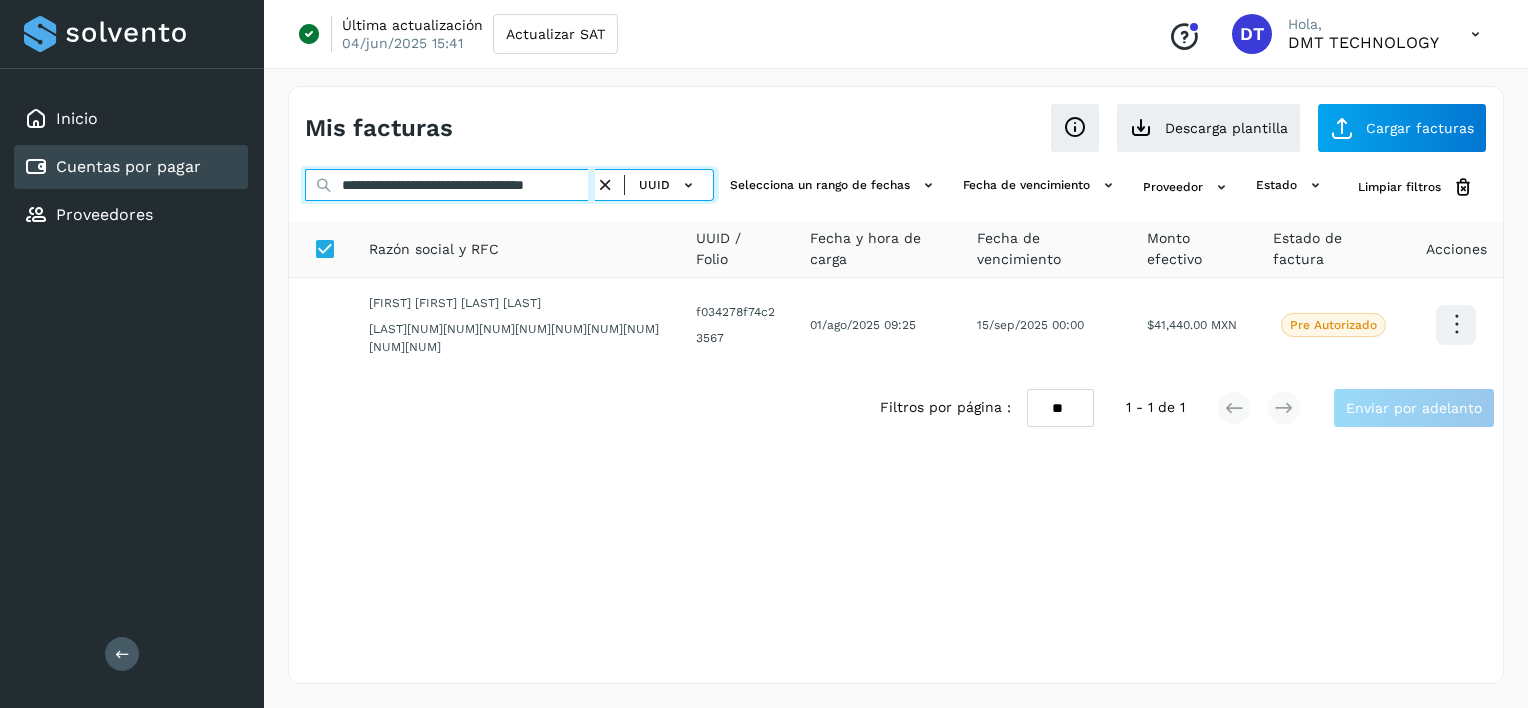 scroll, scrollTop: 0, scrollLeft: 47, axis: horizontal 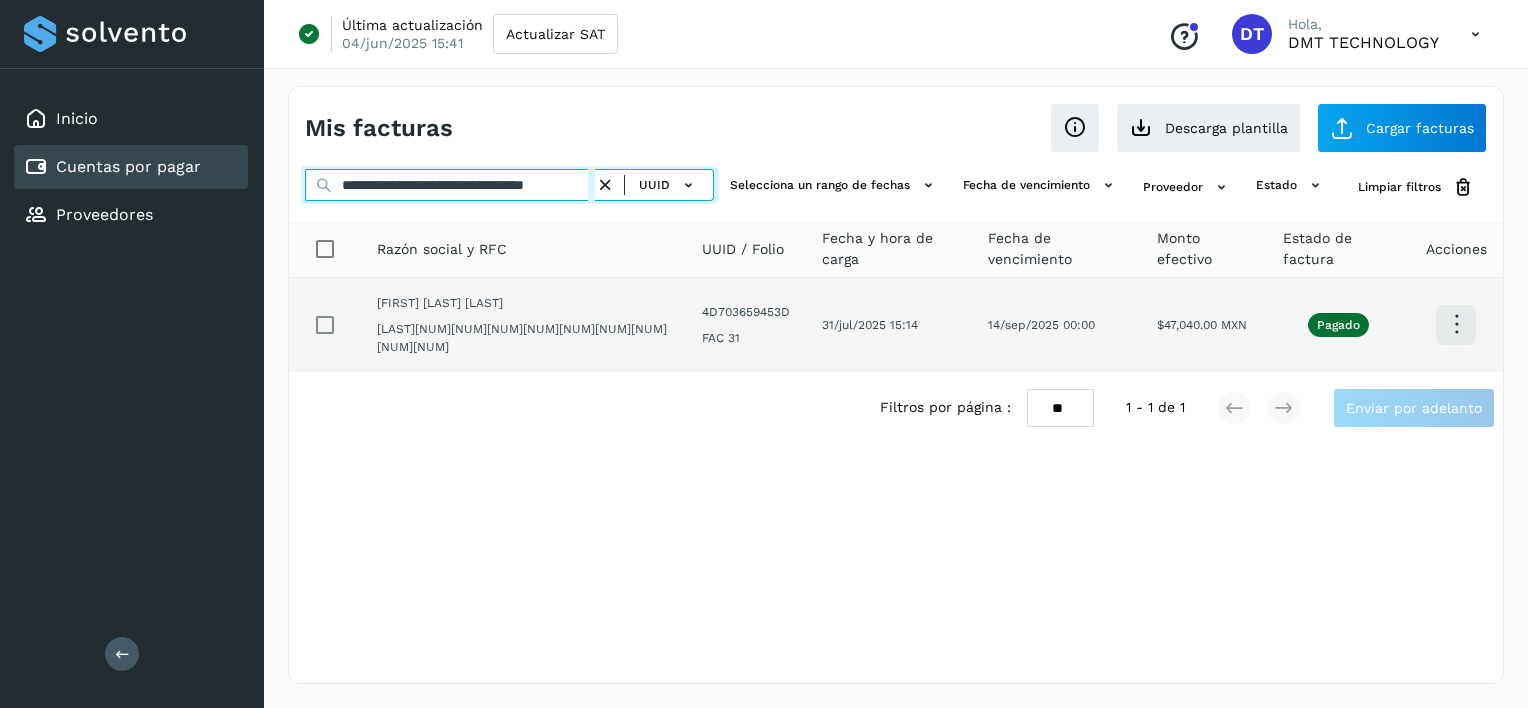 type on "**********" 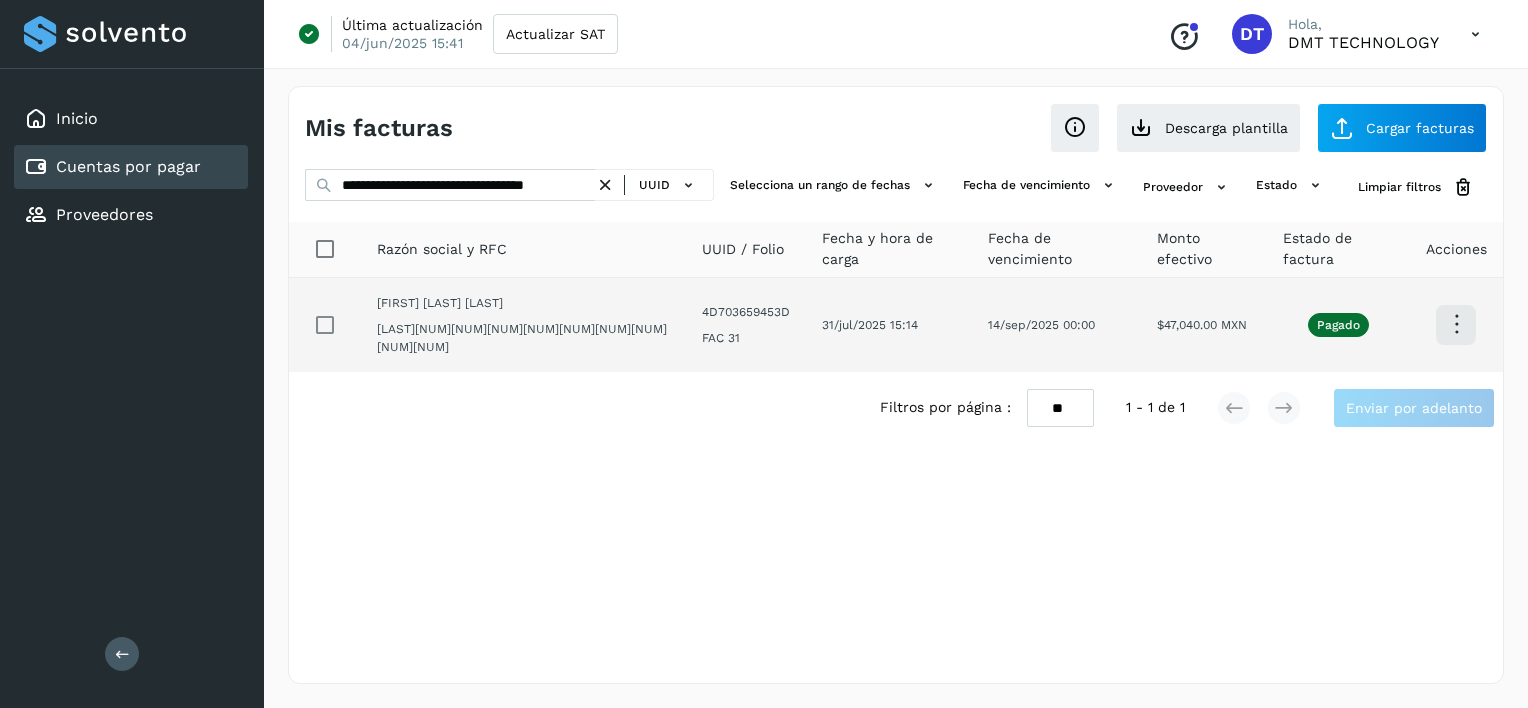 scroll, scrollTop: 0, scrollLeft: 0, axis: both 